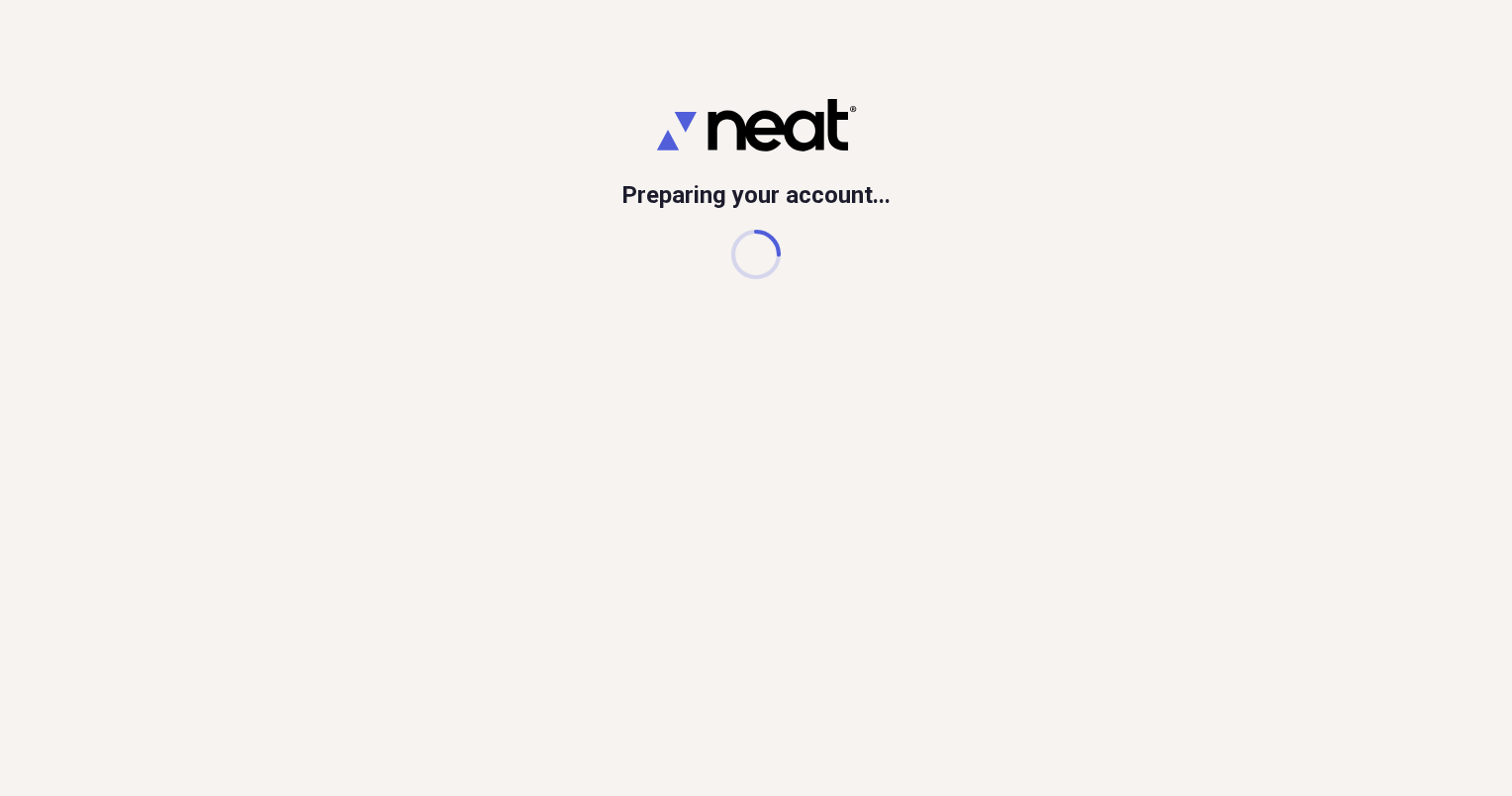 scroll, scrollTop: 0, scrollLeft: 0, axis: both 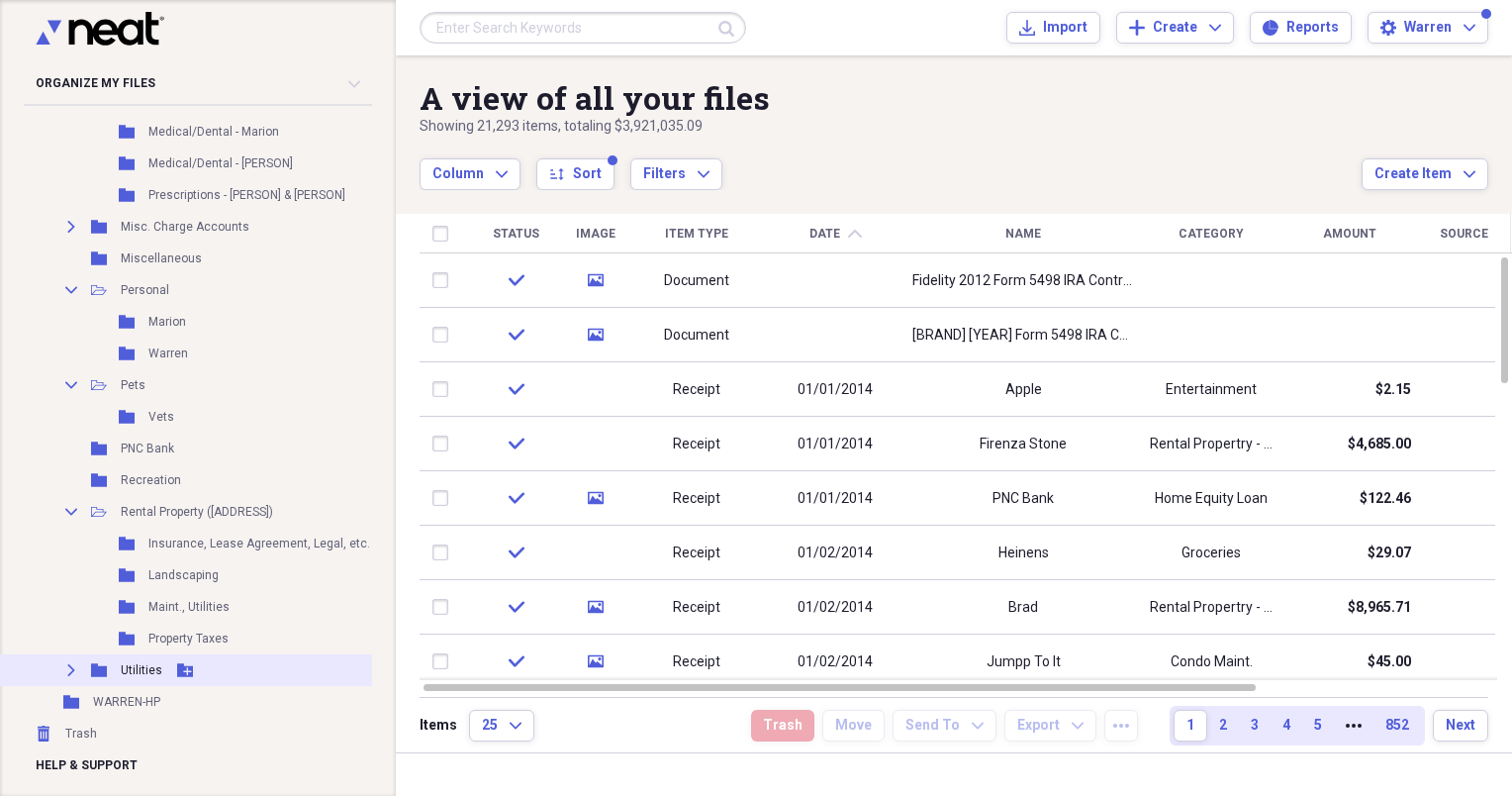 click on "Expand" 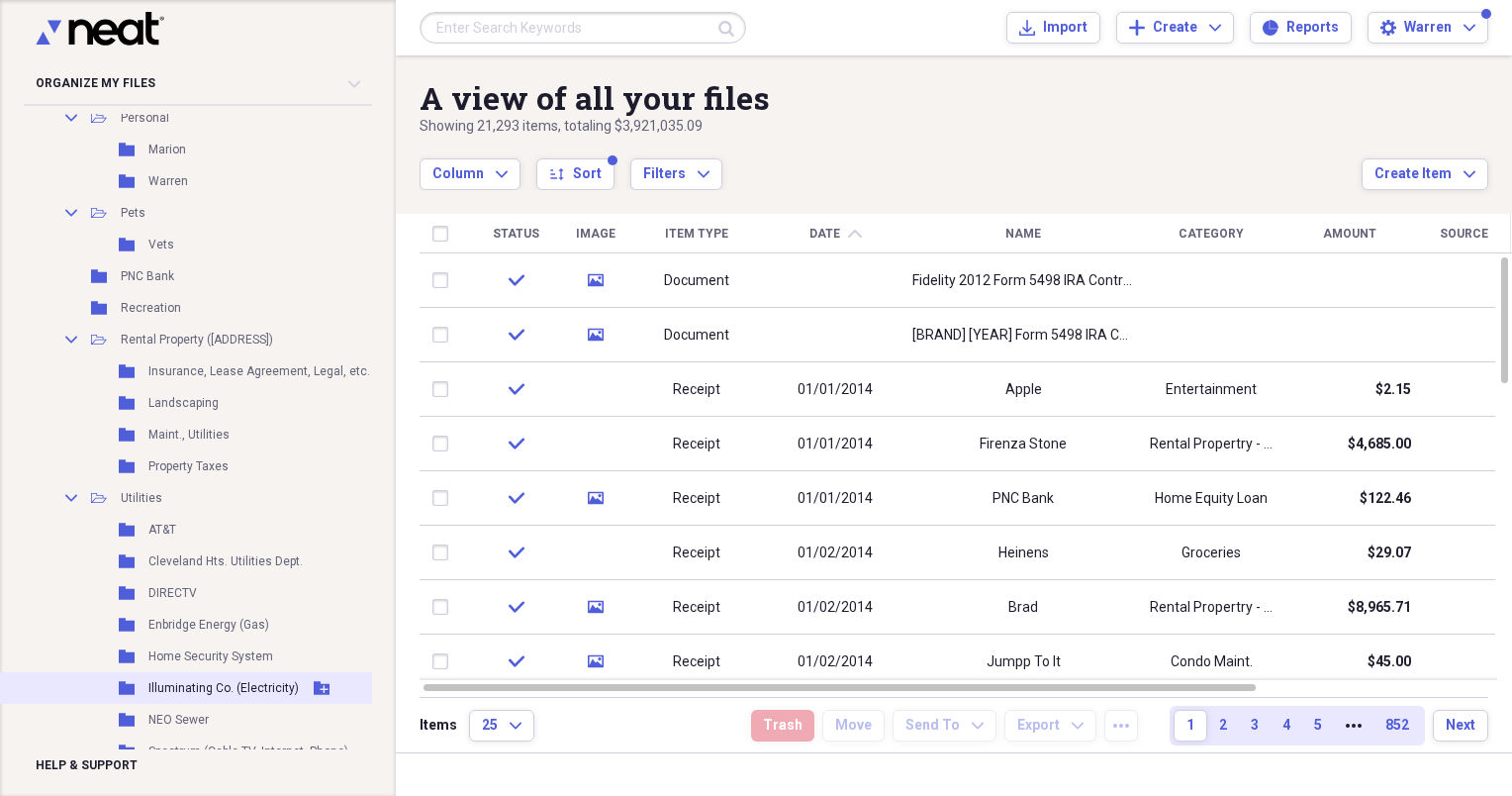 scroll, scrollTop: 1975, scrollLeft: 0, axis: vertical 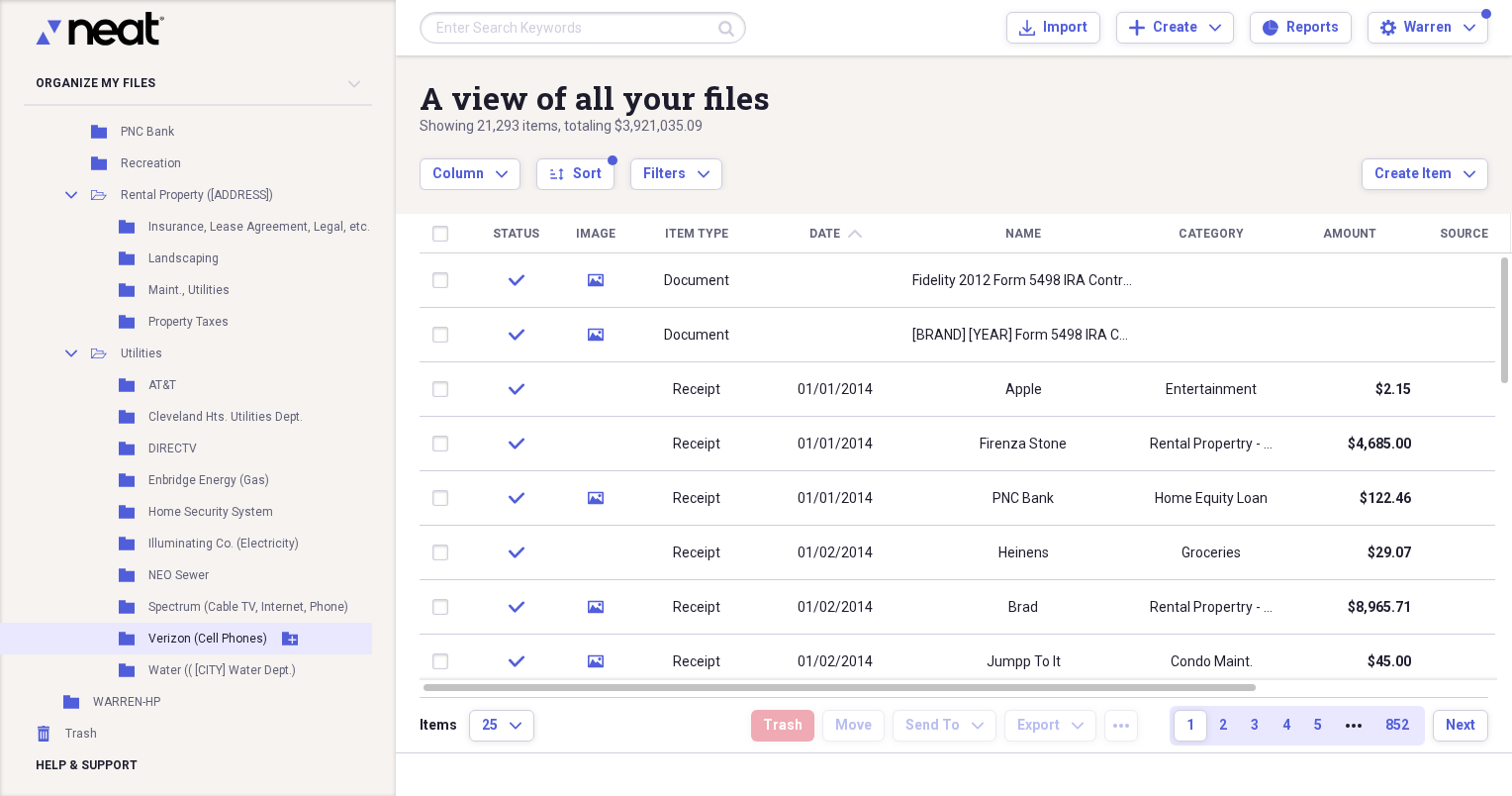 click on "Verizon (Cell Phones)" at bounding box center (208, 639) 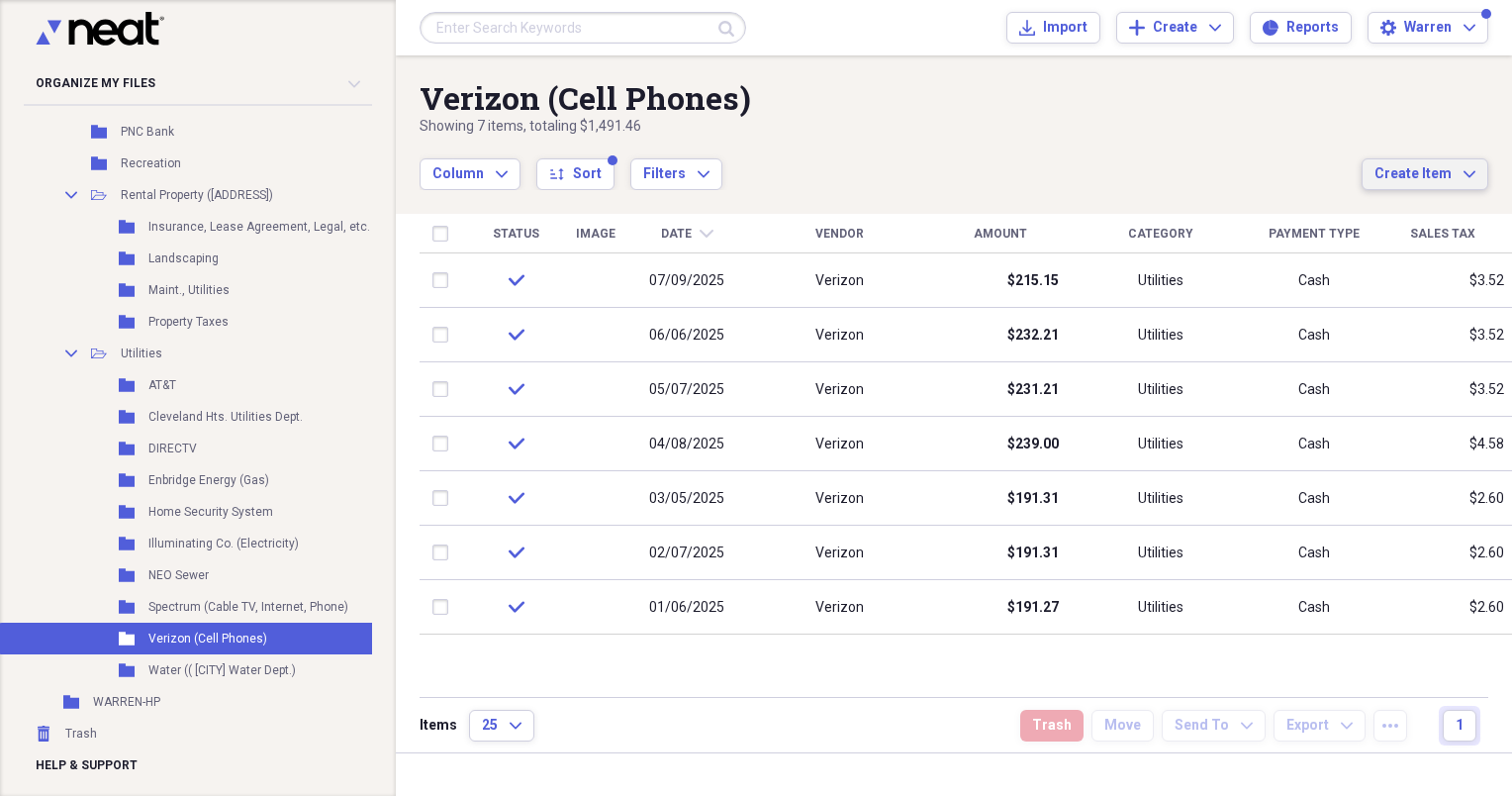 click on "Create Item" at bounding box center [1413, 174] 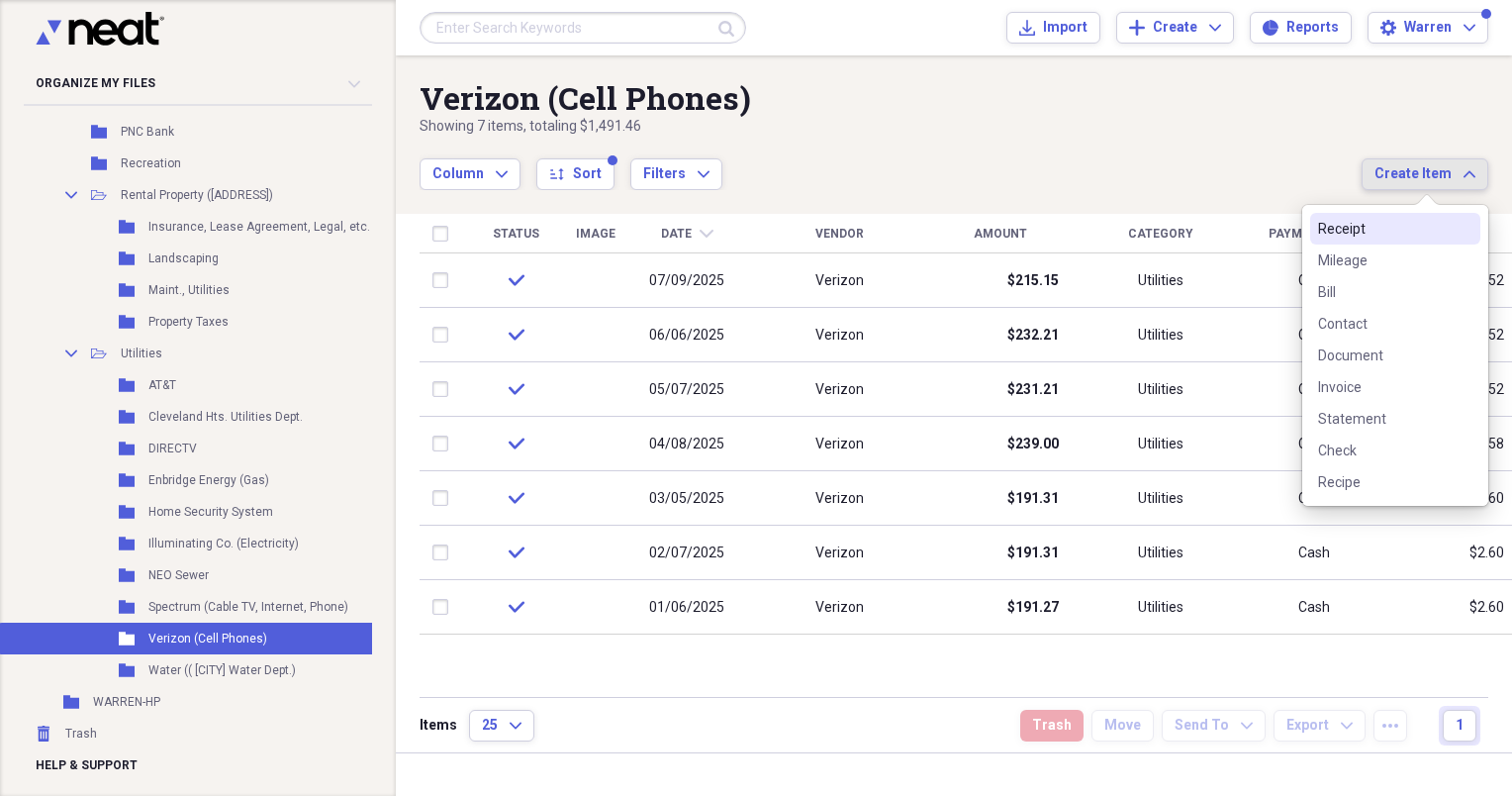 click on "Receipt" at bounding box center [1383, 229] 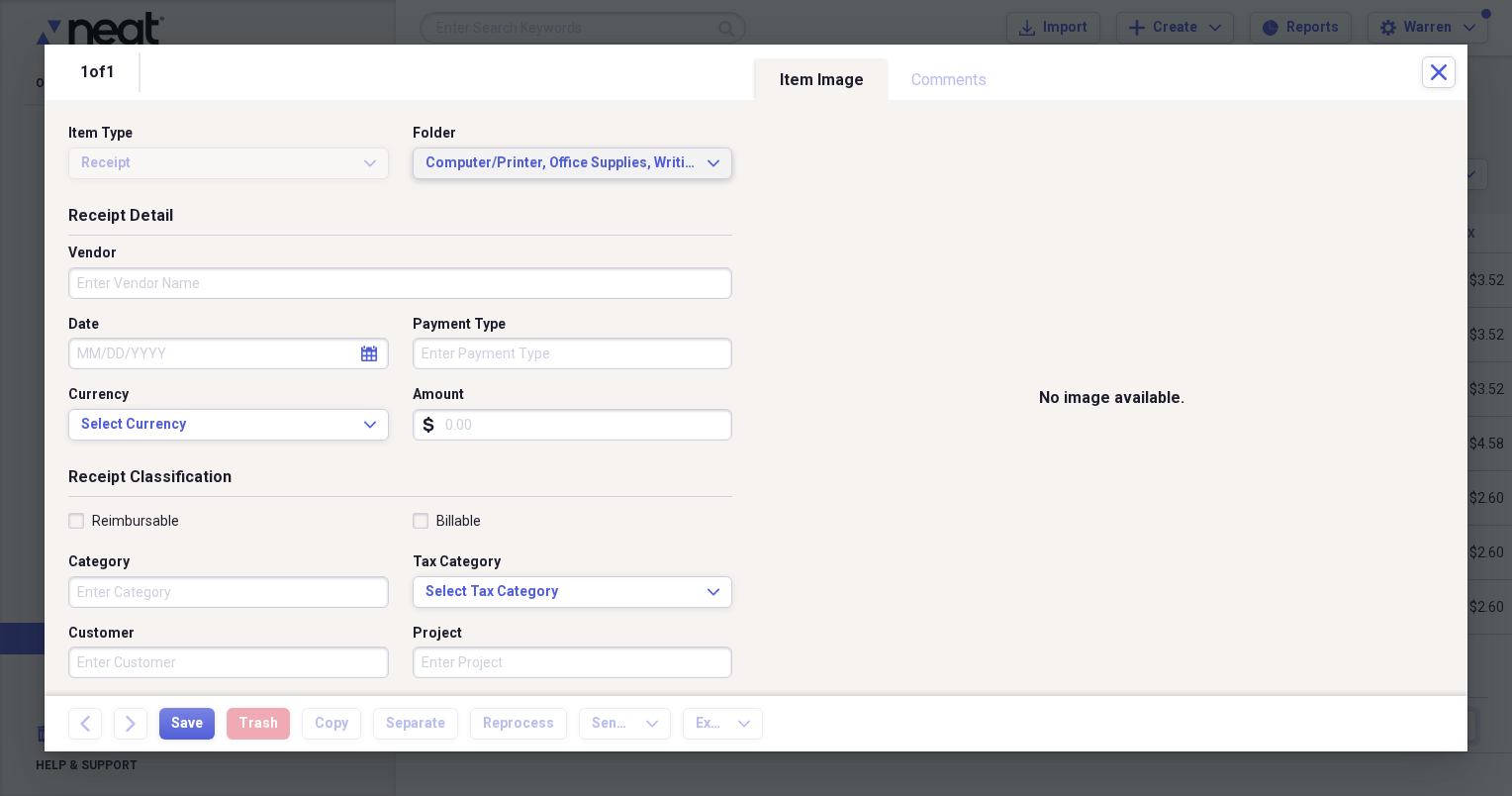click on "Expand" 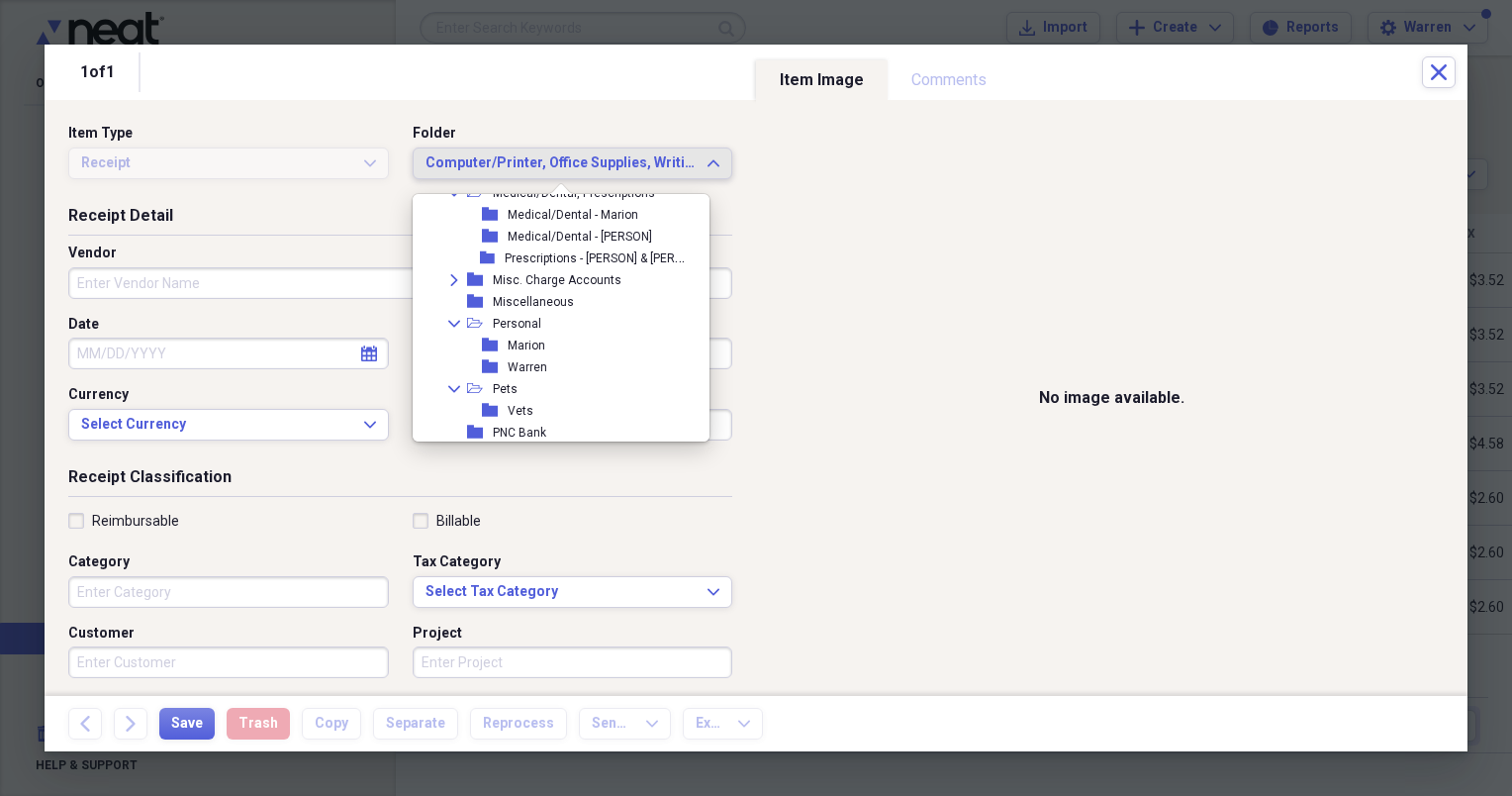 scroll, scrollTop: 1095, scrollLeft: 0, axis: vertical 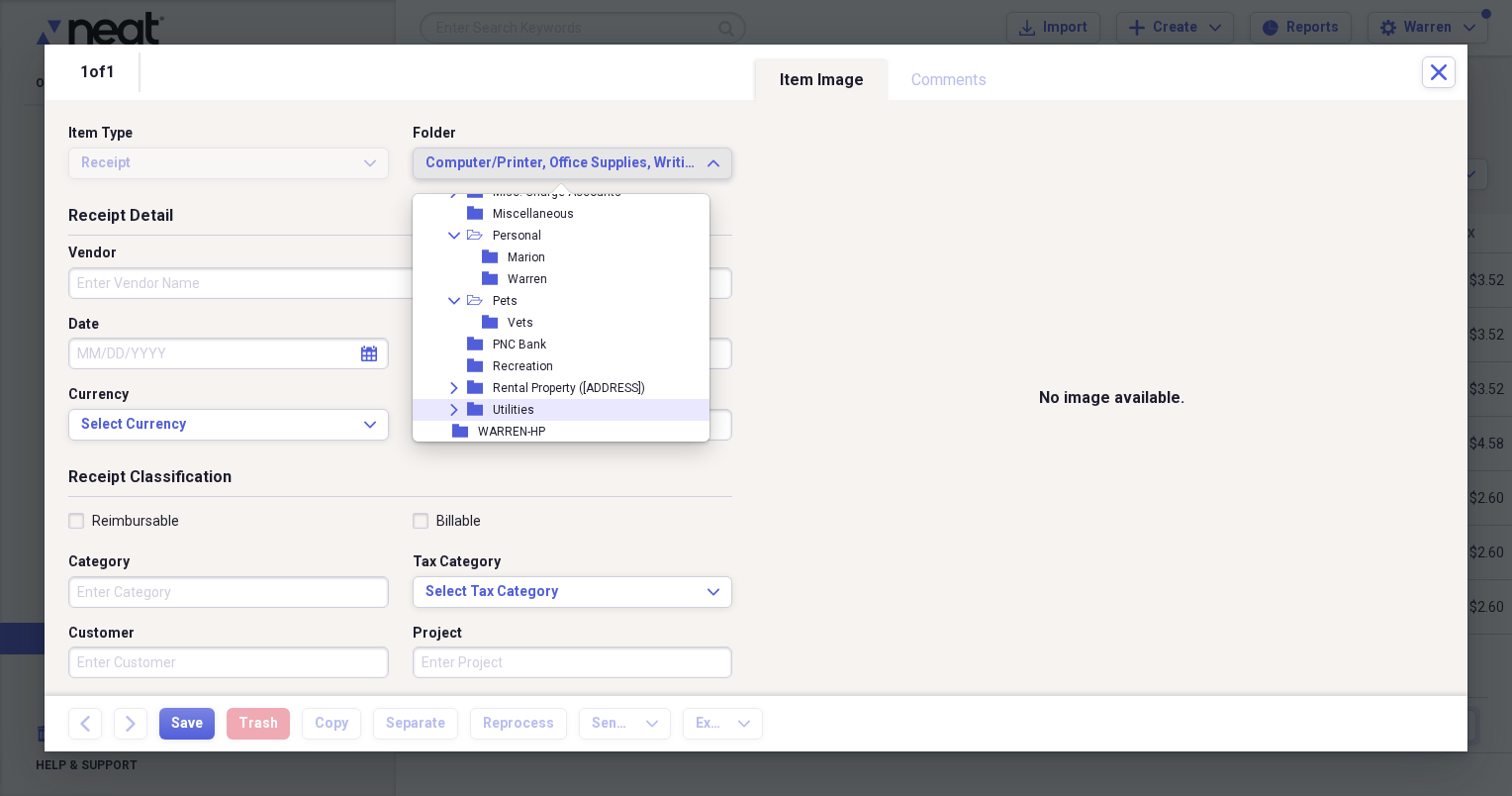 click on "Expand" 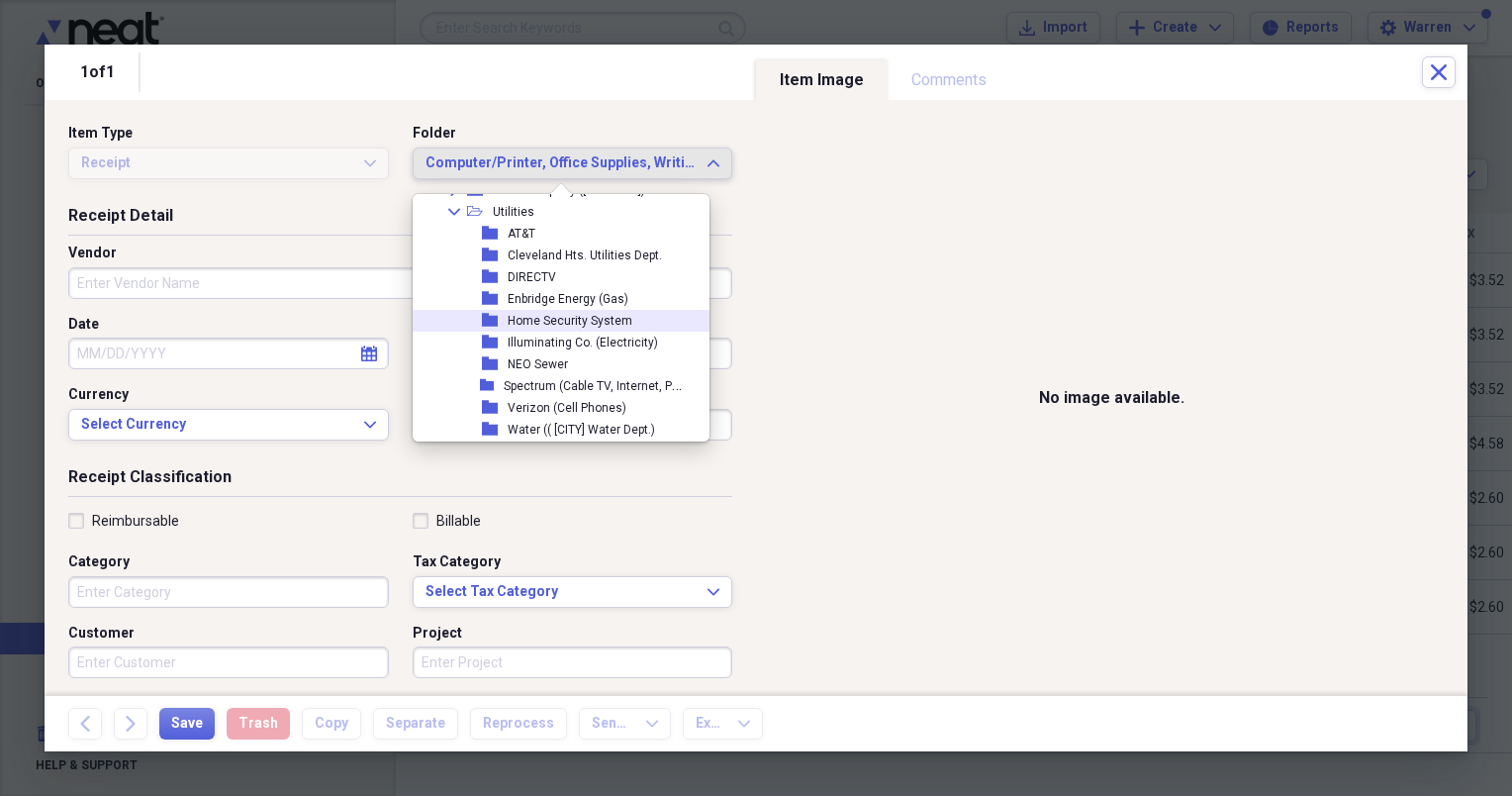 scroll, scrollTop: 1194, scrollLeft: 0, axis: vertical 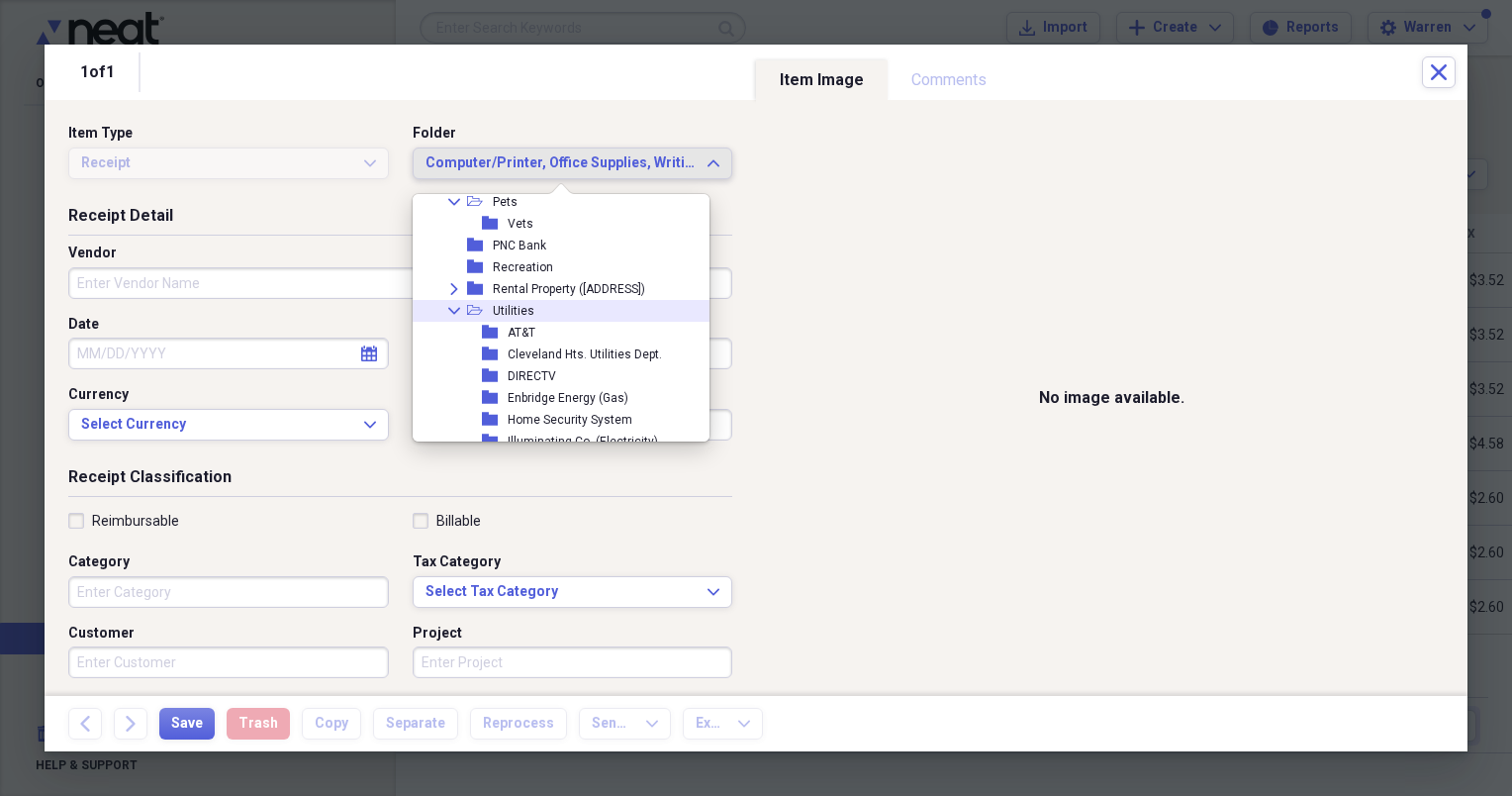 click on "Utilities" at bounding box center (514, 311) 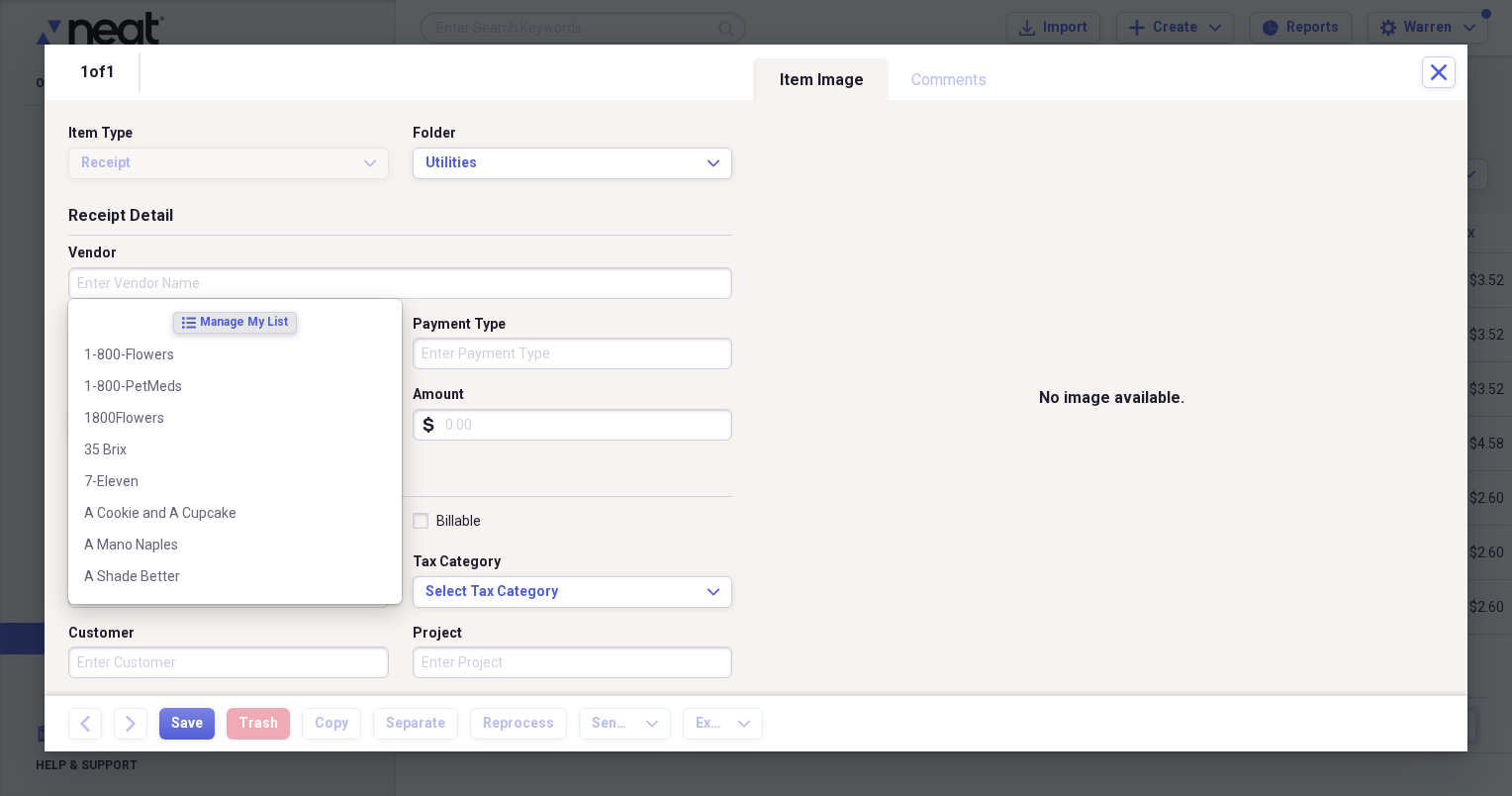 click on "Vendor" at bounding box center (400, 283) 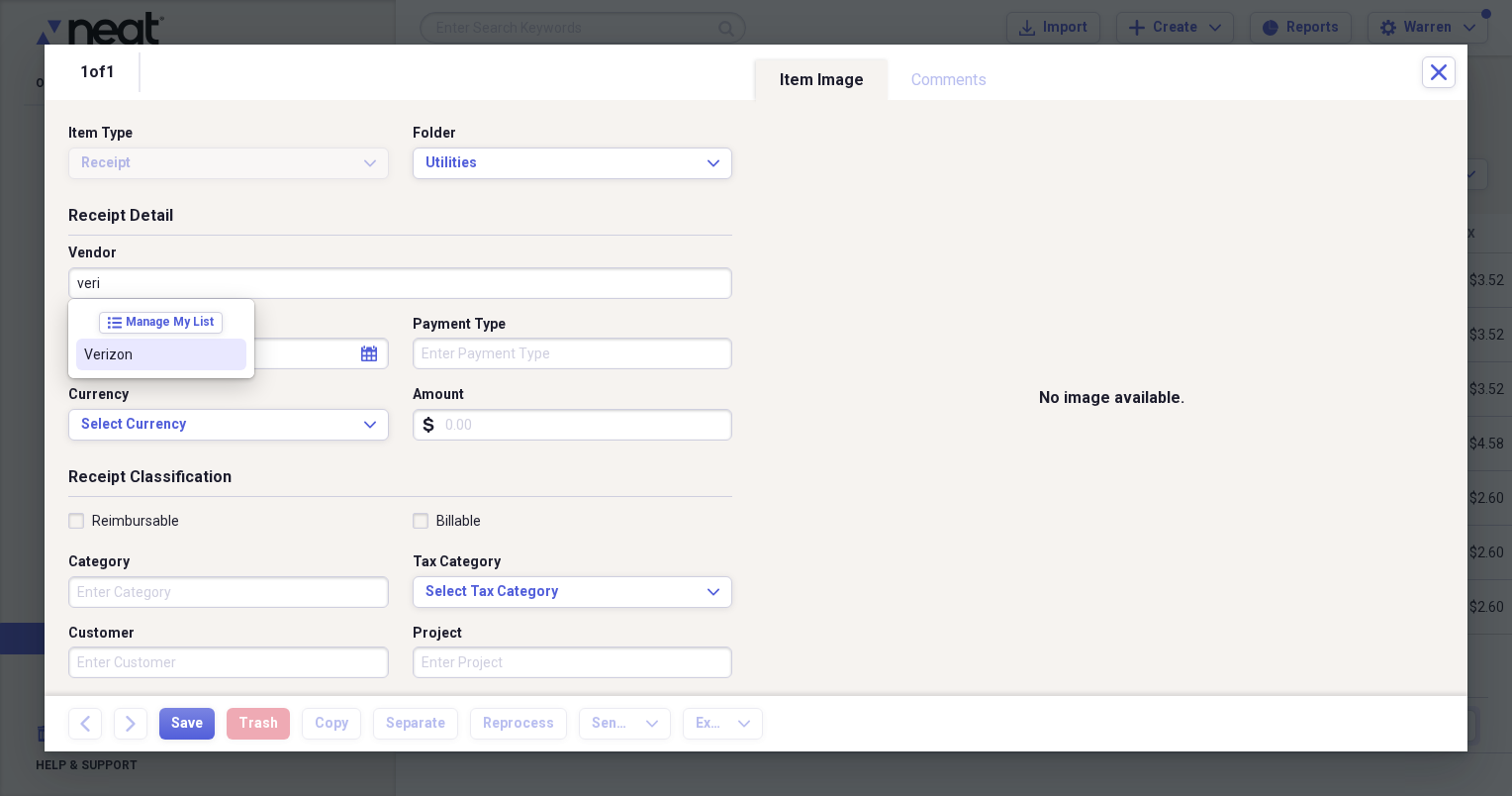 click on "Verizon" at bounding box center (149, 354) 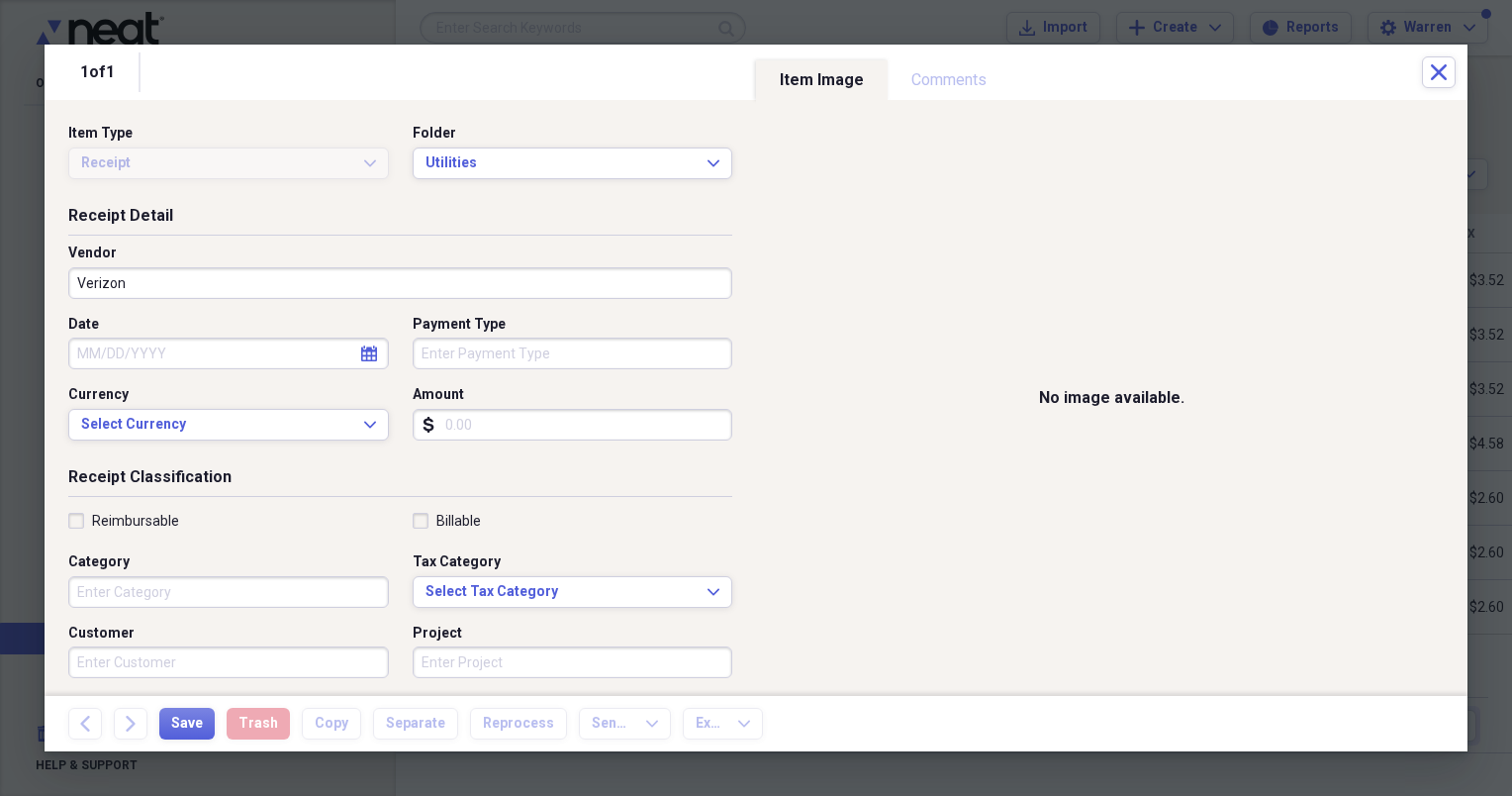 click on "calendar" 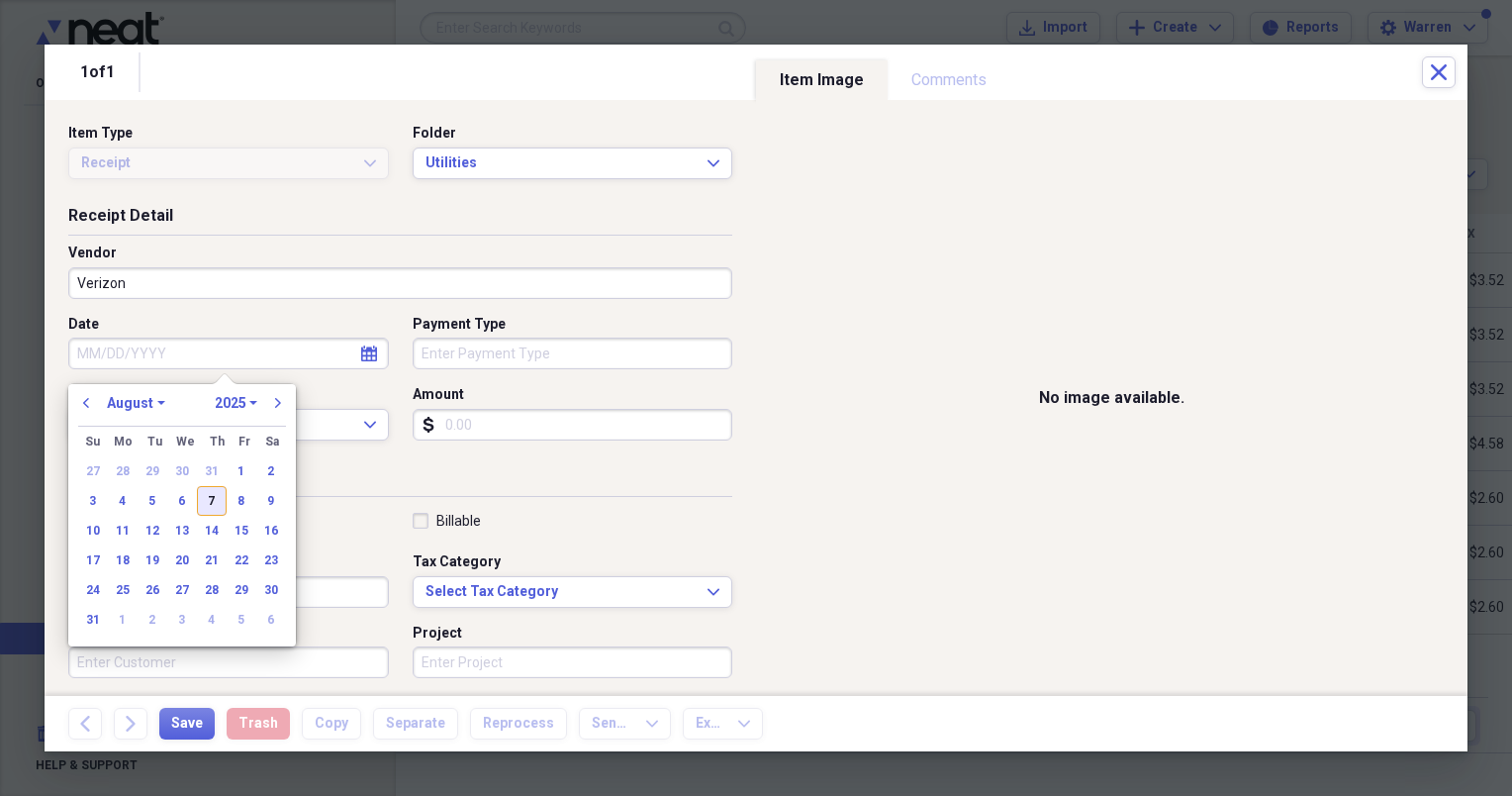 click on "7" at bounding box center (212, 501) 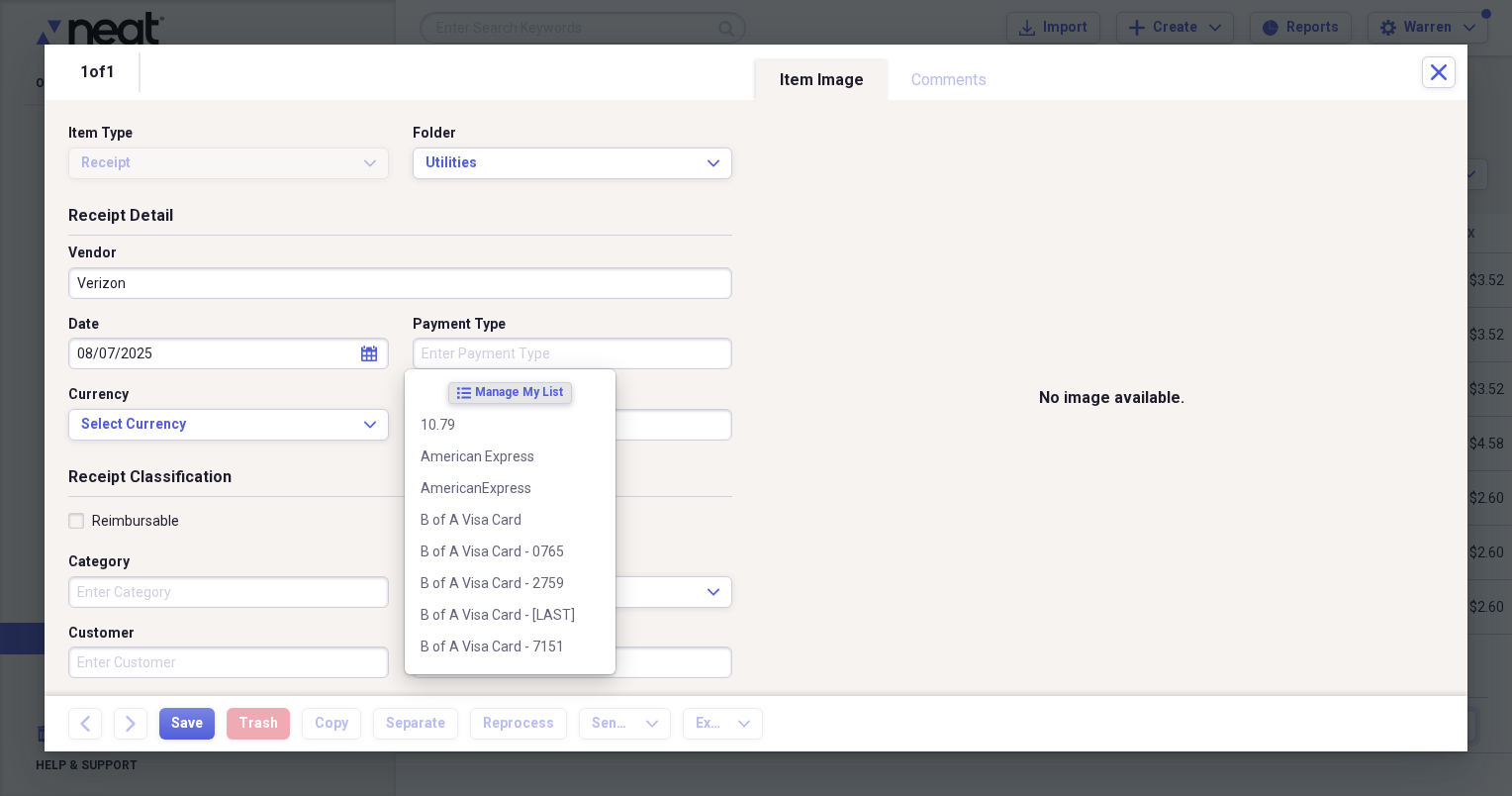 click on "Payment Type" at bounding box center [573, 353] 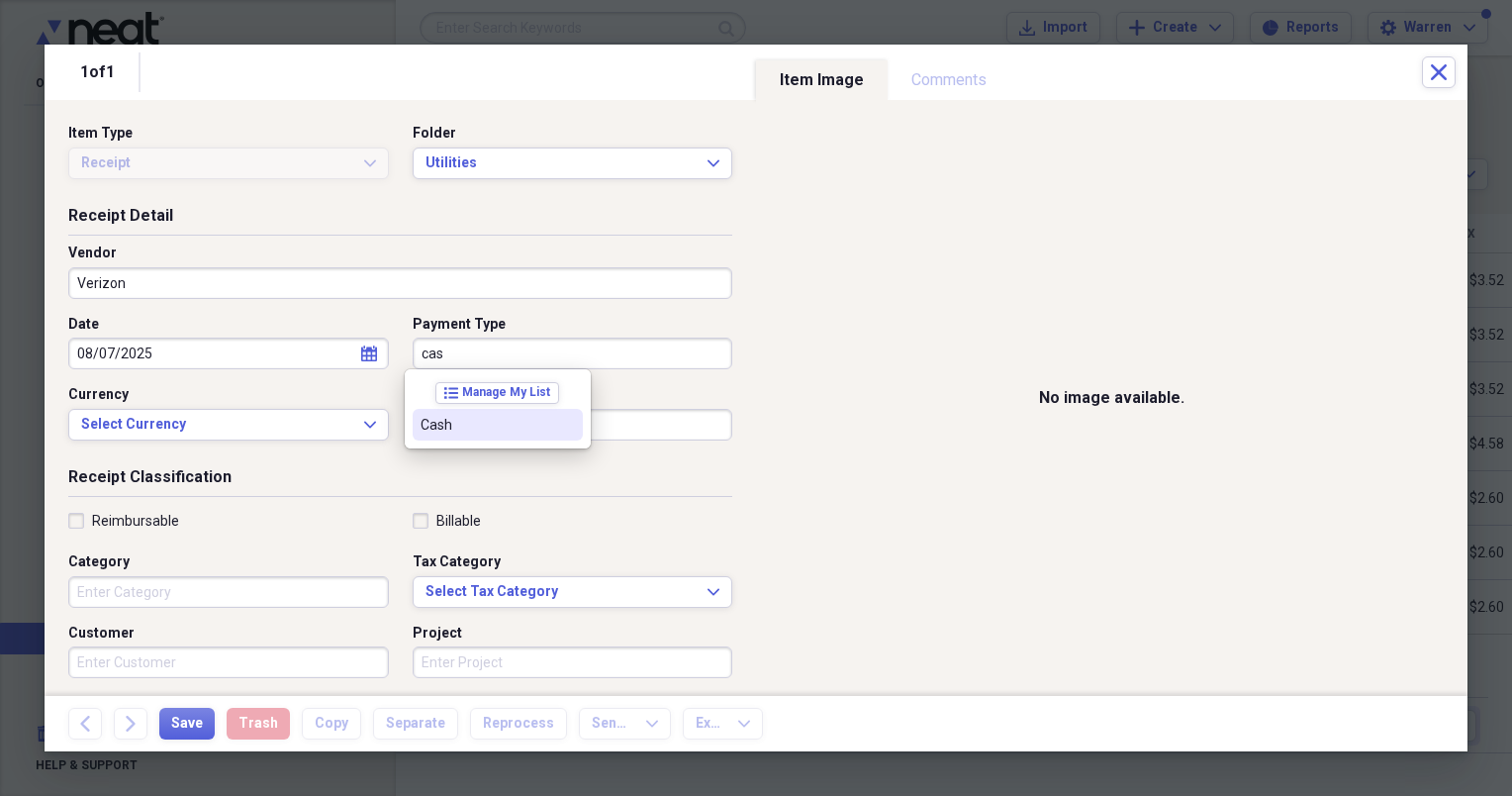 click on "Cash" at bounding box center (486, 425) 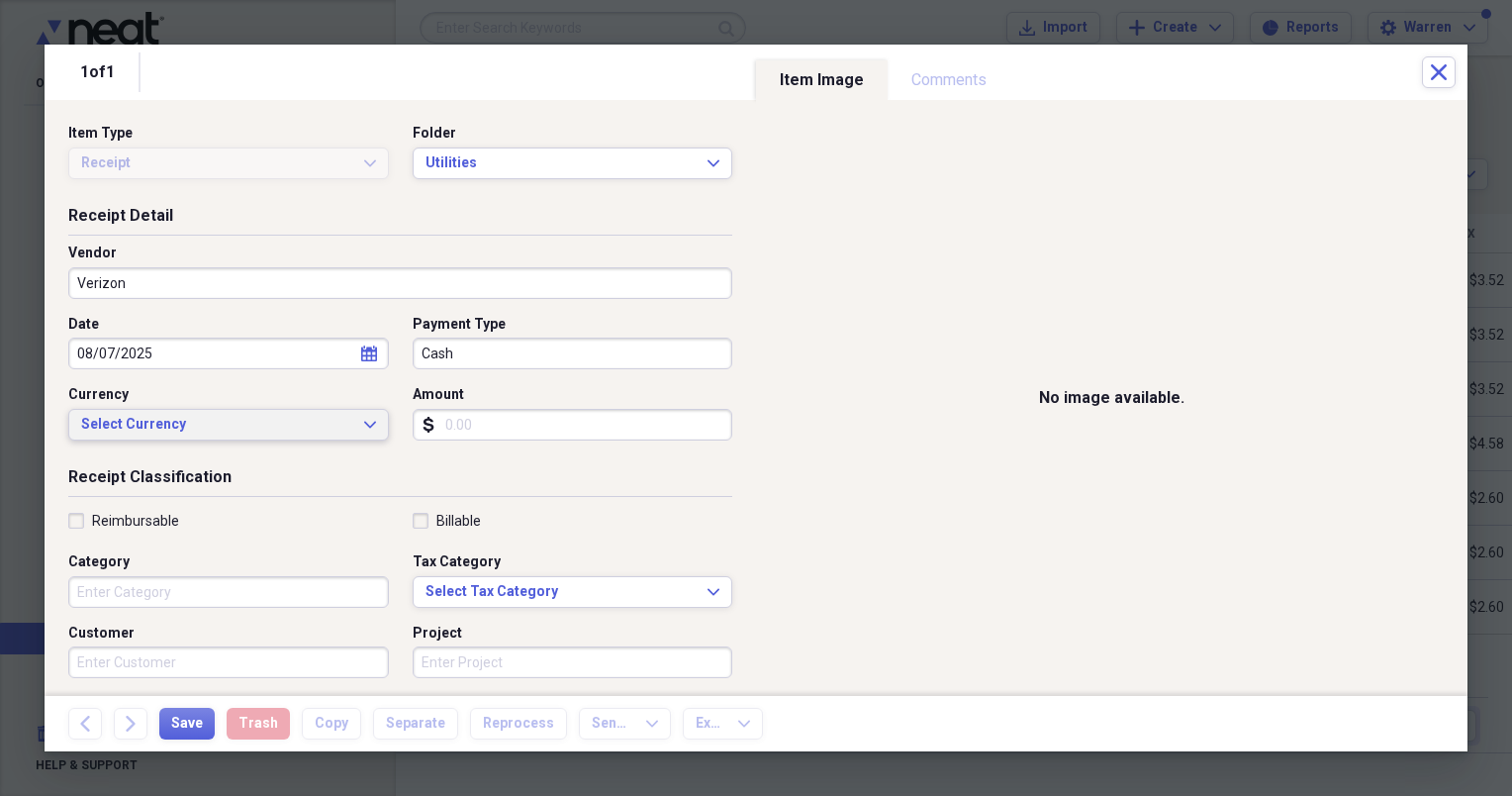 click on "Expand" 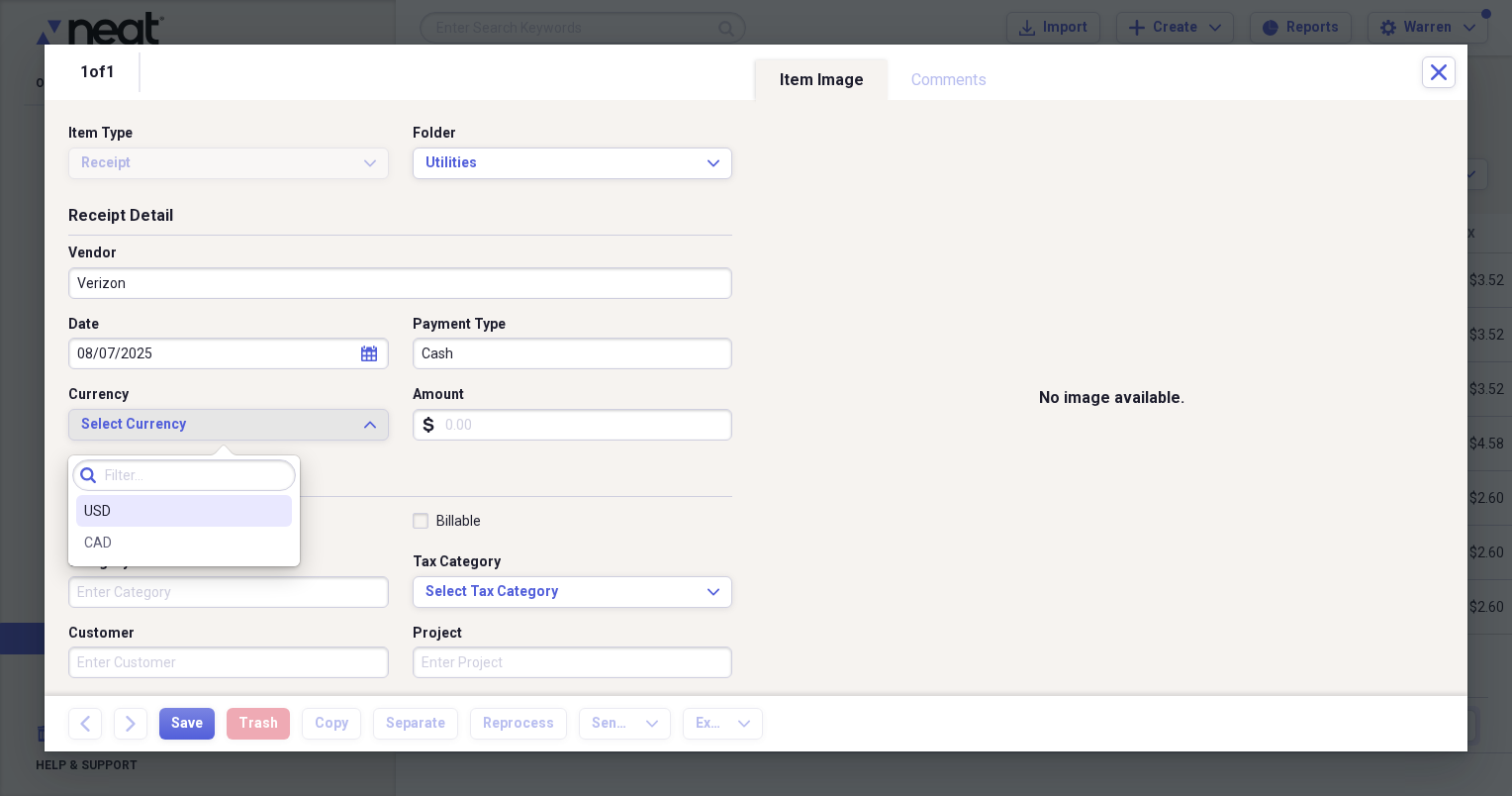 click on "USD" at bounding box center (172, 511) 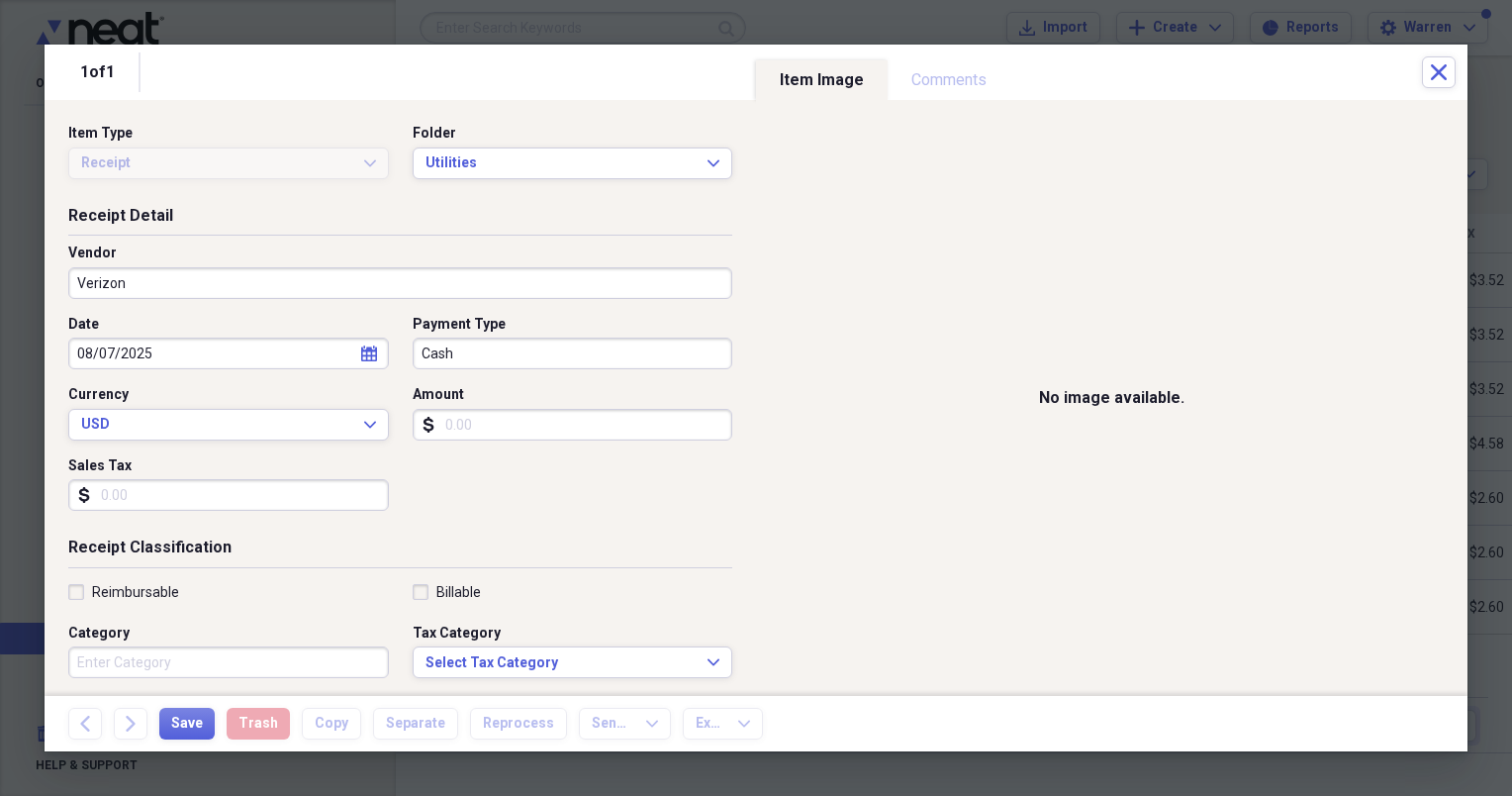 click on "Amount" at bounding box center [573, 425] 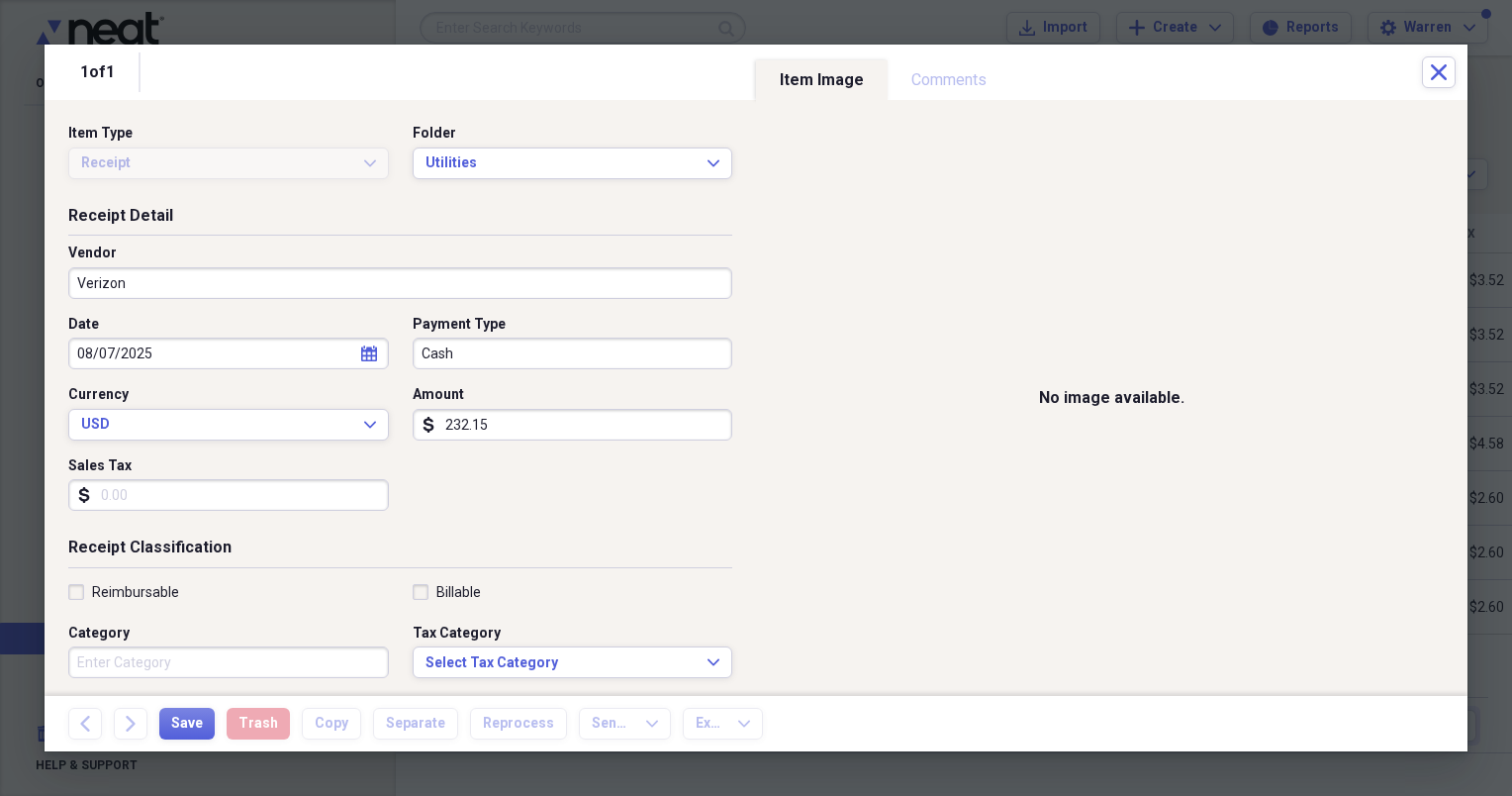 type on "232.15" 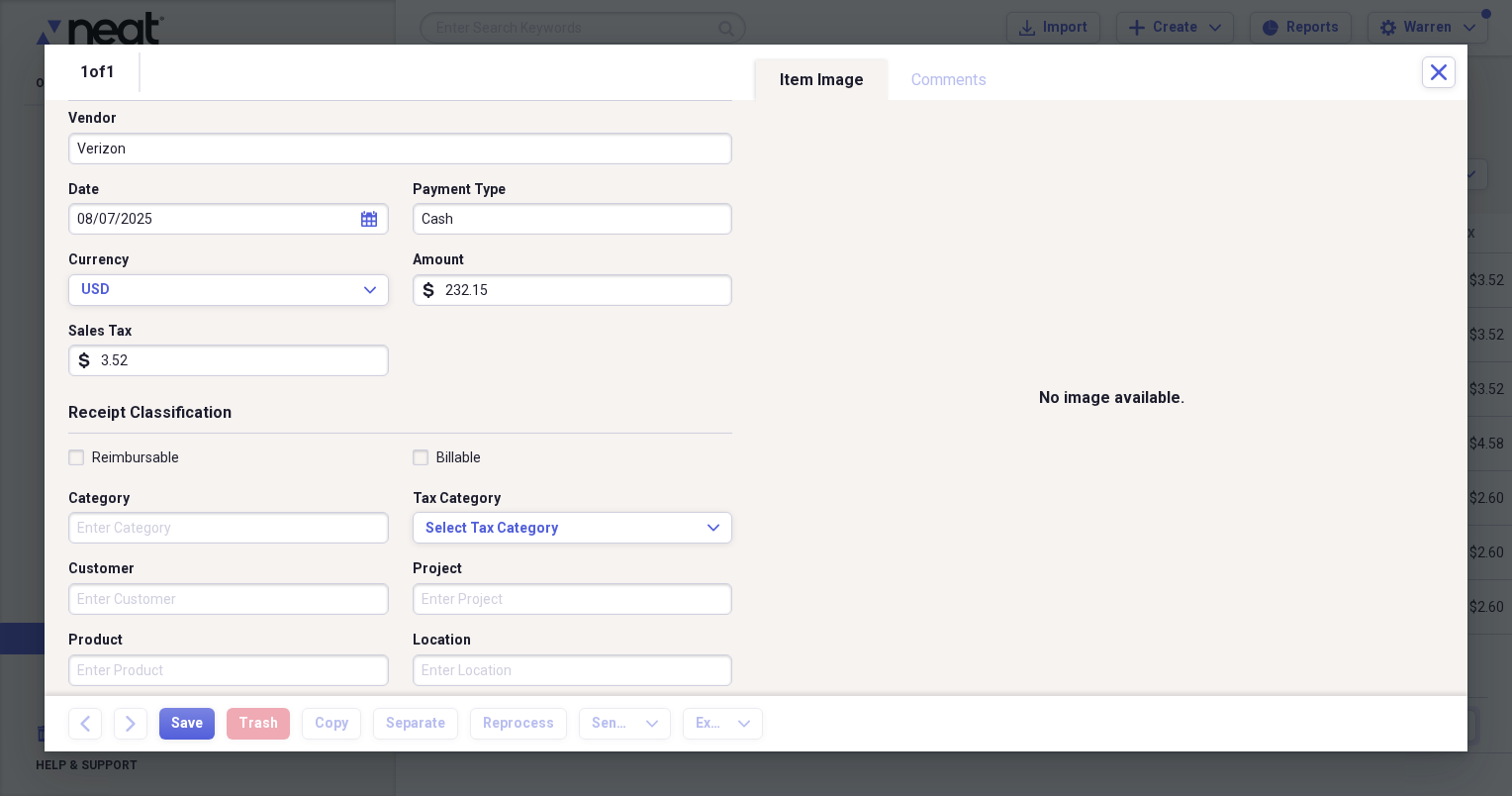 scroll, scrollTop: 198, scrollLeft: 0, axis: vertical 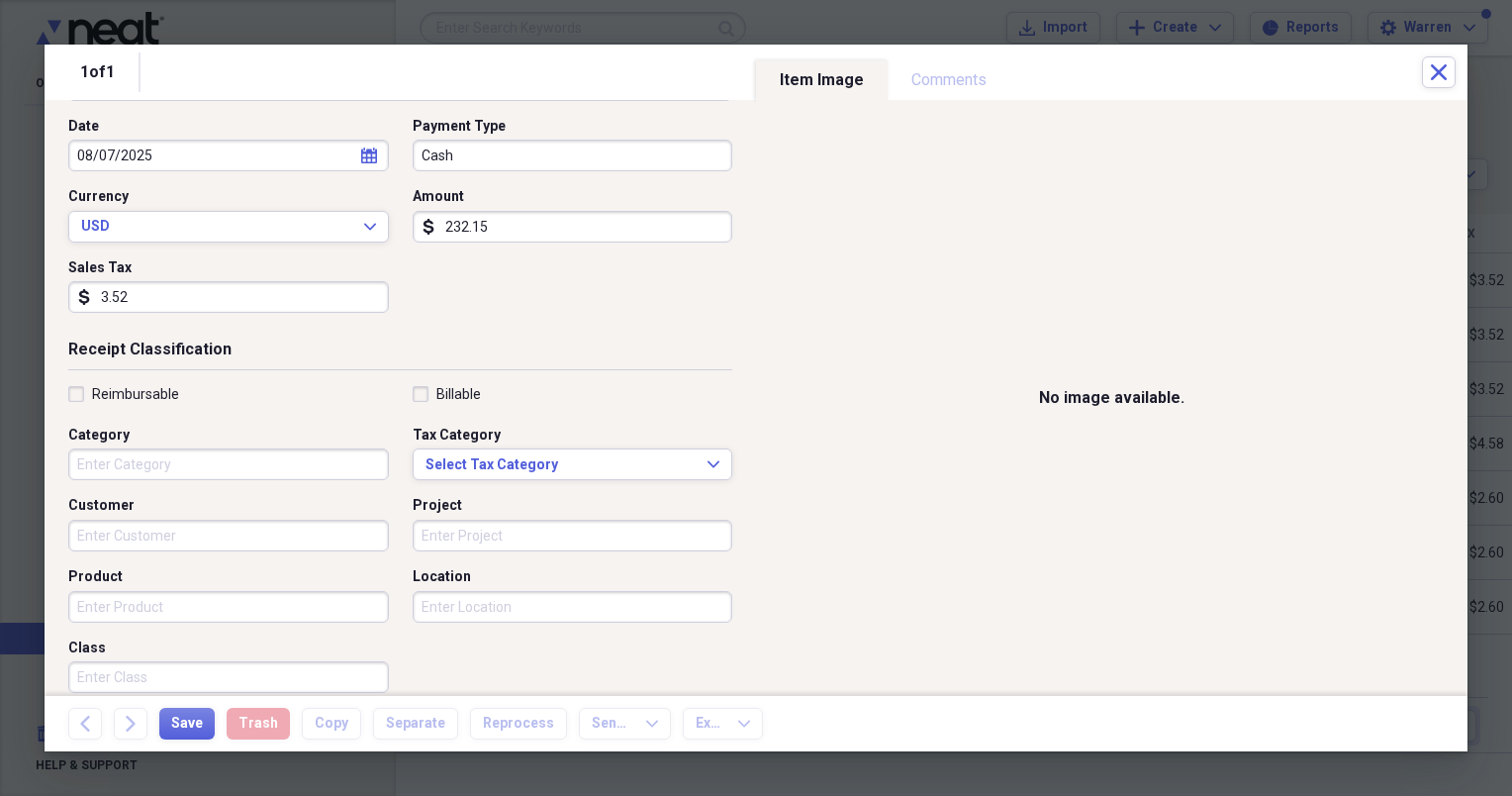 type on "3.52" 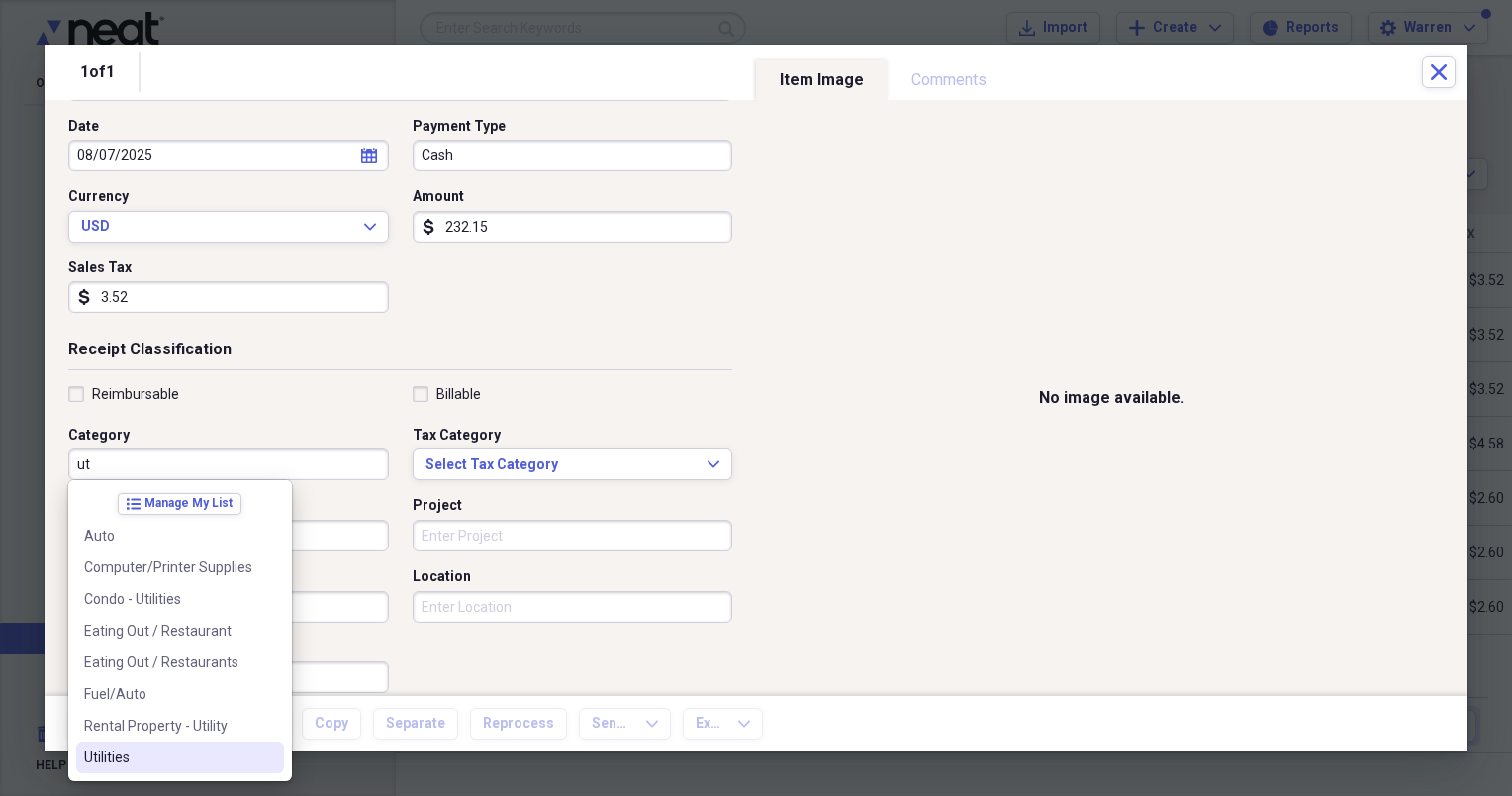 click on "Utilities" at bounding box center [168, 757] 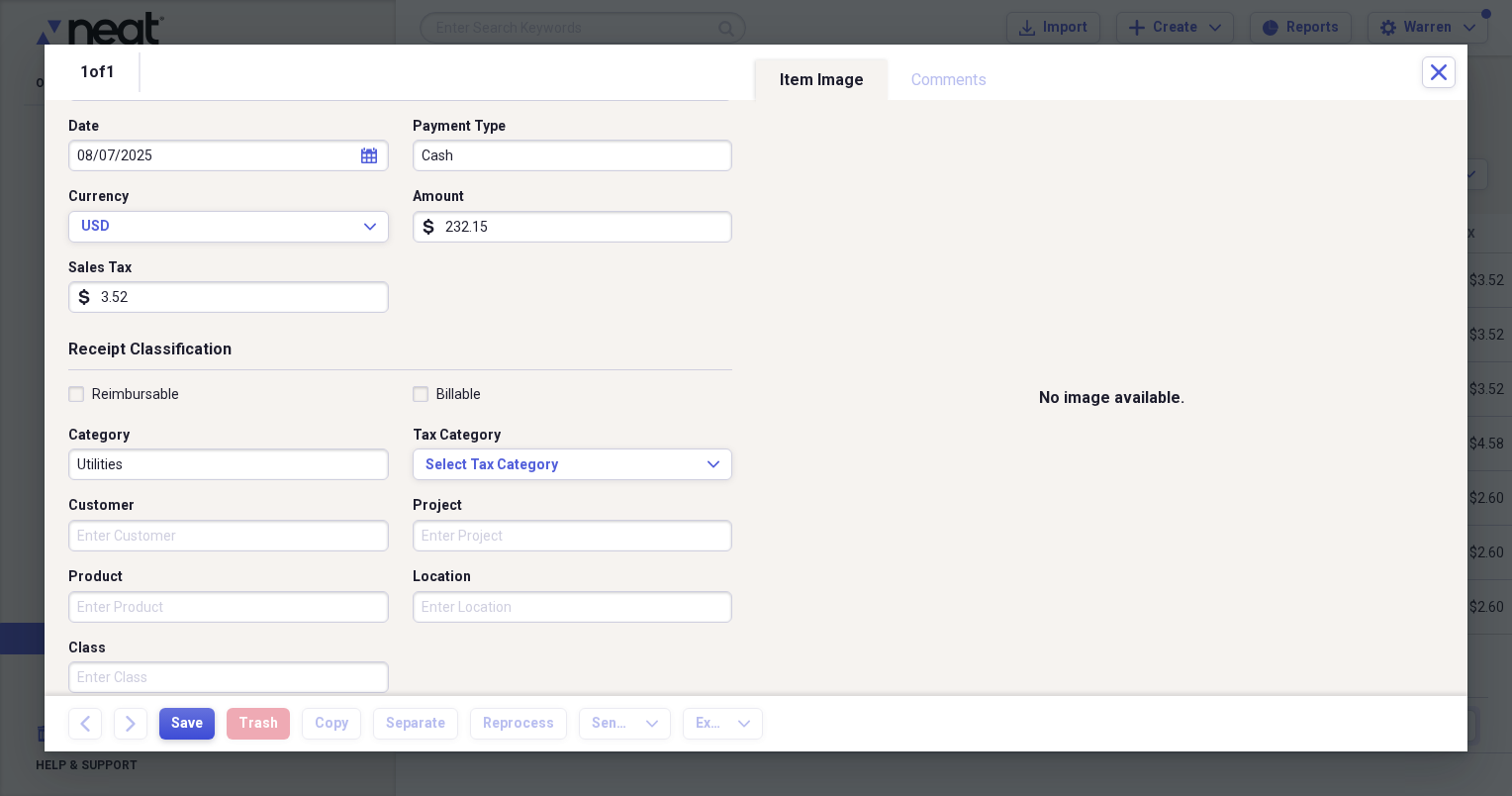 click on "Save" at bounding box center (187, 724) 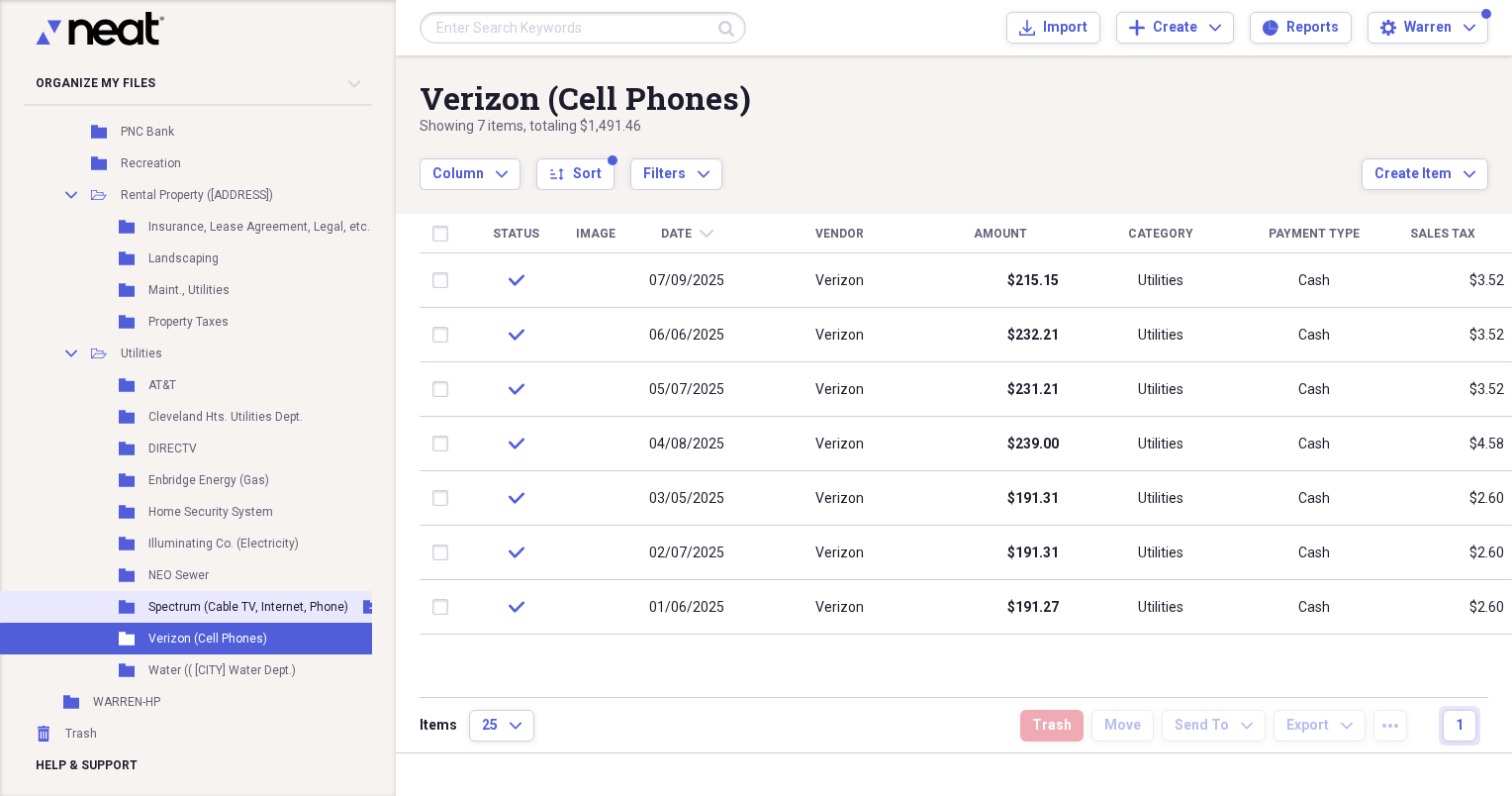 click on "Spectrum (Cable TV, Internet, Phone)" at bounding box center [248, 607] 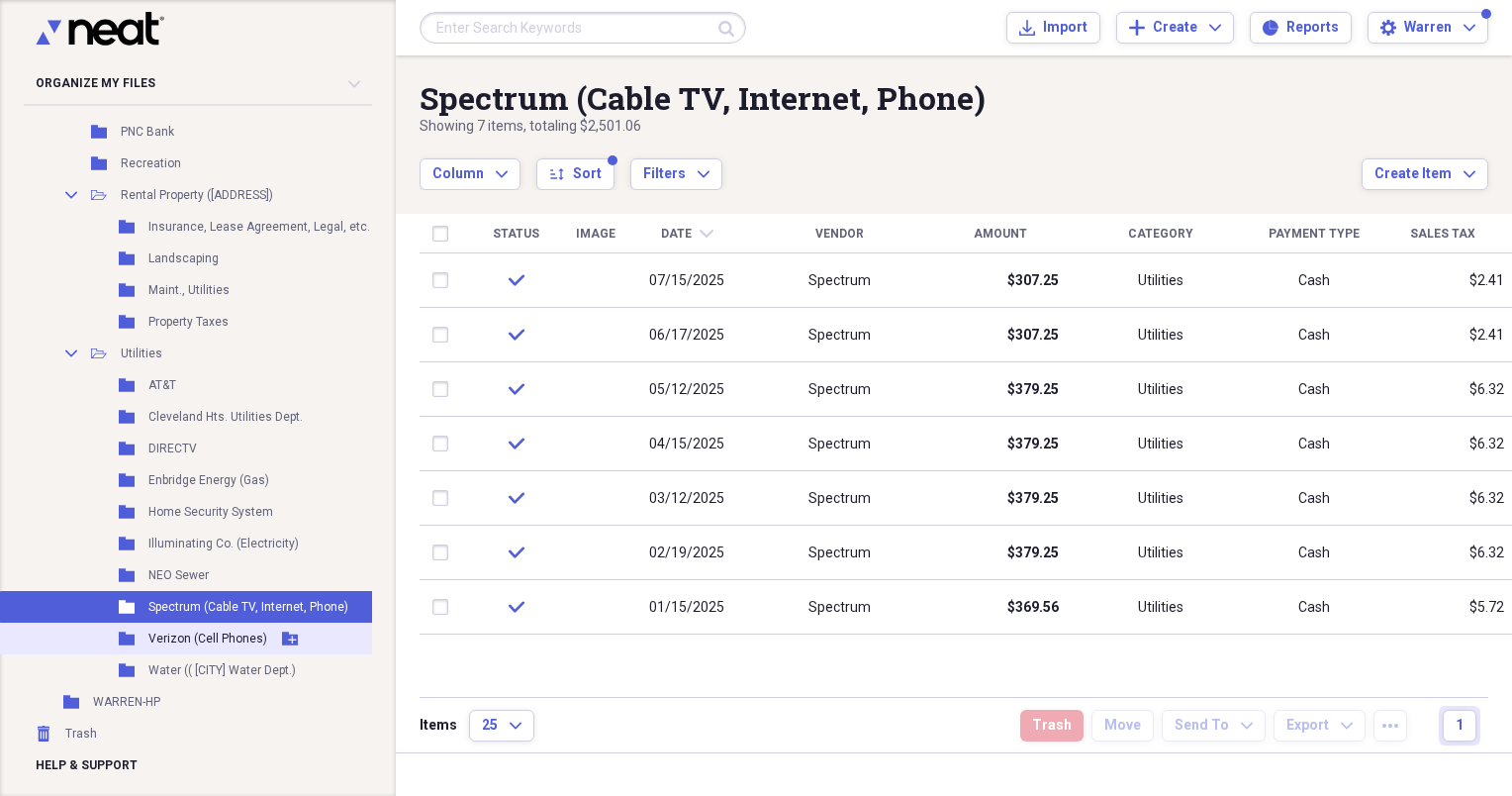 click on "Verizon (Cell Phones)" at bounding box center [208, 639] 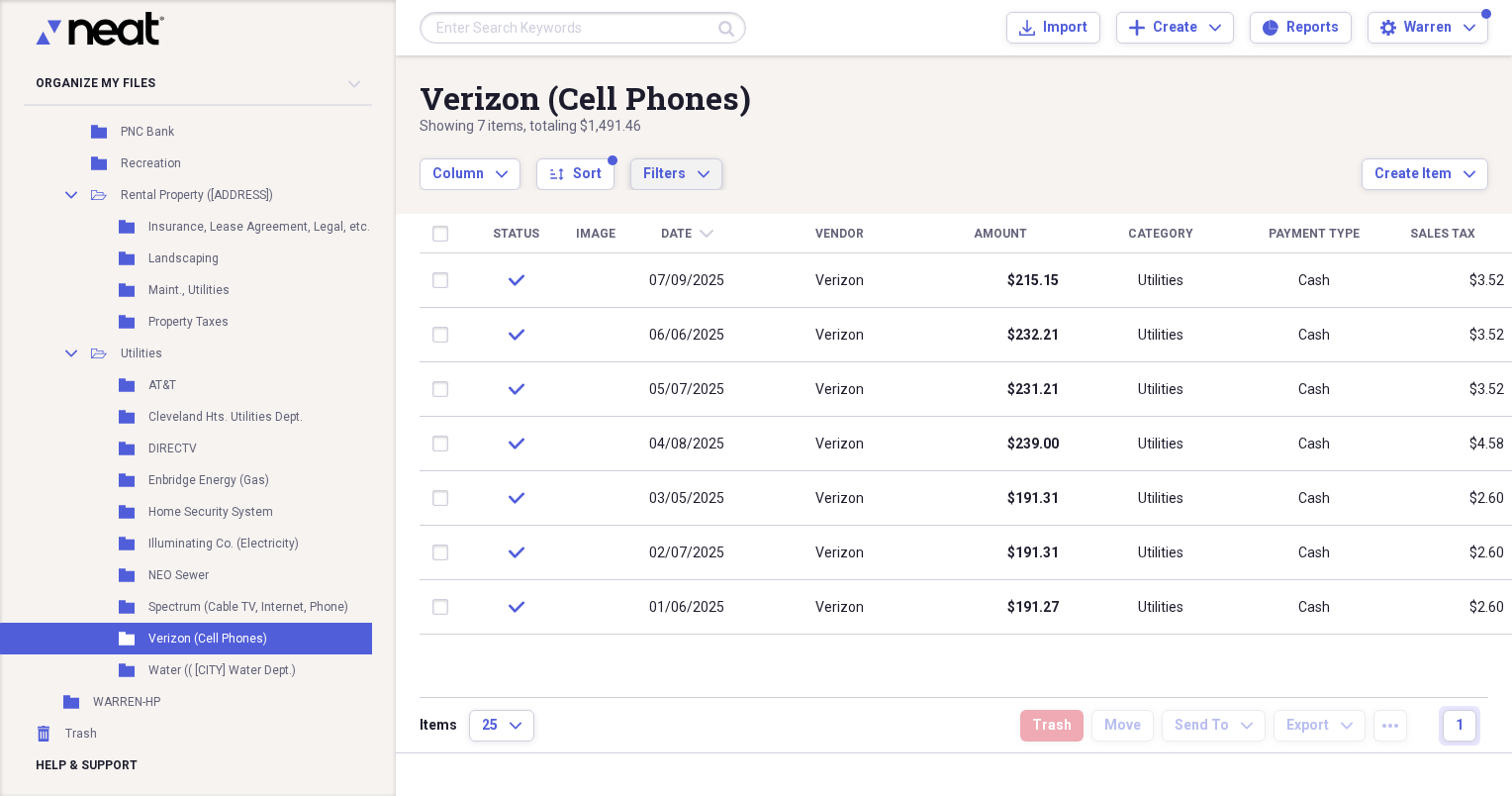 click on "Expand" 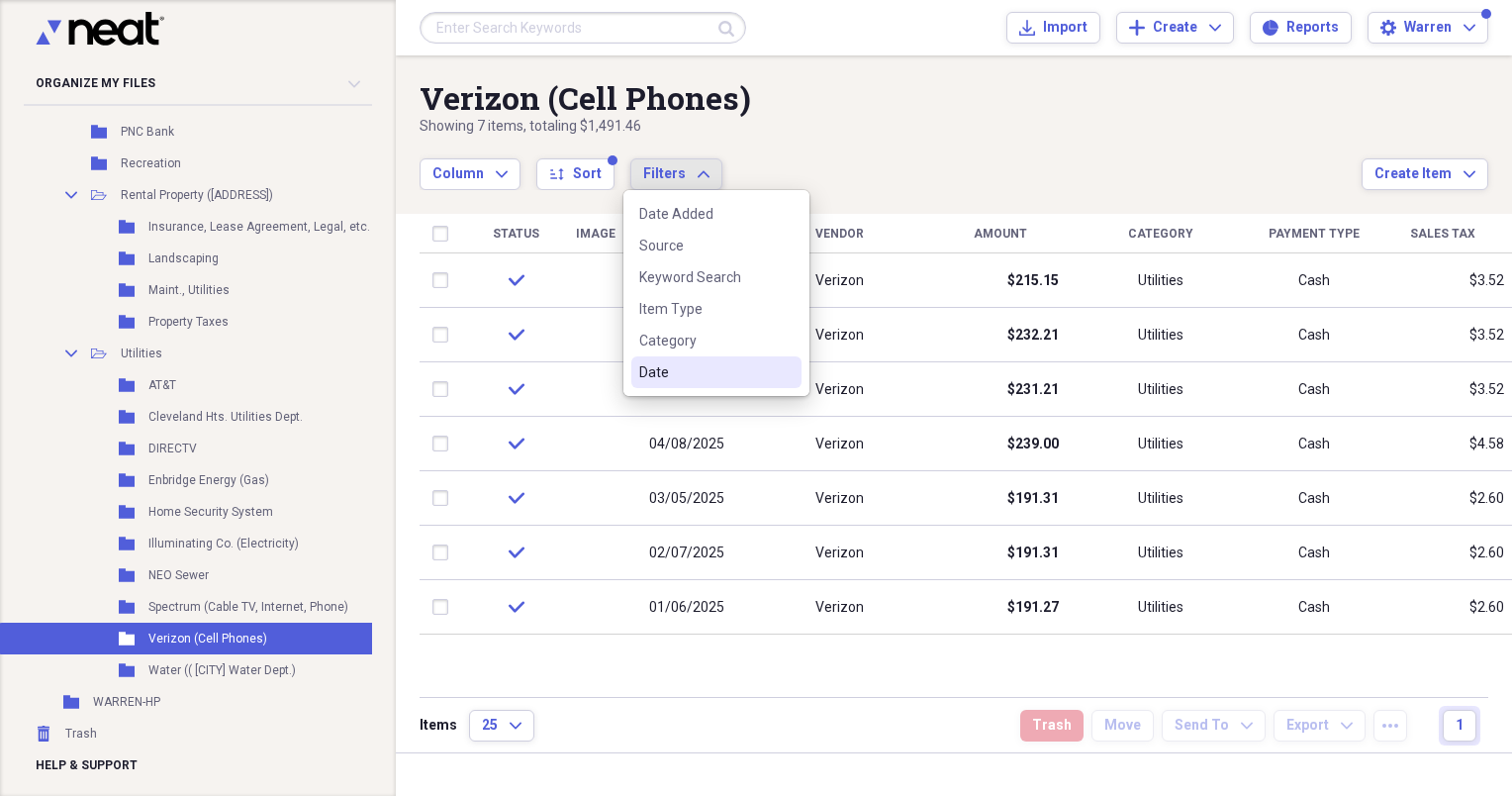 click on "Date" at bounding box center (705, 372) 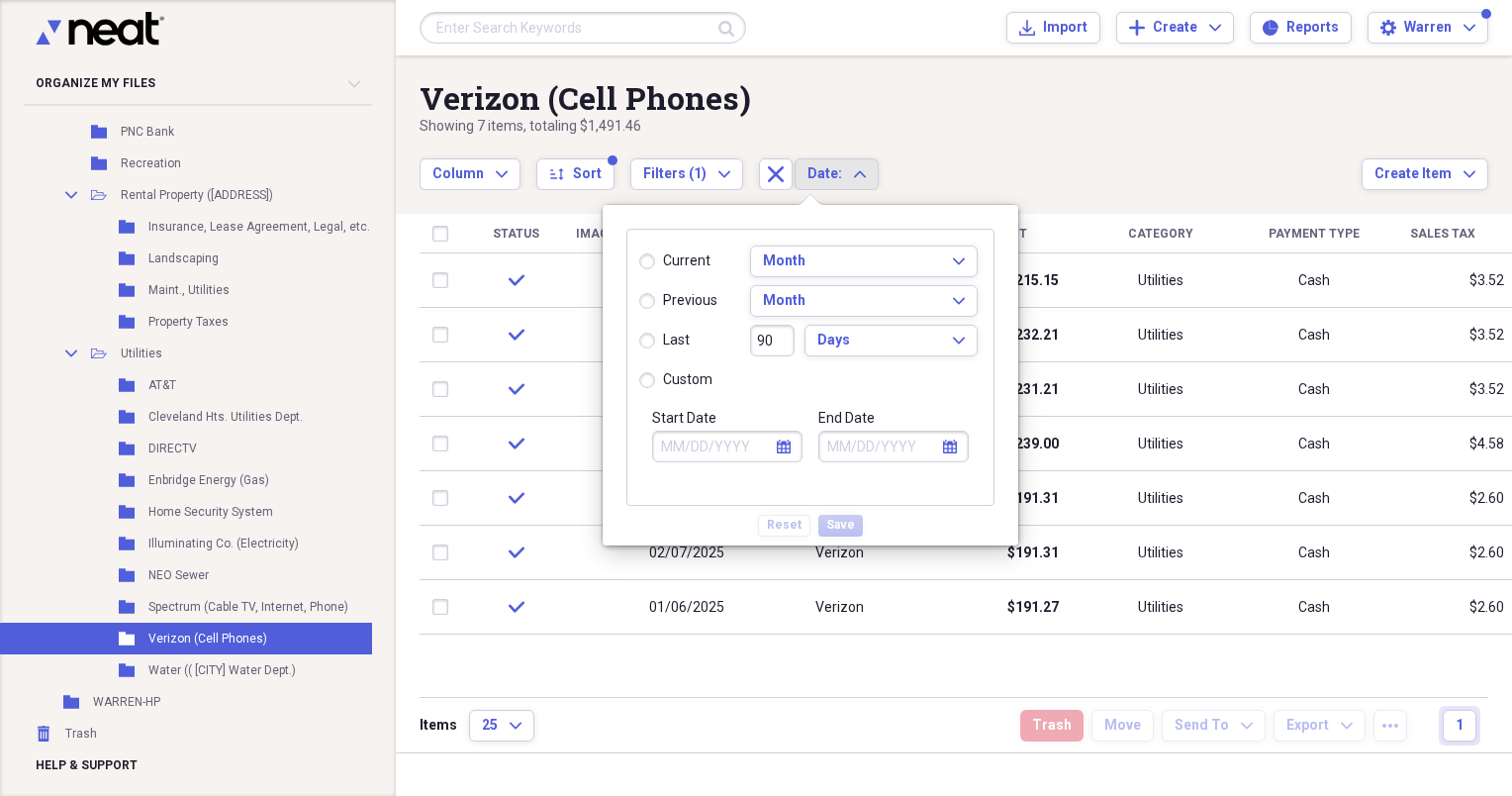 click on "calendar" 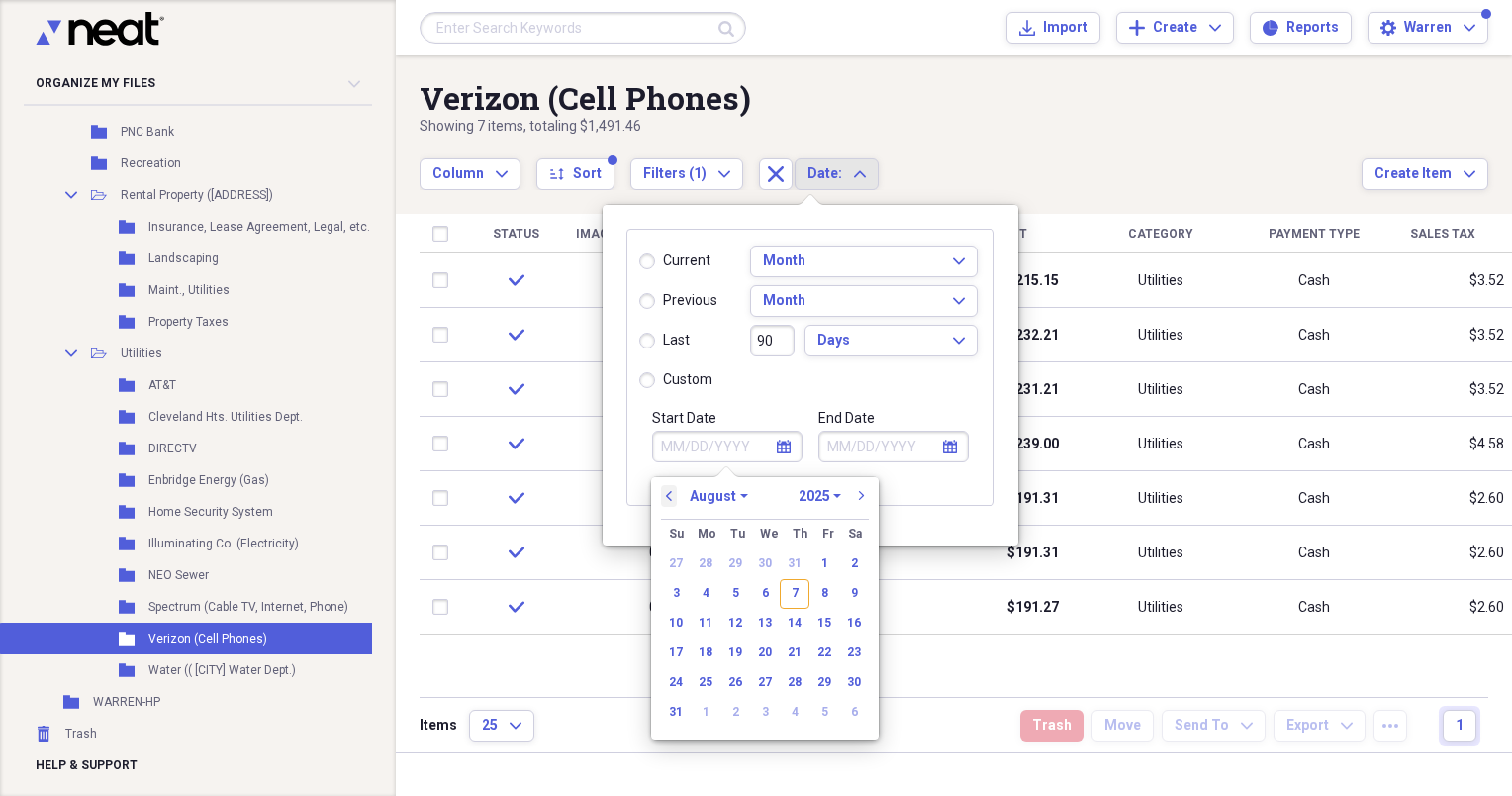 click on "previous" at bounding box center (669, 496) 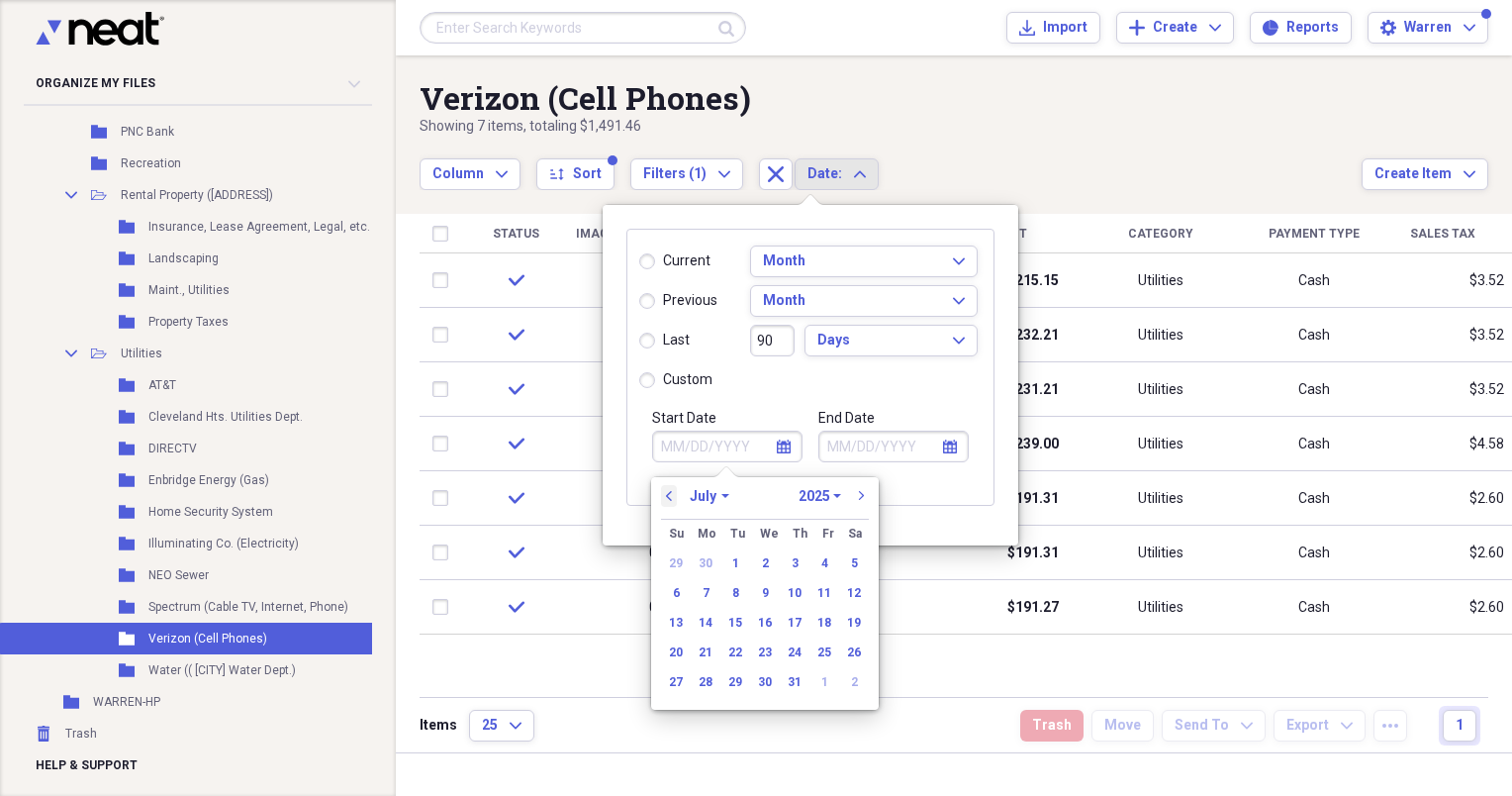 click on "previous" at bounding box center (669, 496) 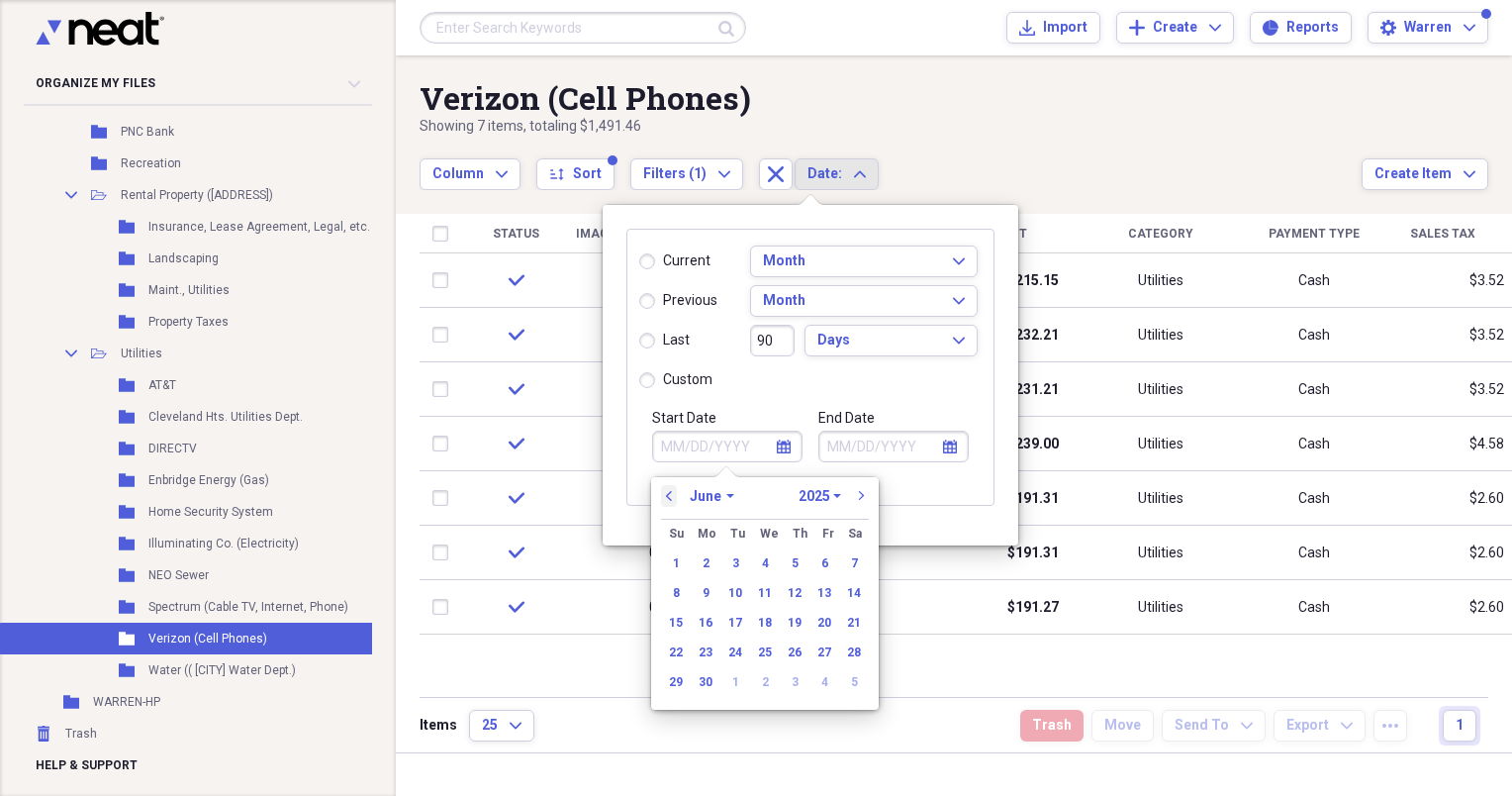 click on "previous" at bounding box center [669, 496] 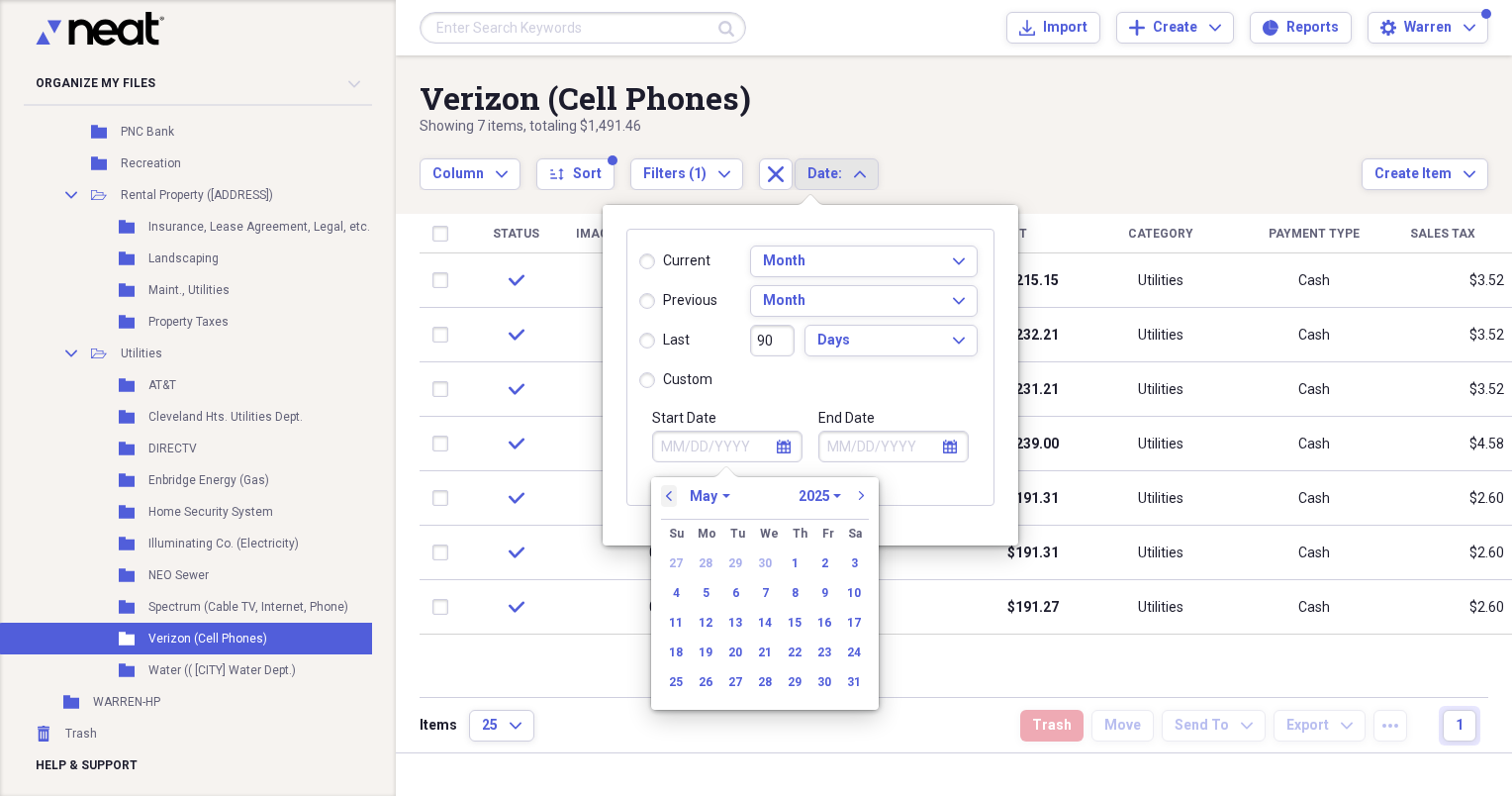 click on "previous" at bounding box center (669, 496) 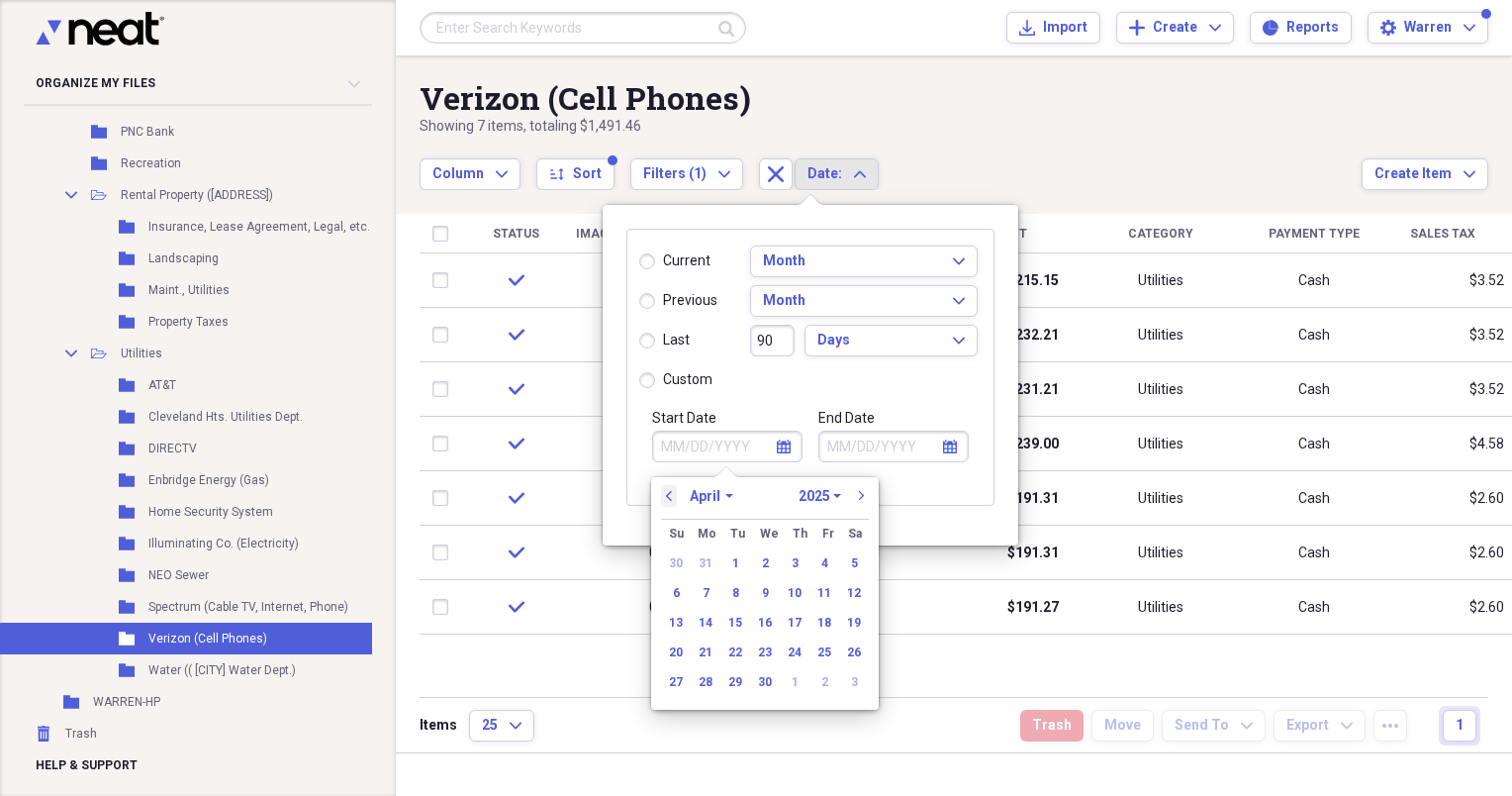 click on "previous" at bounding box center [669, 496] 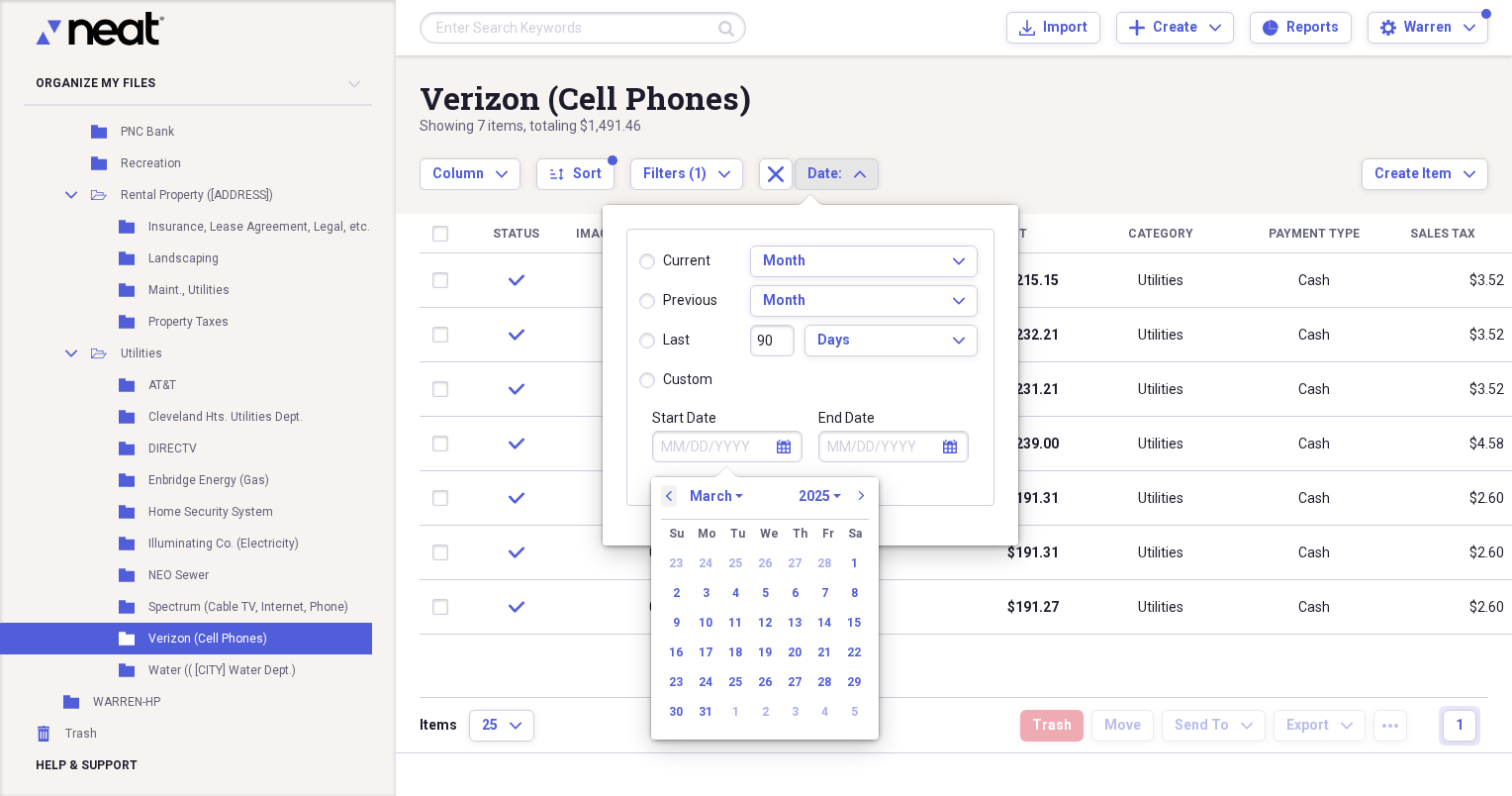 click on "previous" at bounding box center [669, 496] 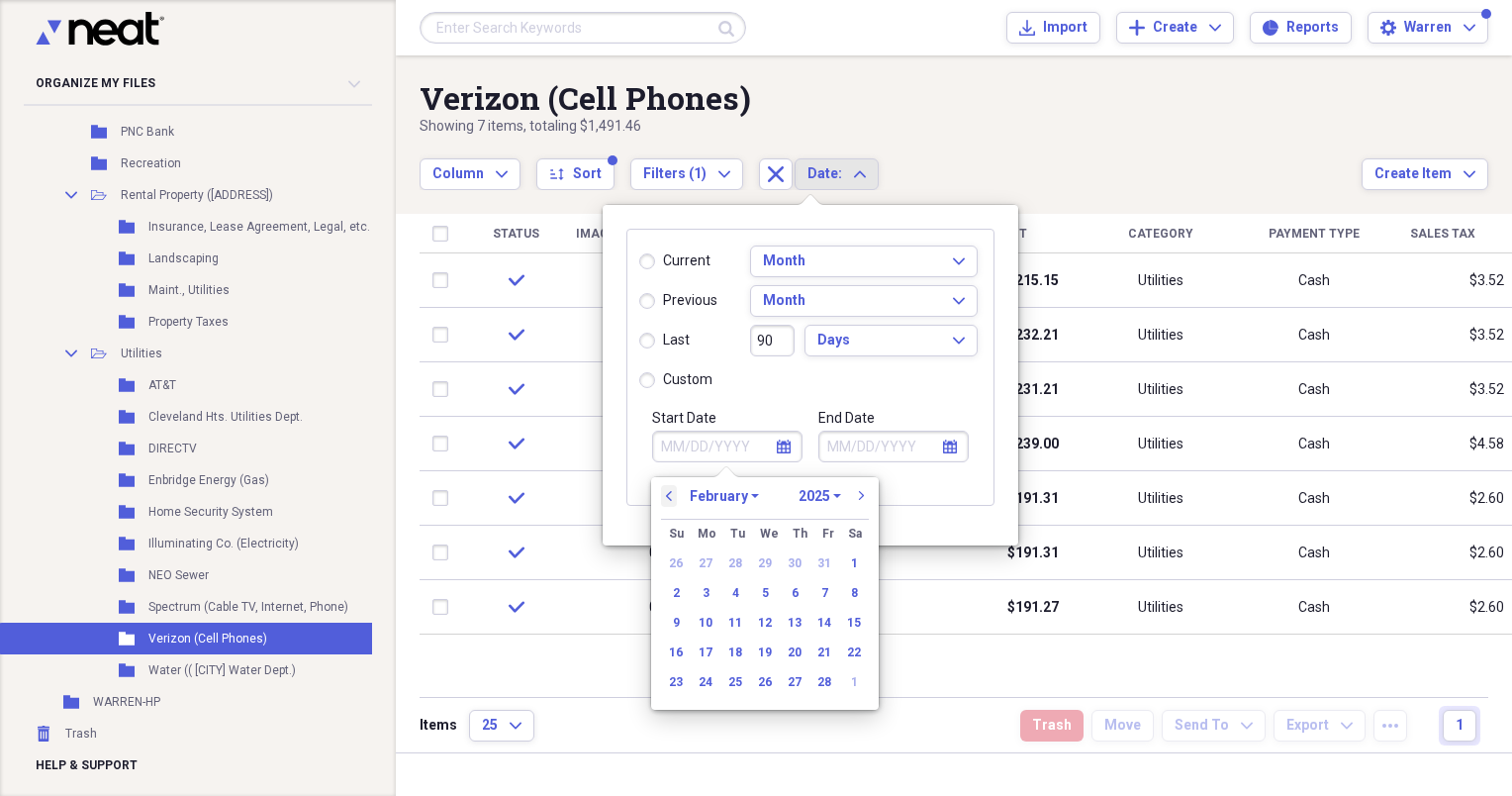 click on "previous" at bounding box center (669, 496) 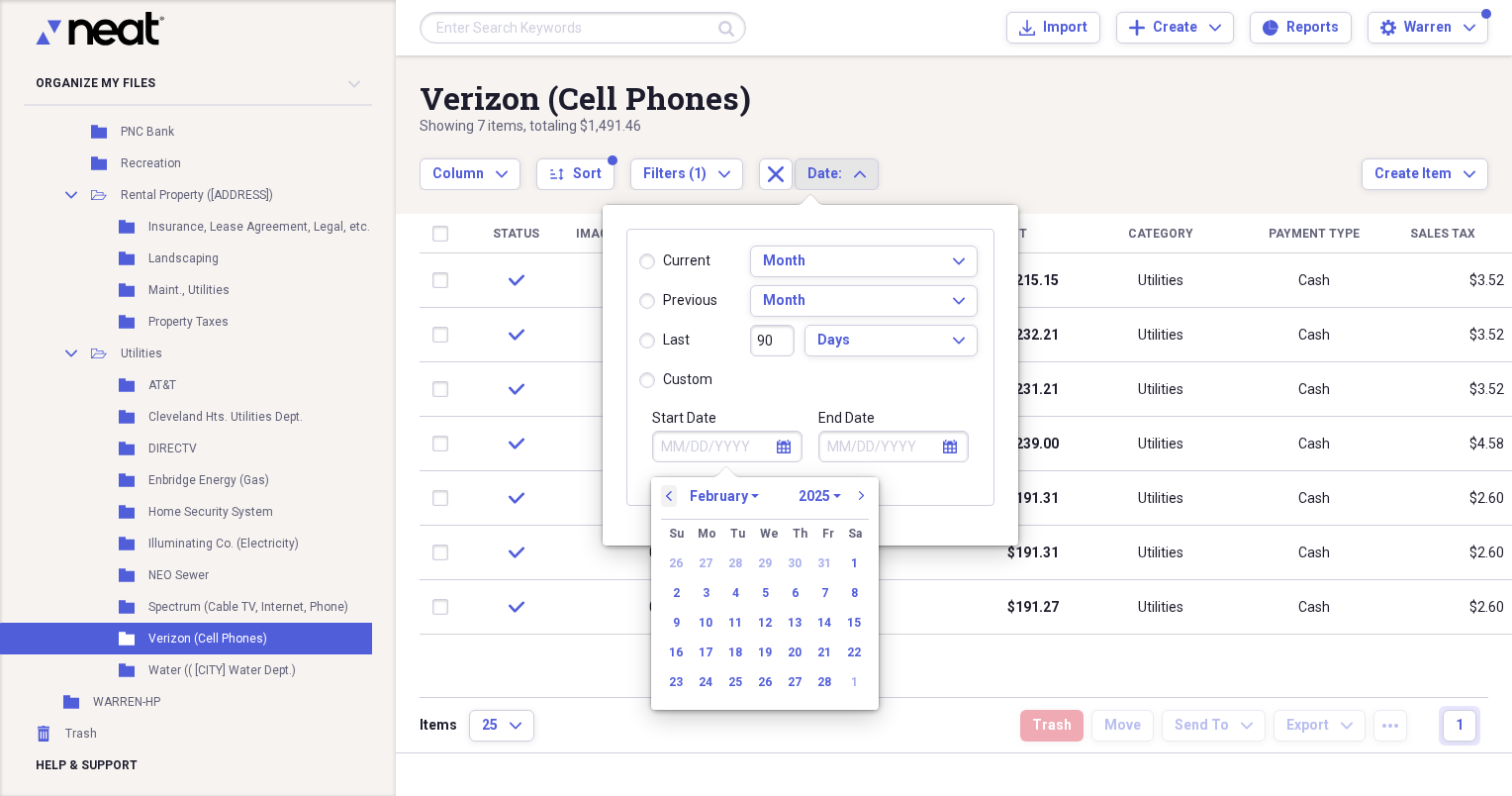 select on "0" 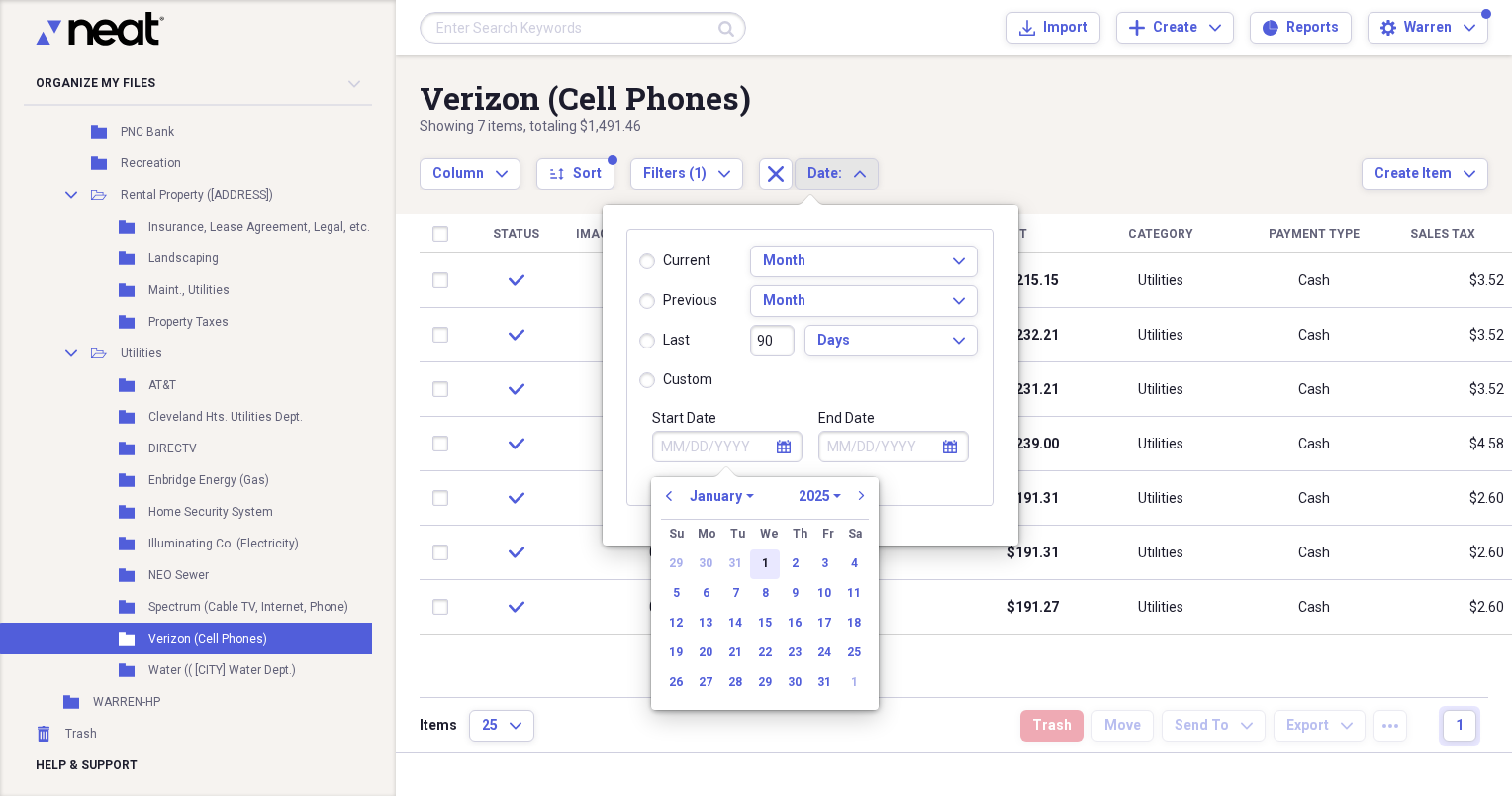 click on "1" at bounding box center (765, 564) 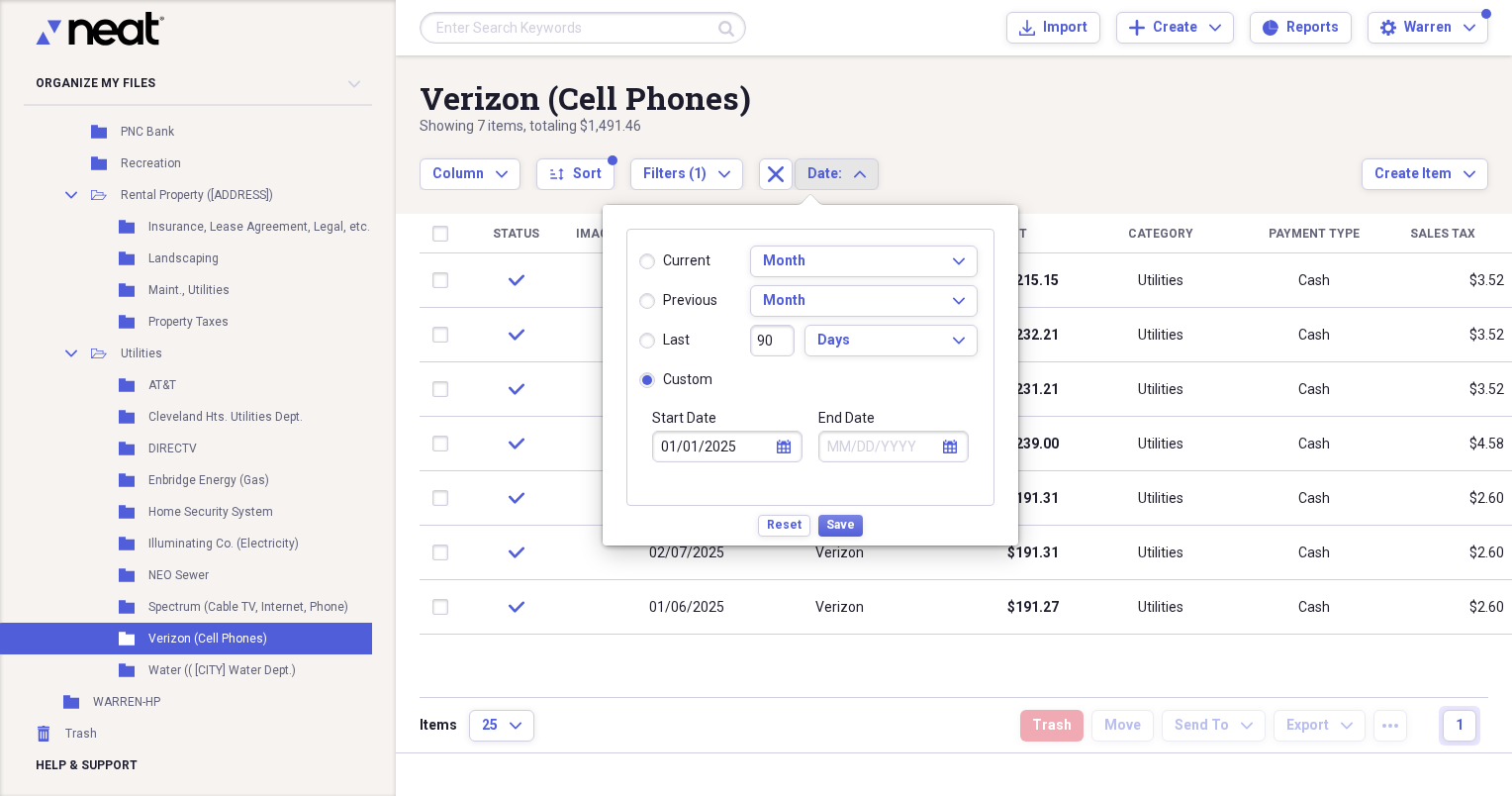 click on "calendar" 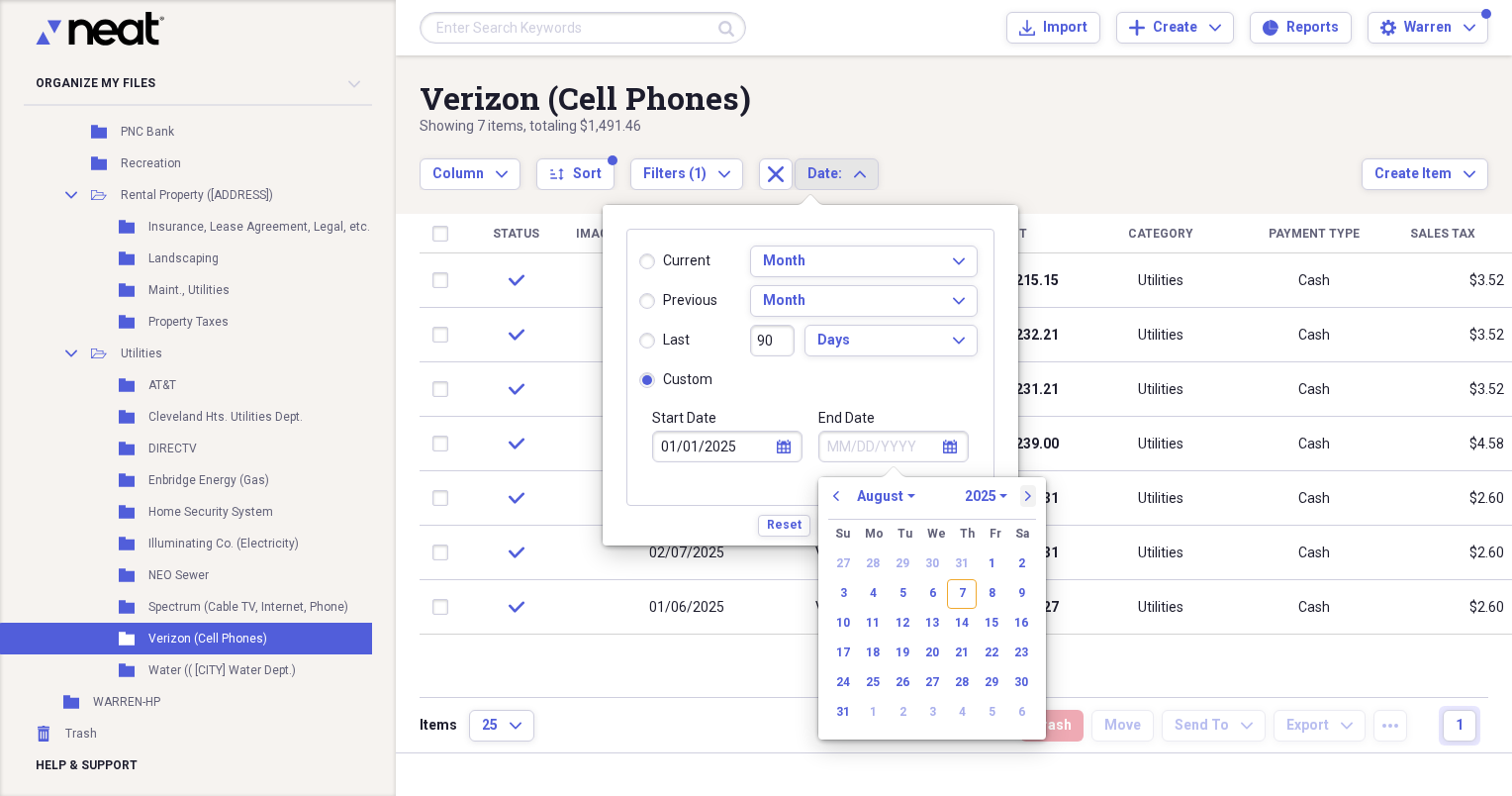 click on "next" at bounding box center [1028, 496] 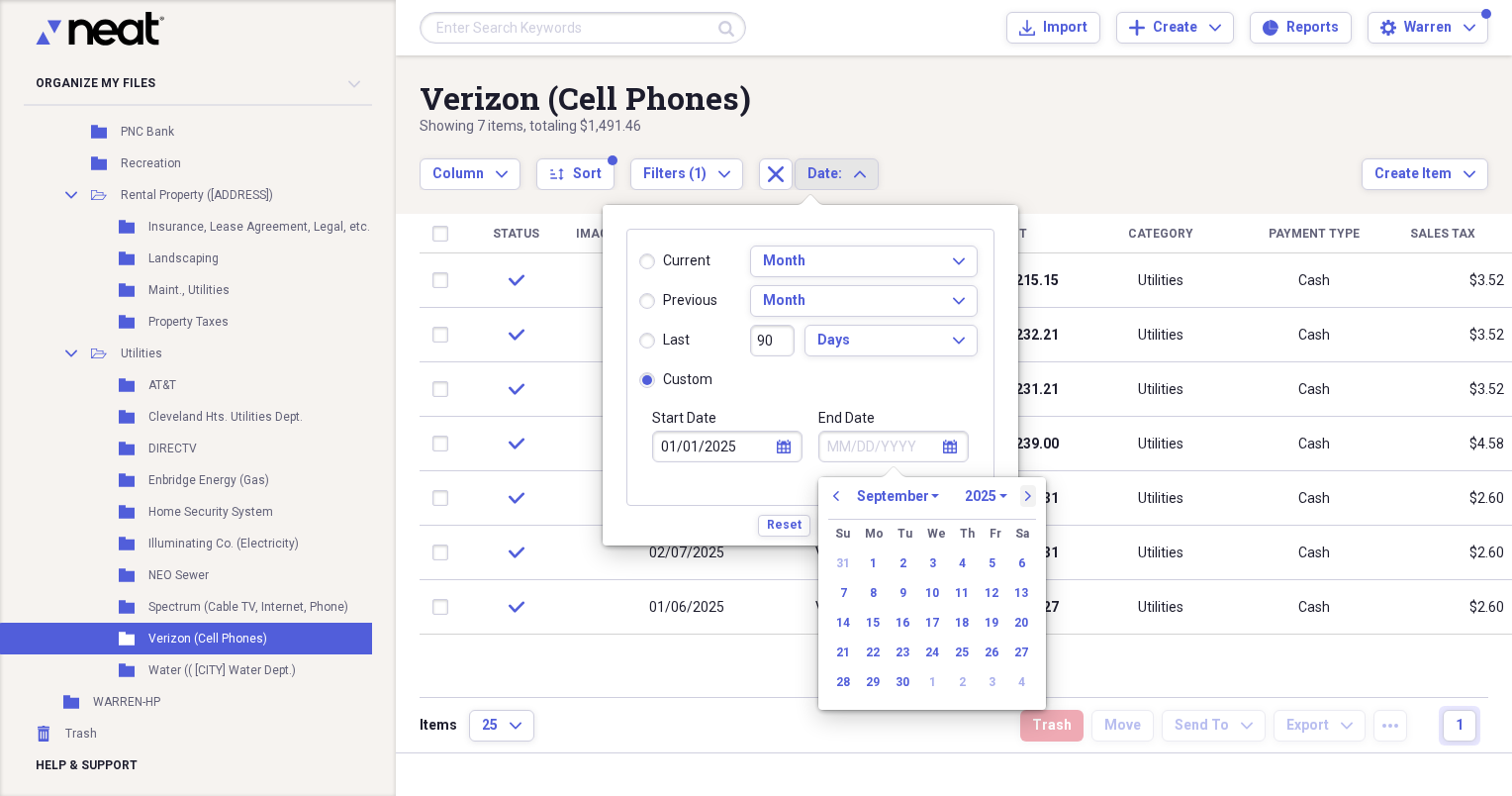 click on "next" at bounding box center [1028, 496] 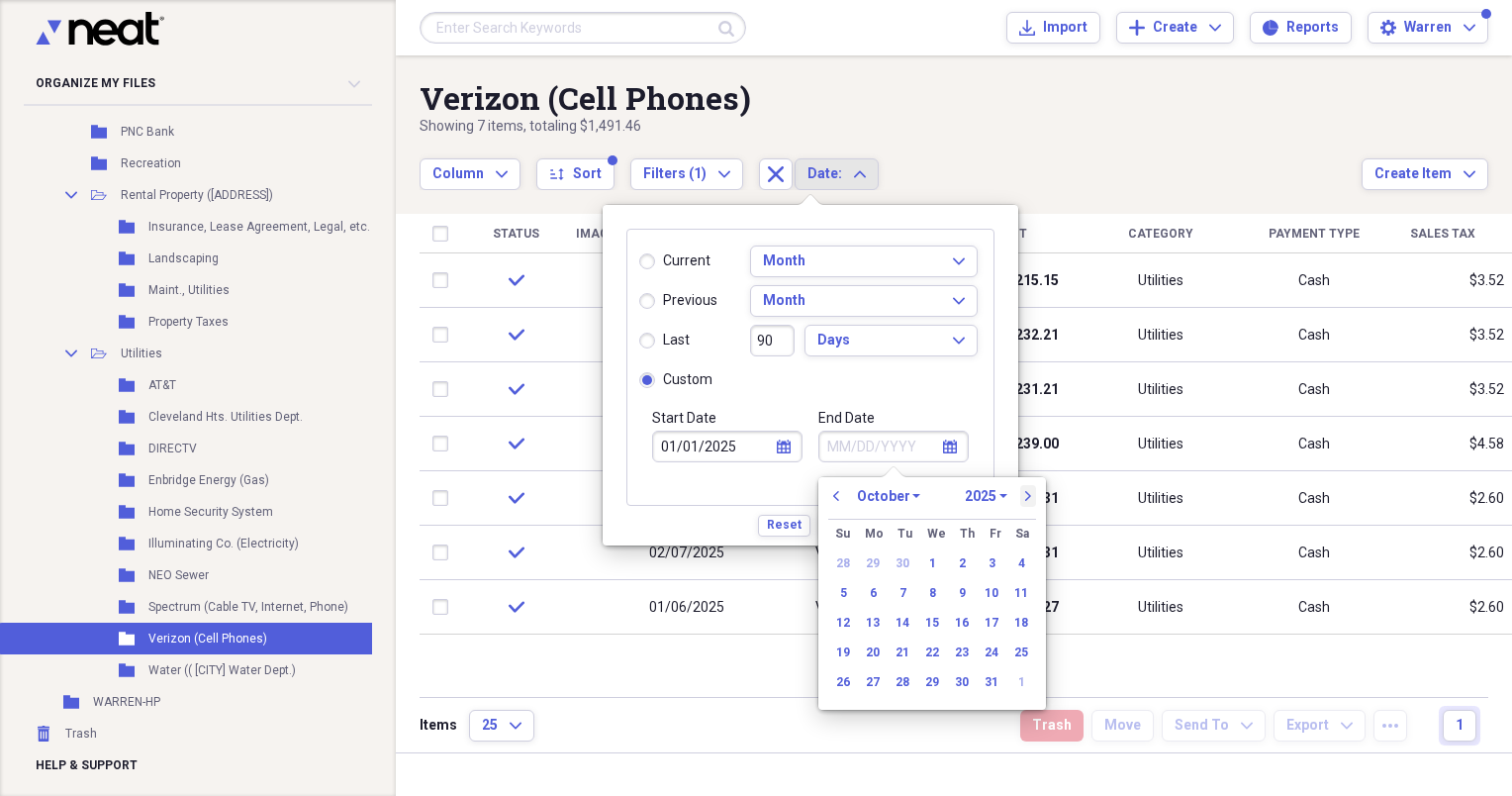 click on "next" at bounding box center (1028, 496) 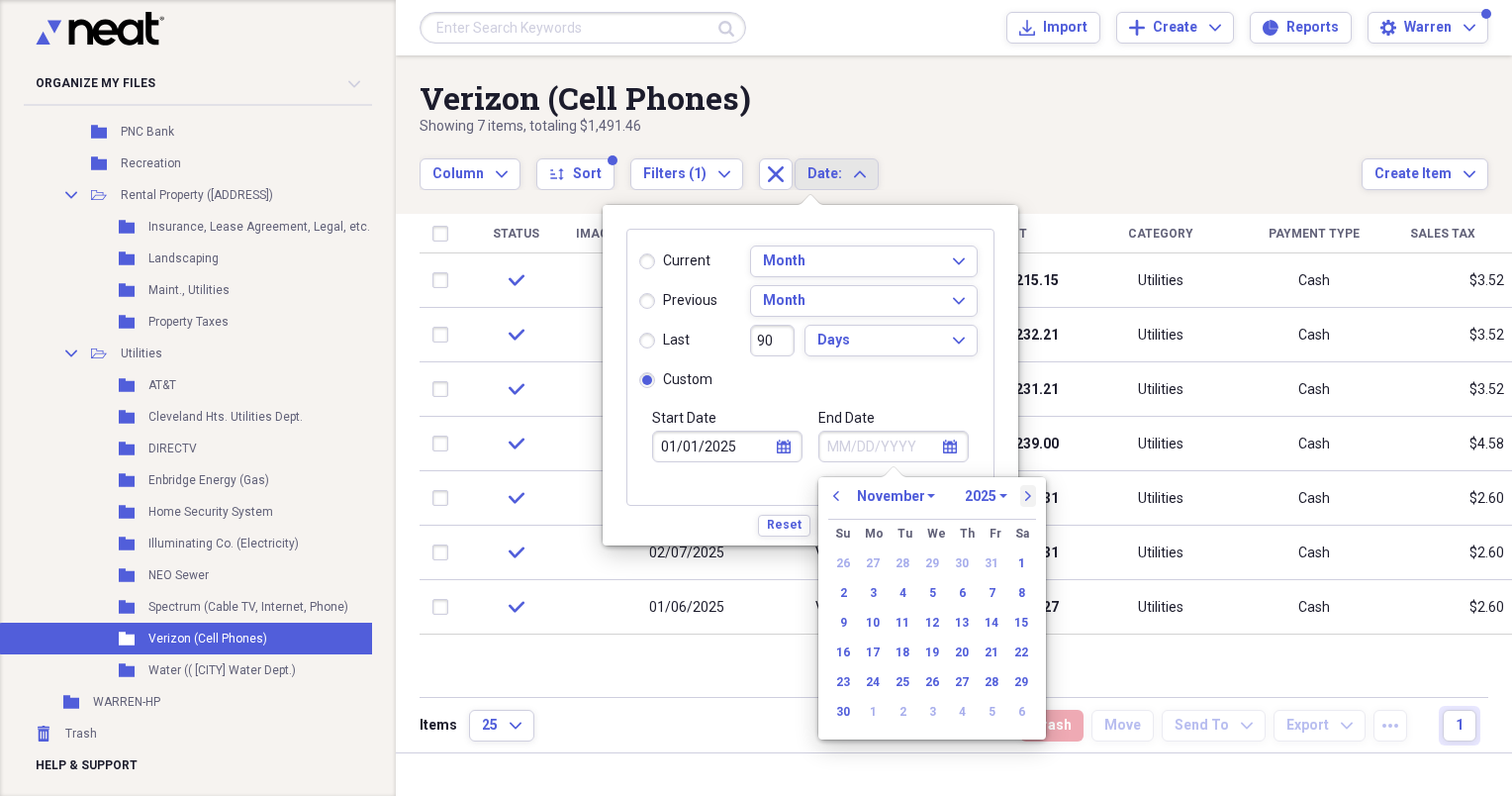 click on "next" at bounding box center (1028, 496) 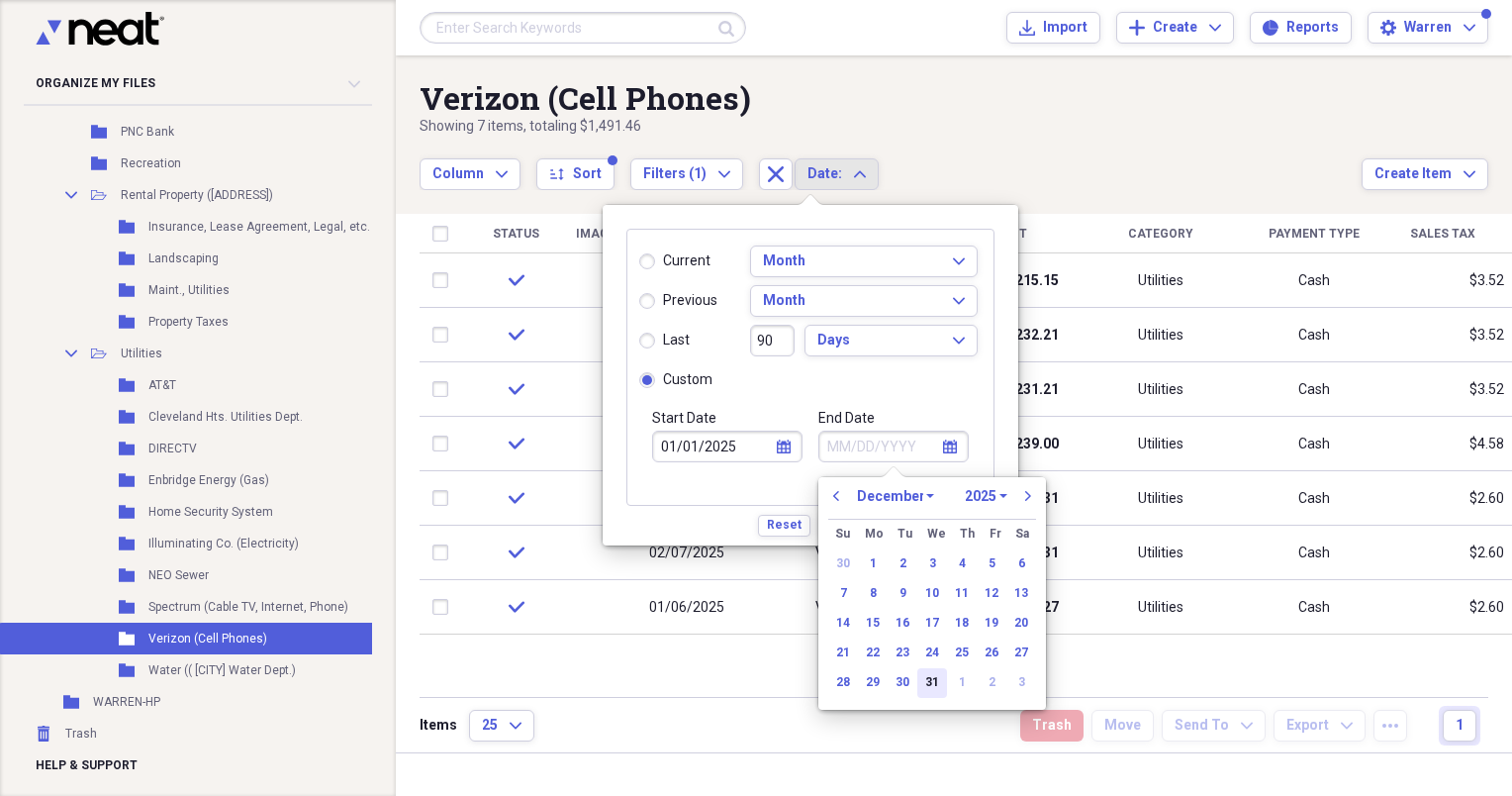 click on "31" at bounding box center [932, 683] 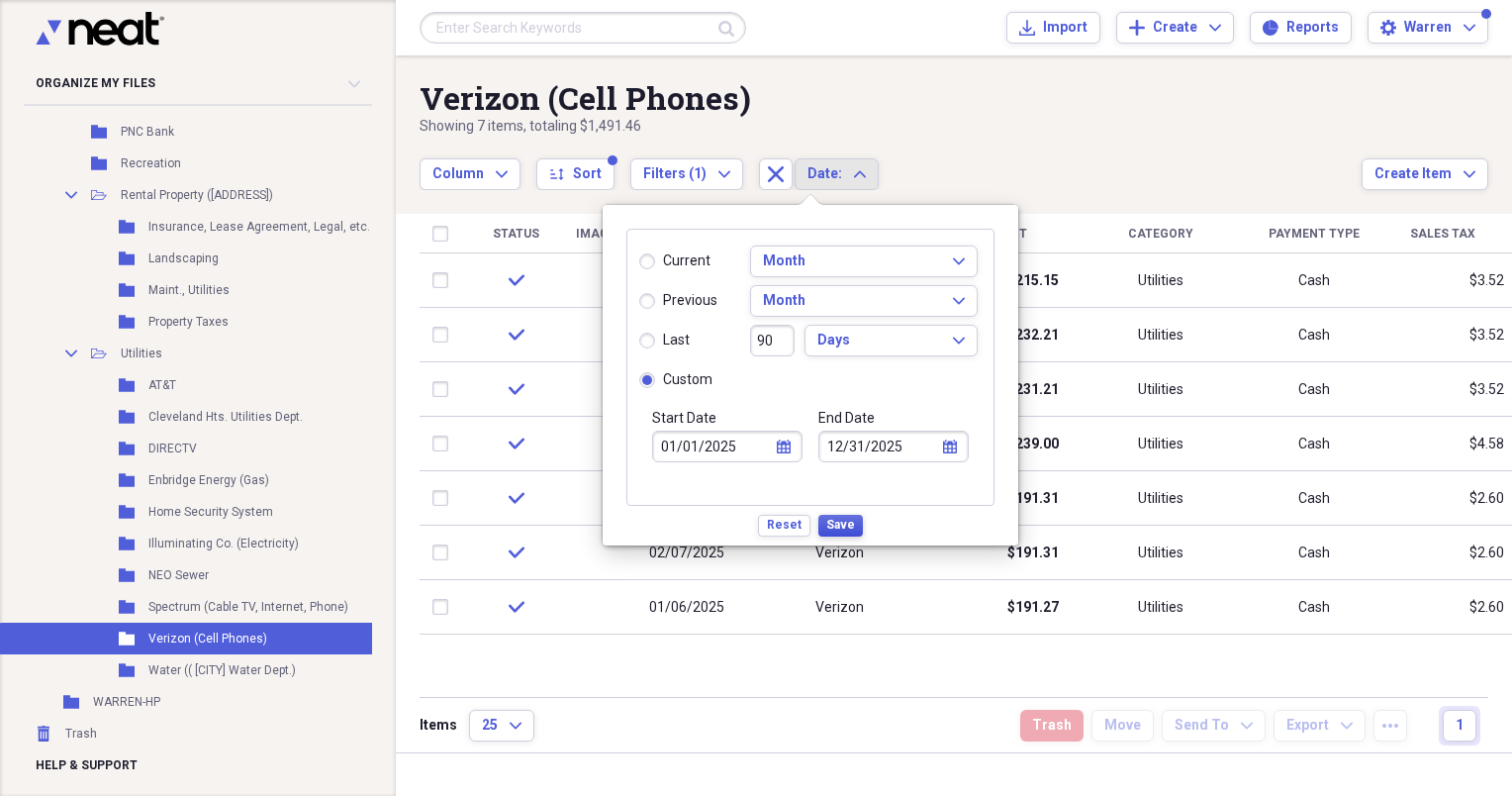 click on "Save" at bounding box center [840, 525] 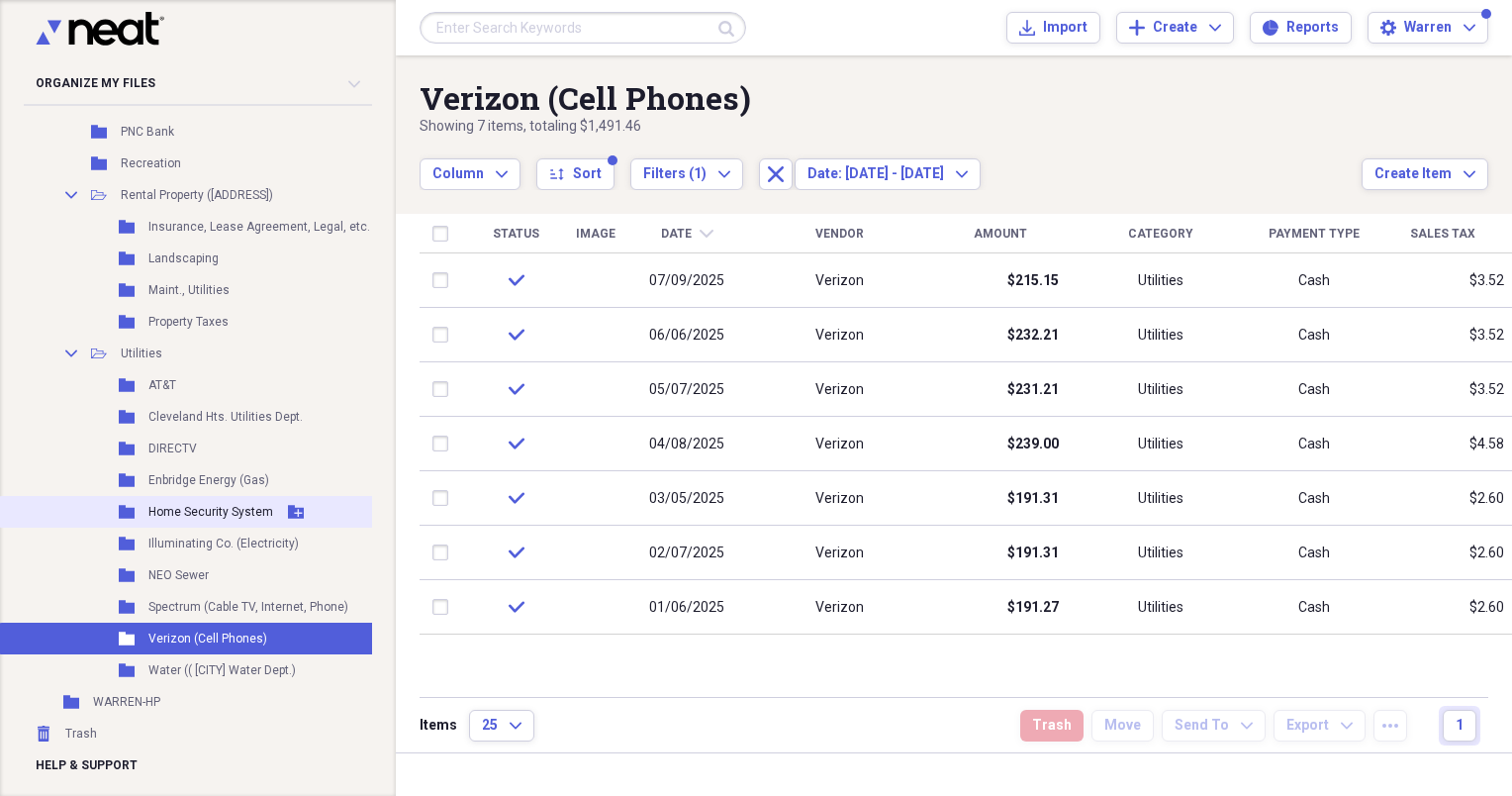 click on "Home Security System" at bounding box center [211, 512] 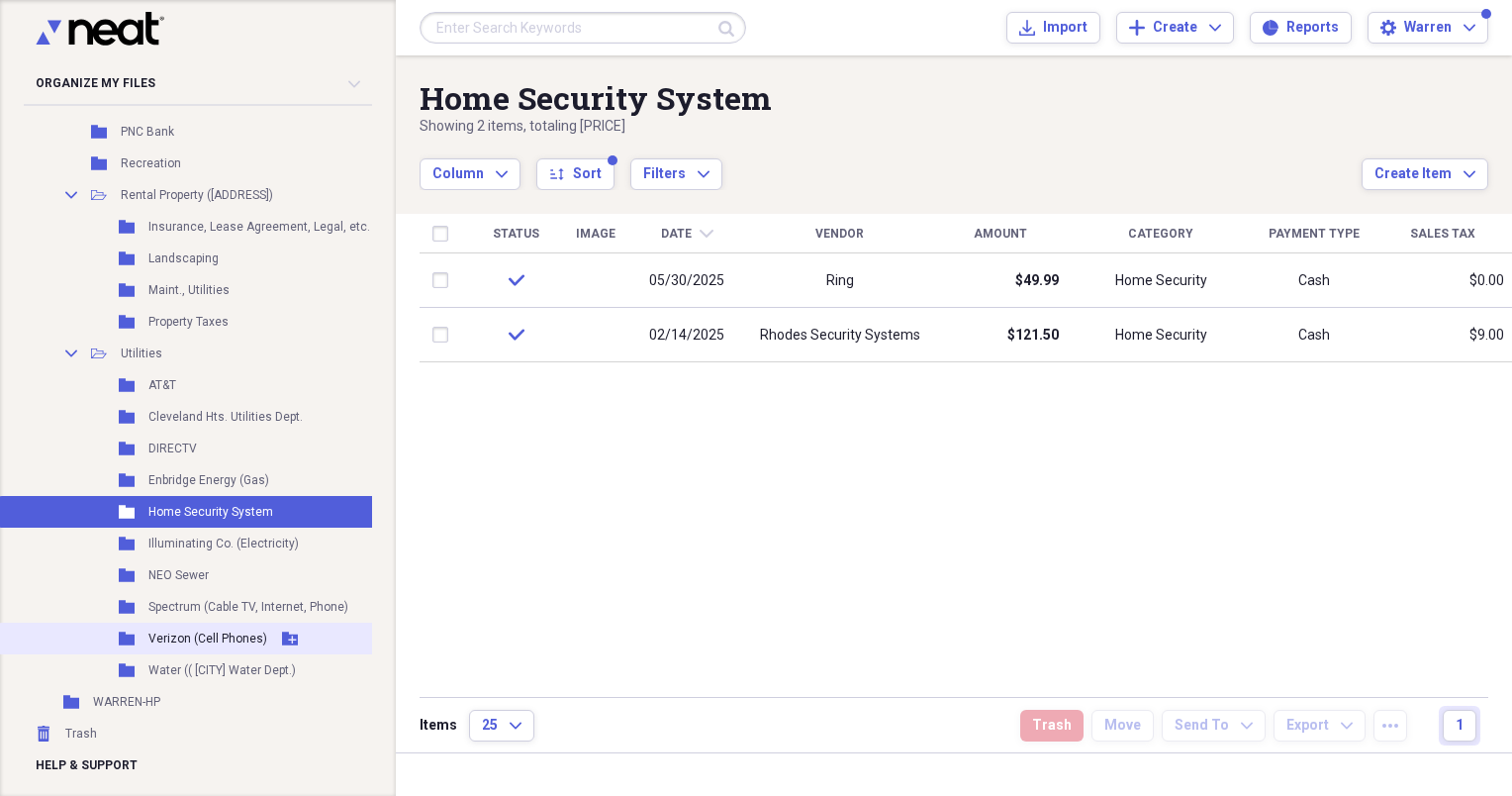 click on "Verizon (Cell Phones)" at bounding box center (208, 639) 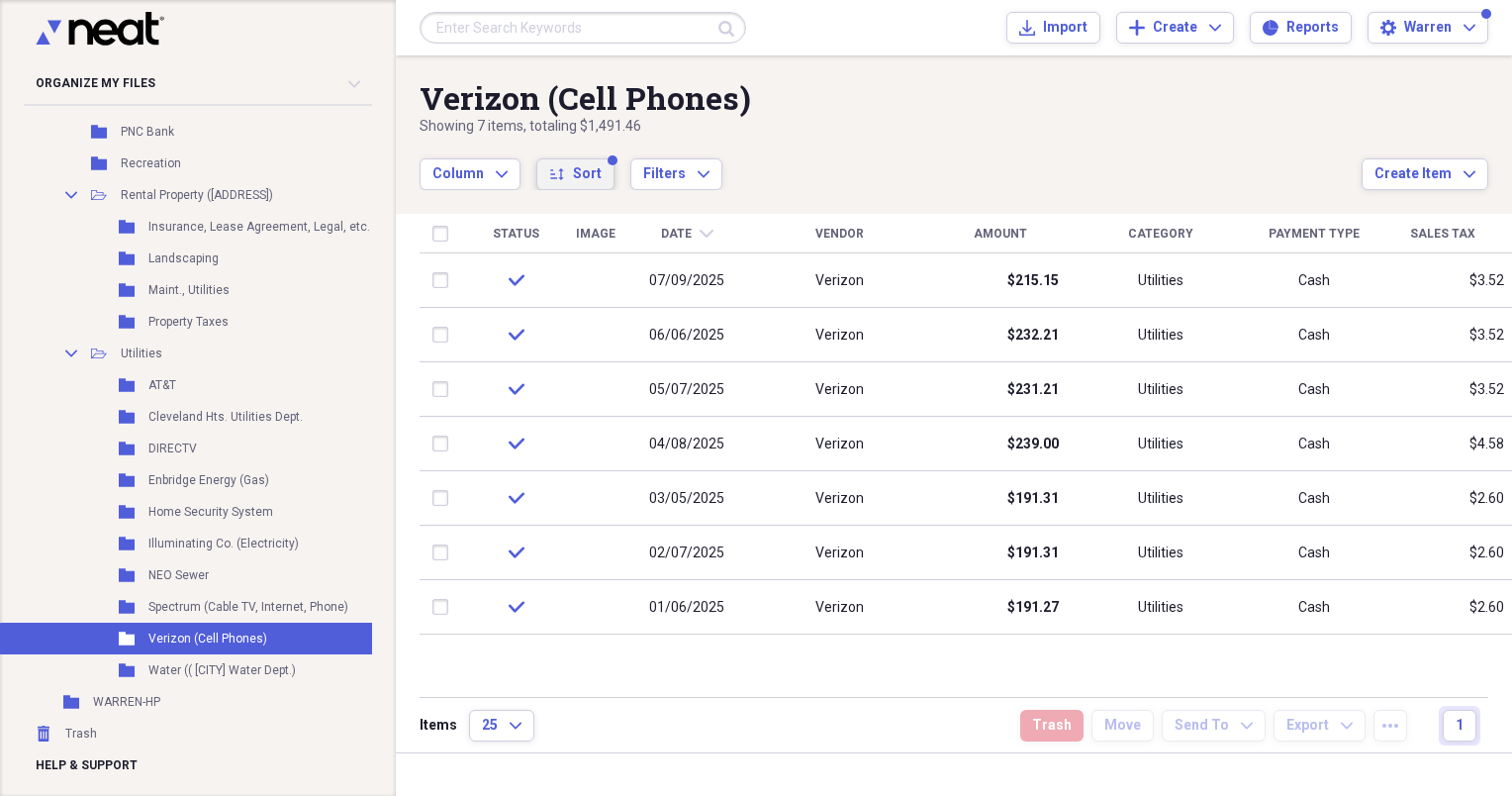 click on "Sort" at bounding box center [587, 174] 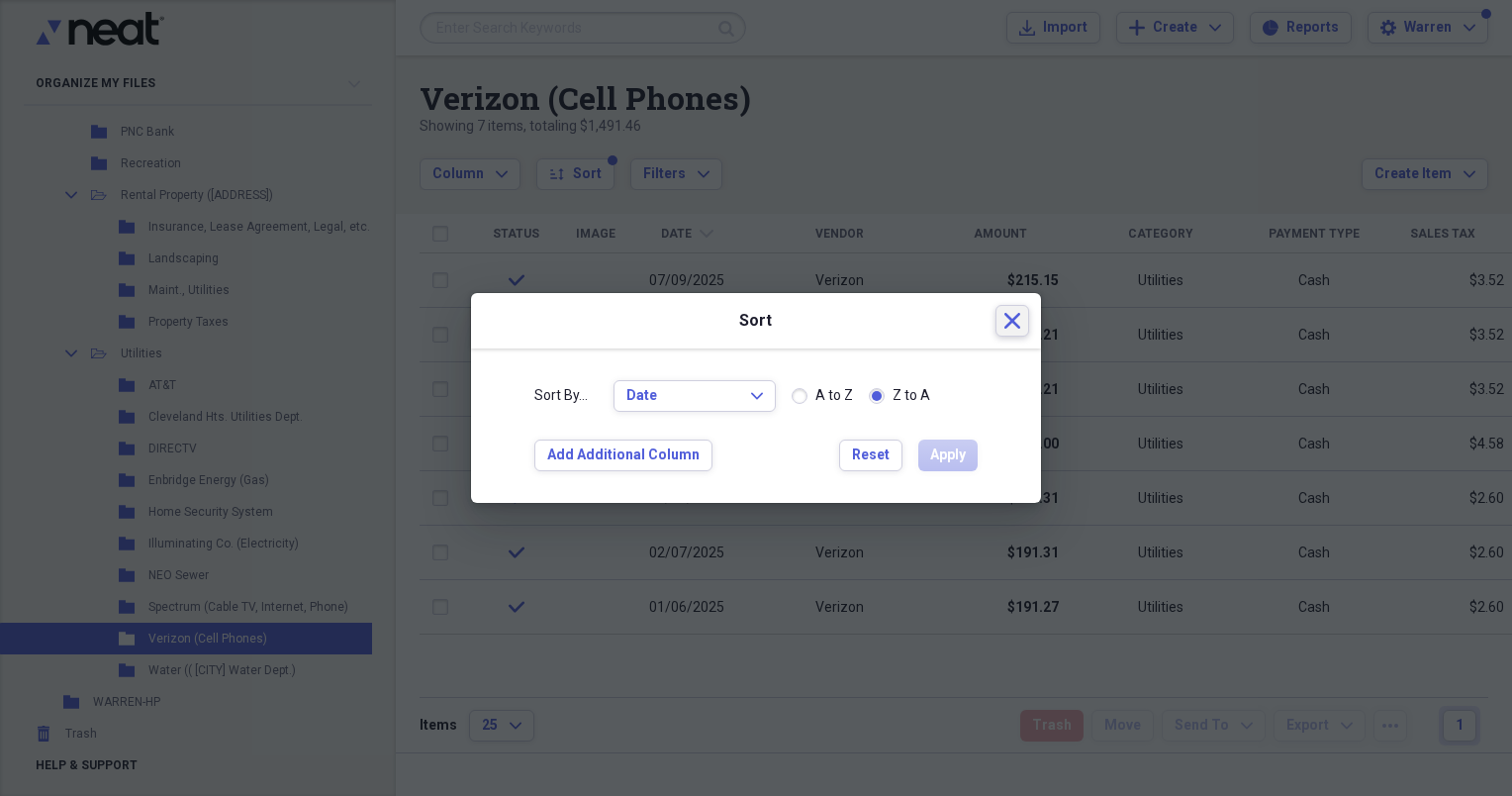 click on "Close" 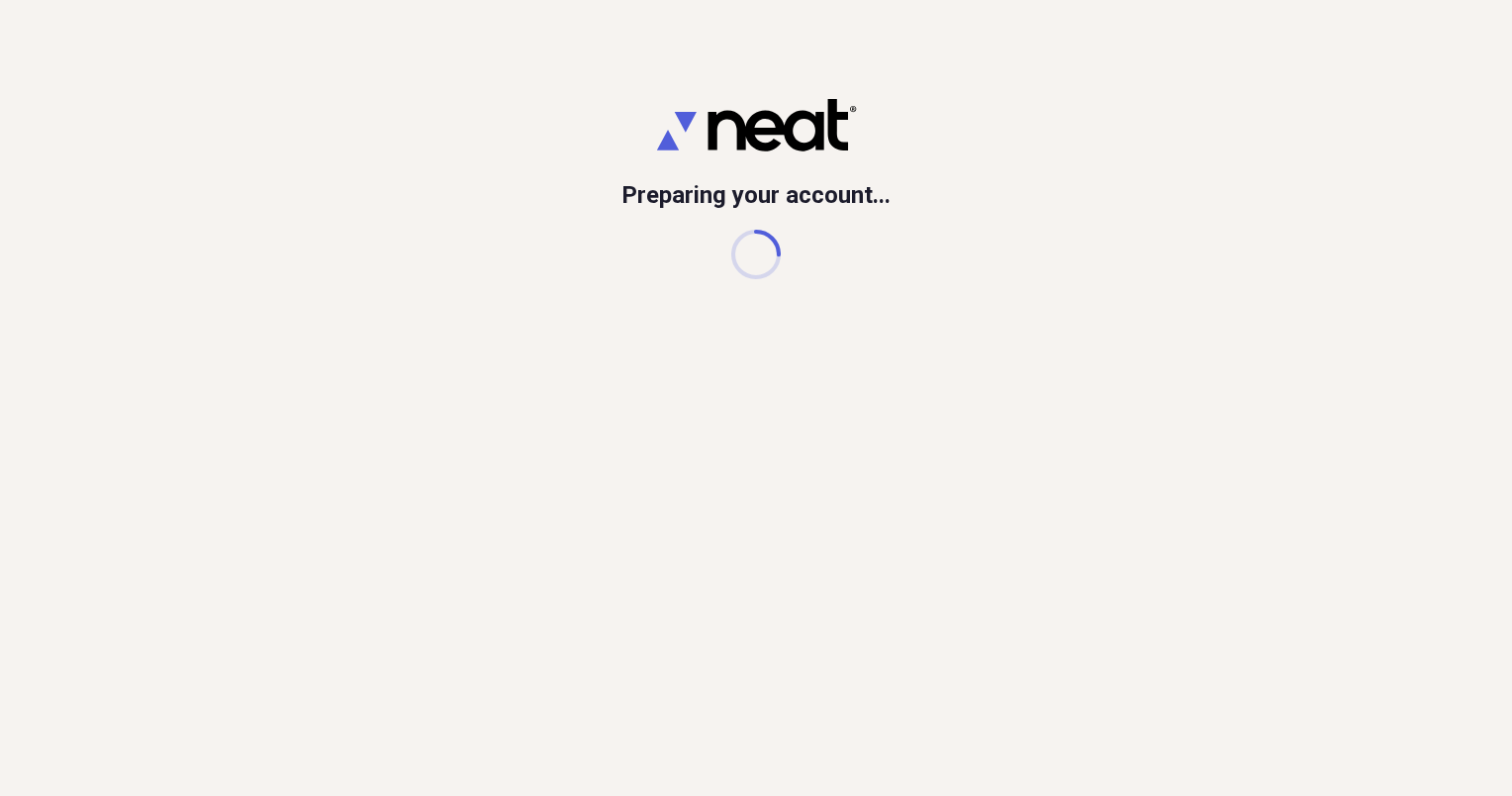 scroll, scrollTop: 0, scrollLeft: 0, axis: both 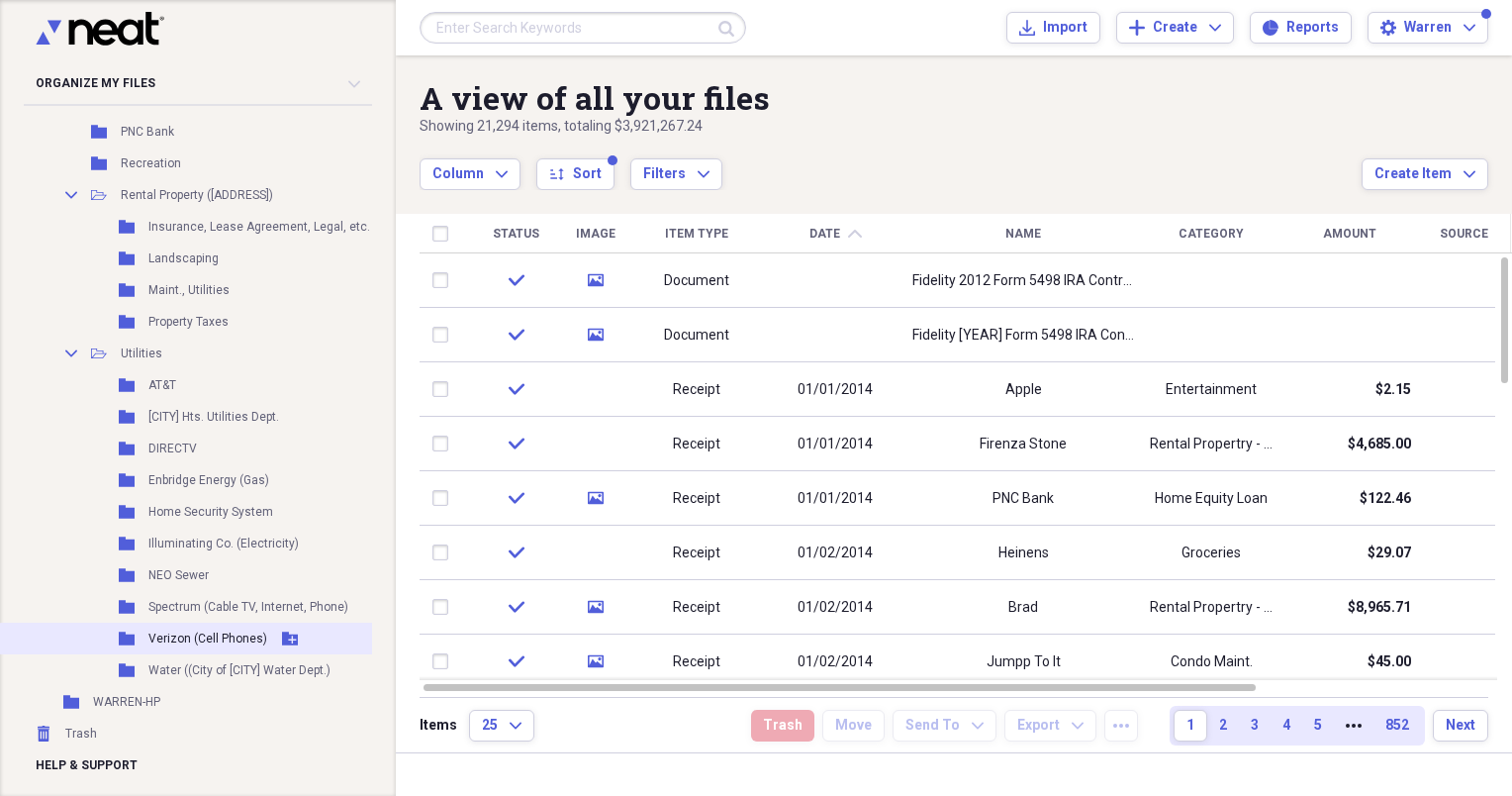 click on "Verizon (Cell Phones)" at bounding box center [208, 639] 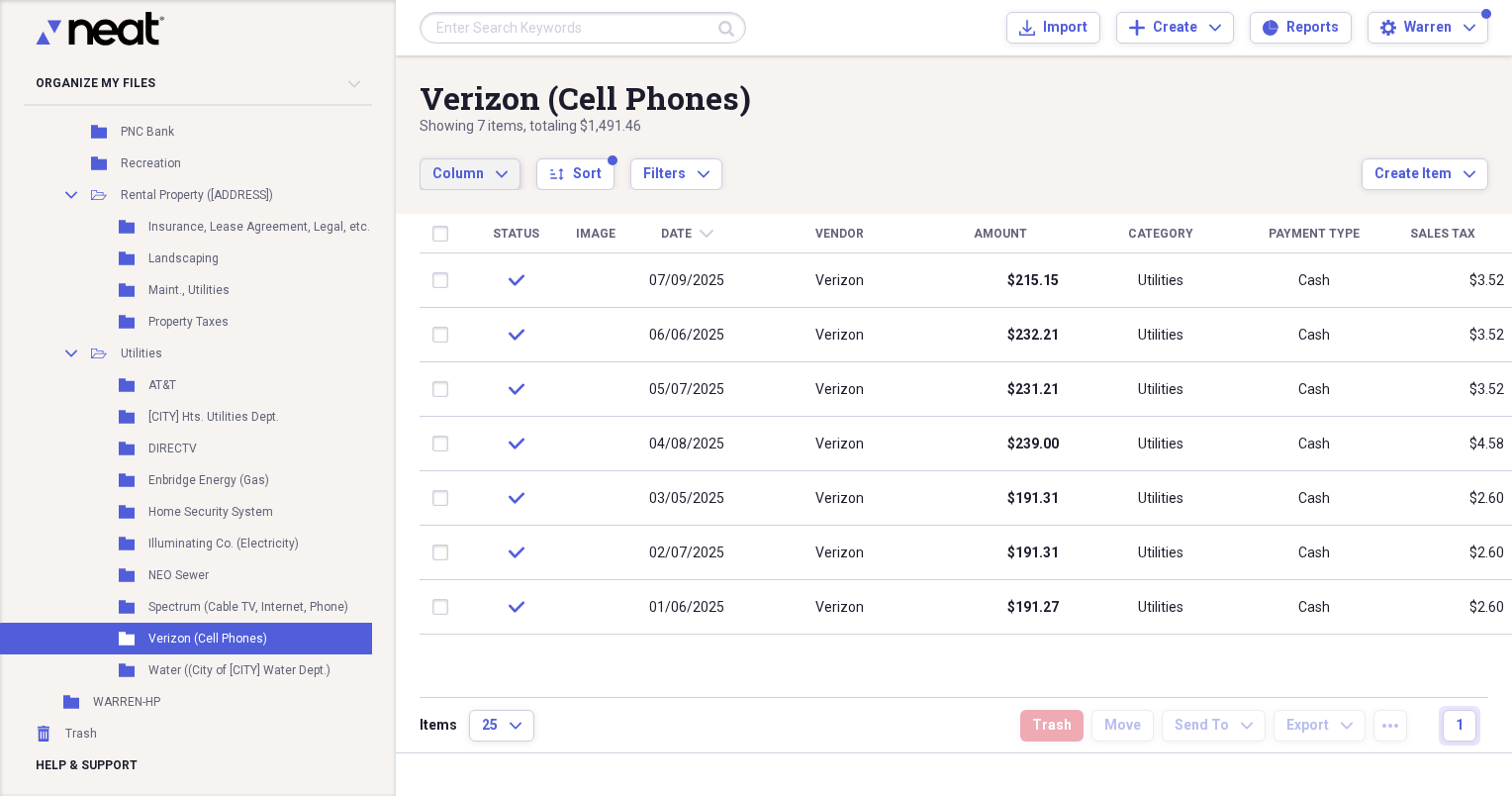 click on "Expand" 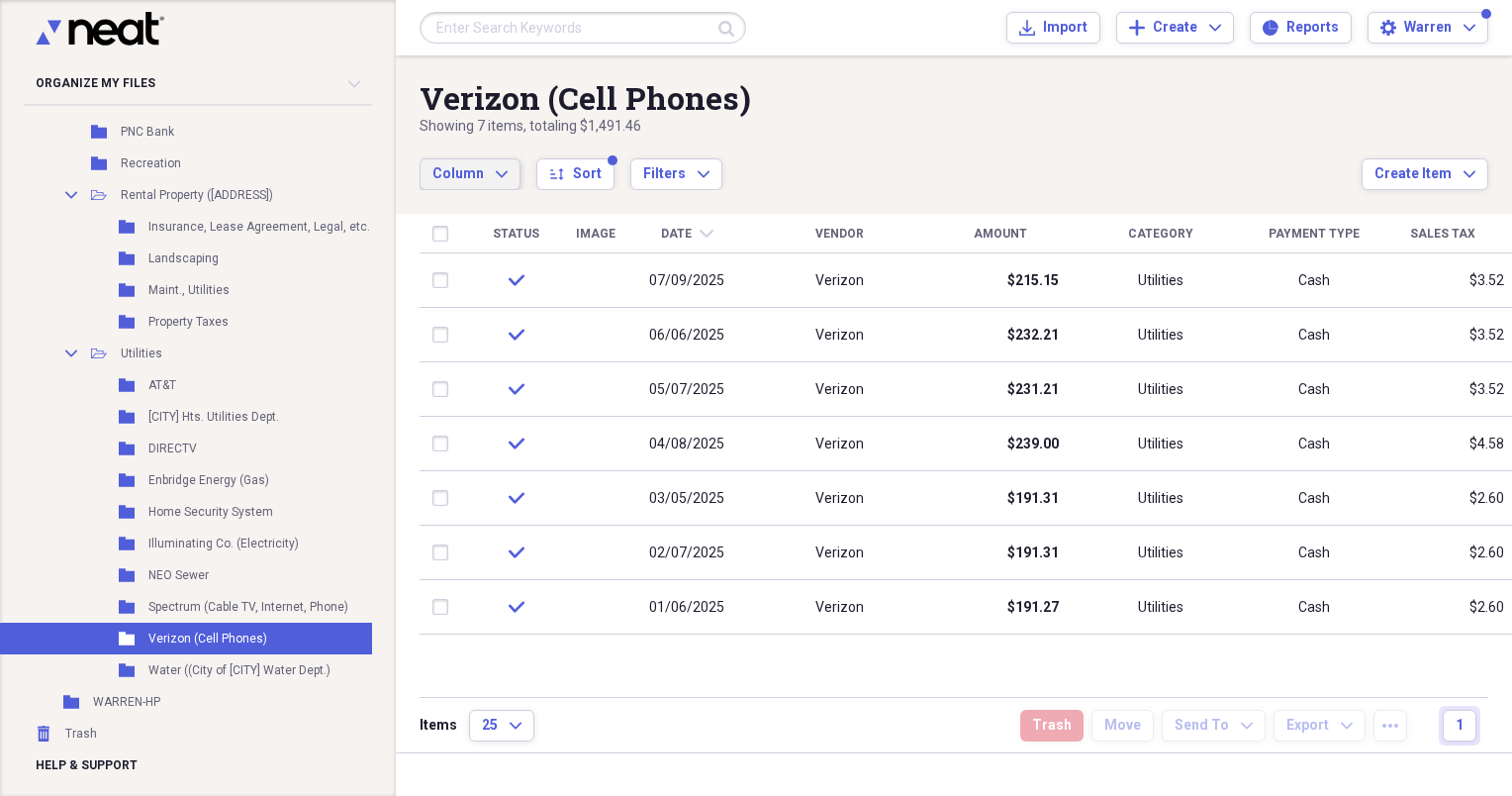 click on "Showing 7 items , totaling $1,491.46" at bounding box center (891, 127) 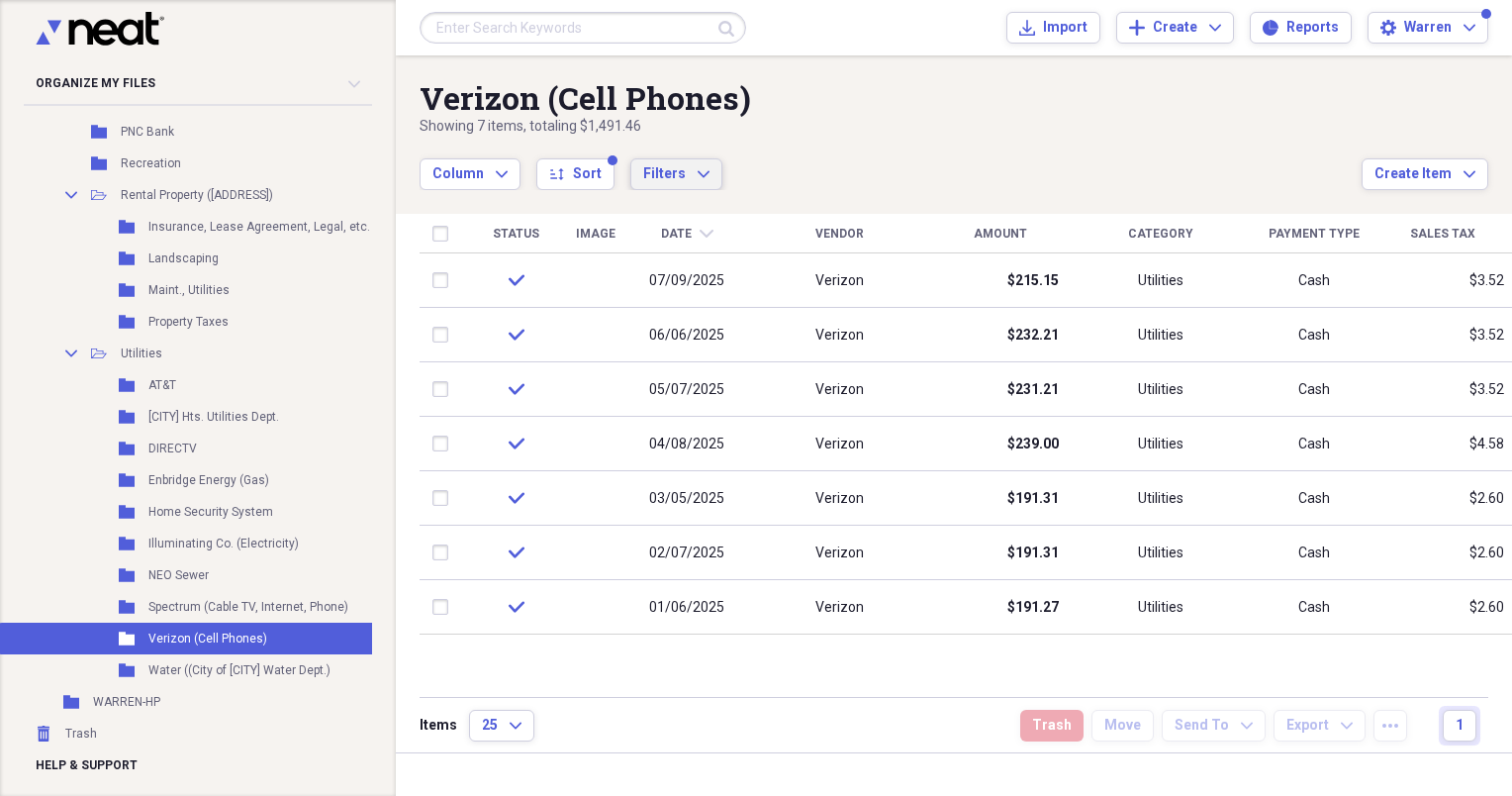click on "Expand" 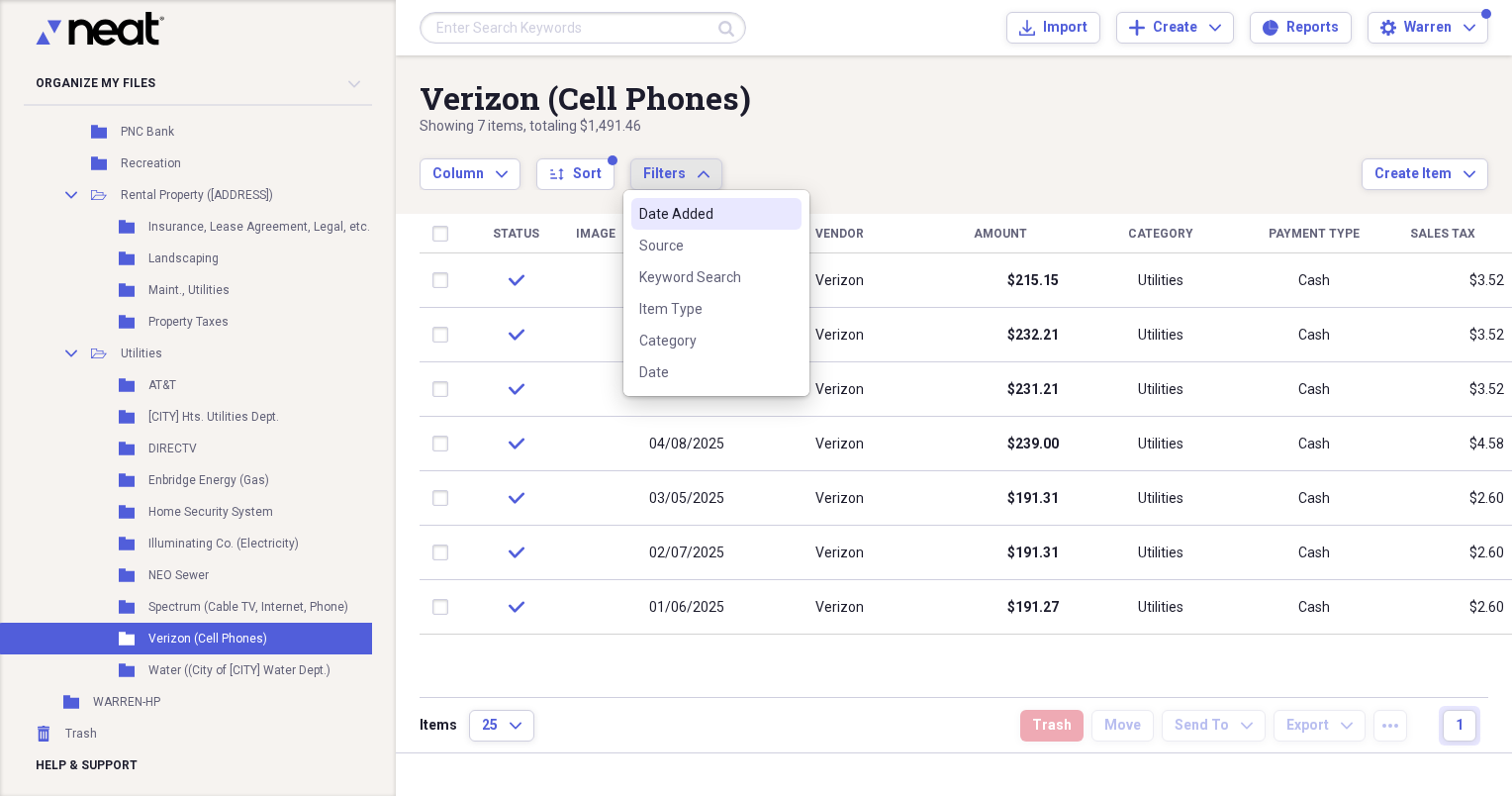 click on "Date Added" at bounding box center [705, 214] 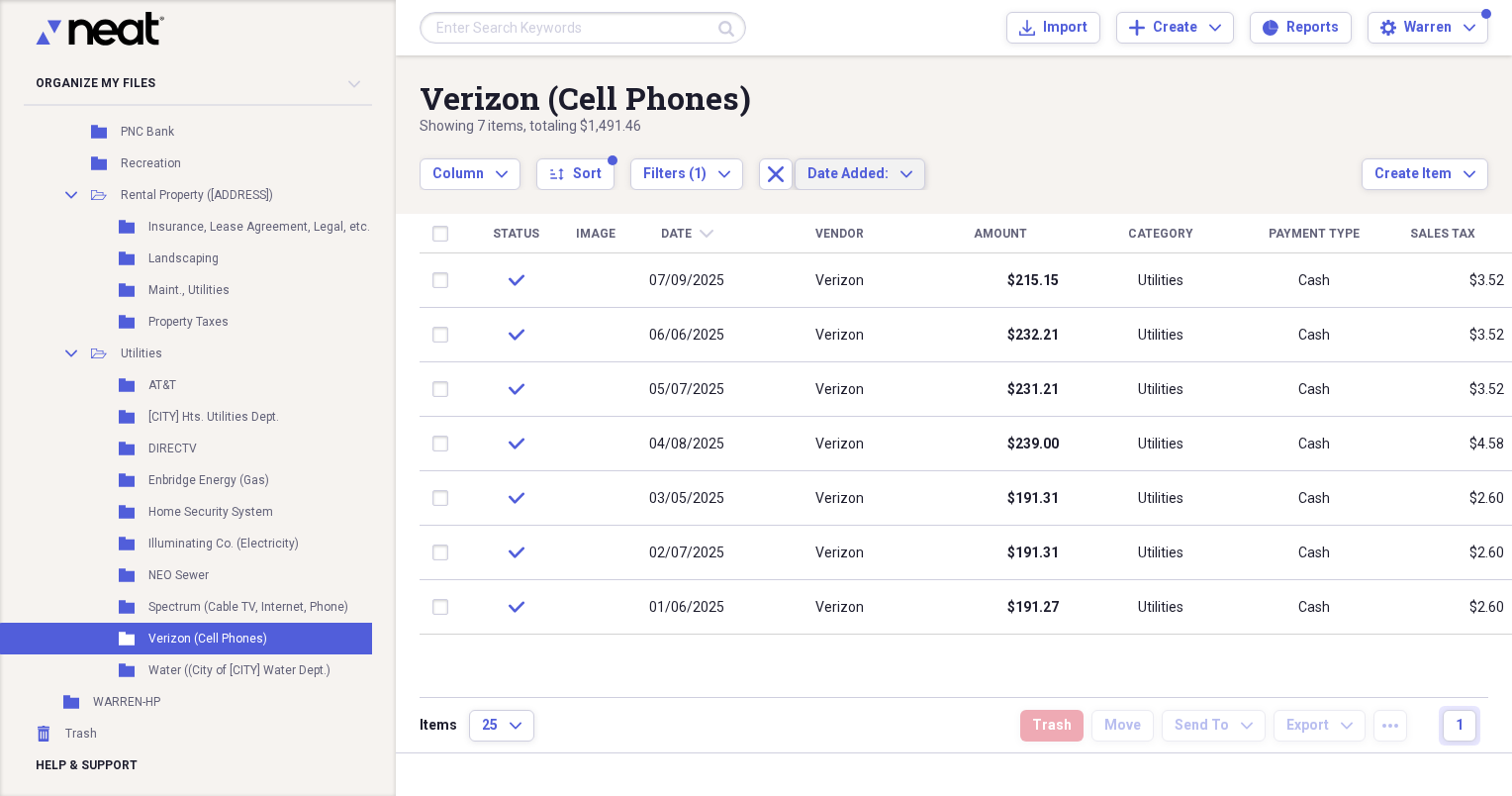 click on "Column Expand sort Sort Filters (1) Expand Close Date Added:  Expand" at bounding box center (891, 163) 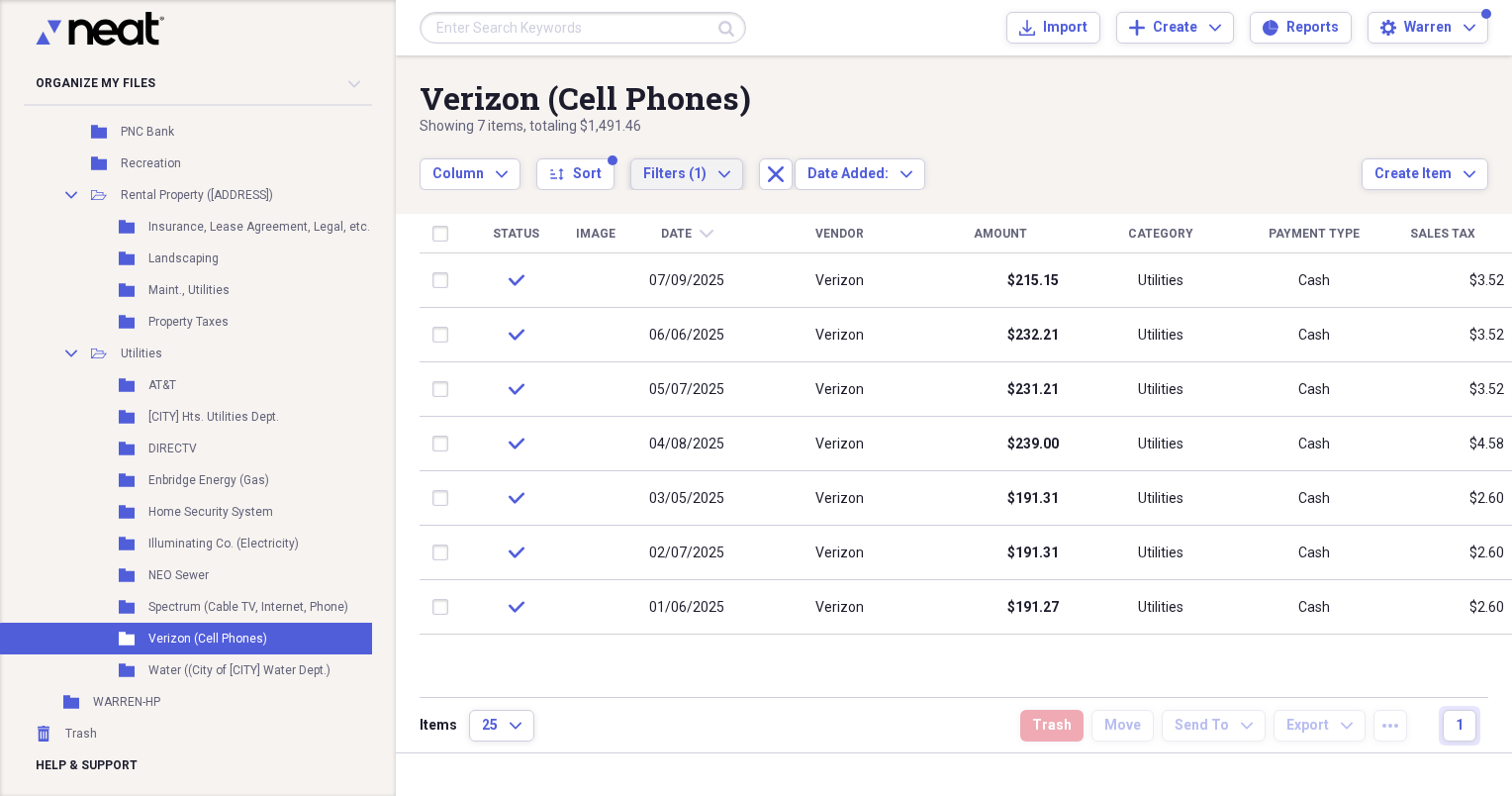 click on "Expand" 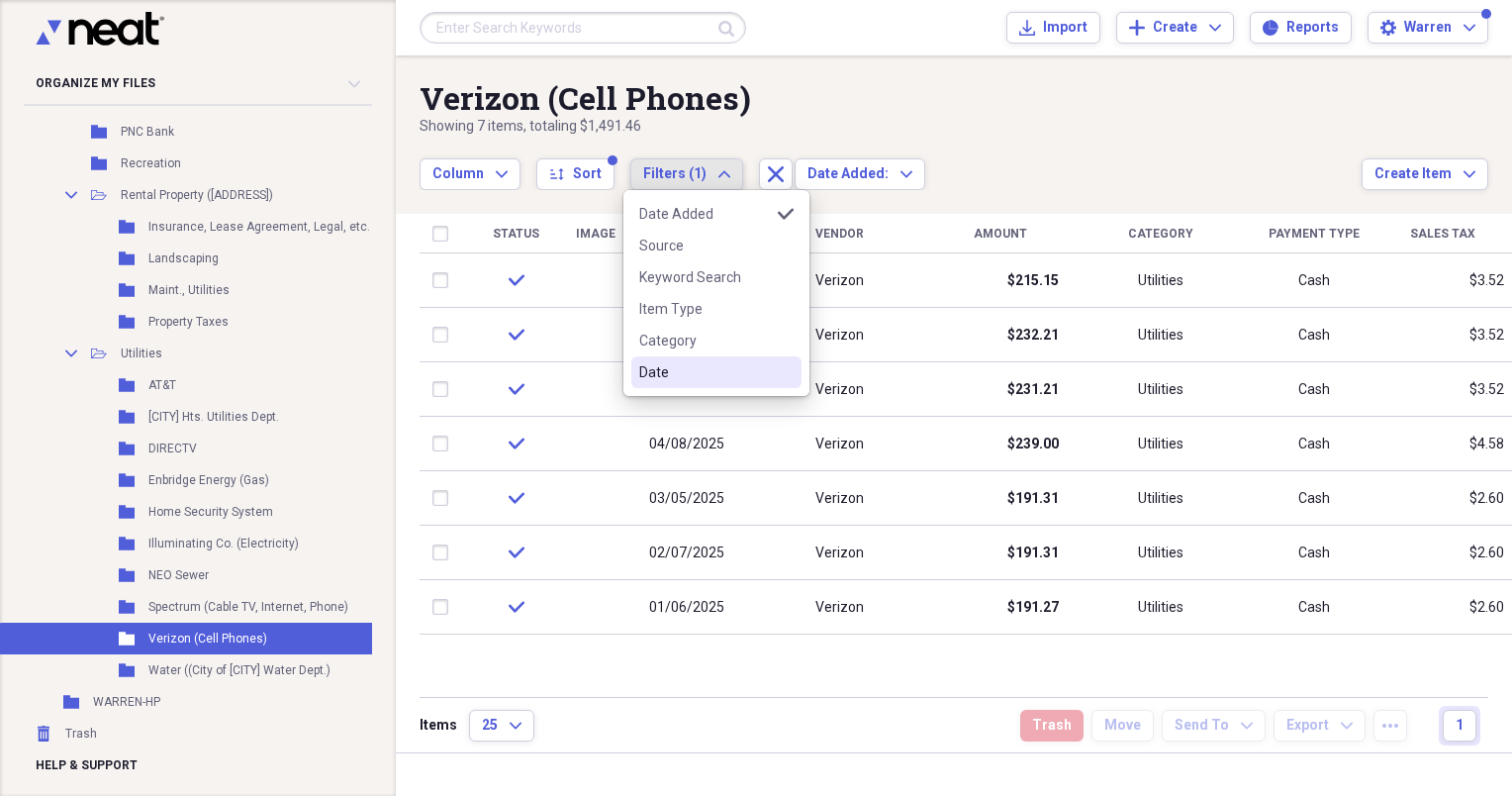 click on "Date" at bounding box center [705, 372] 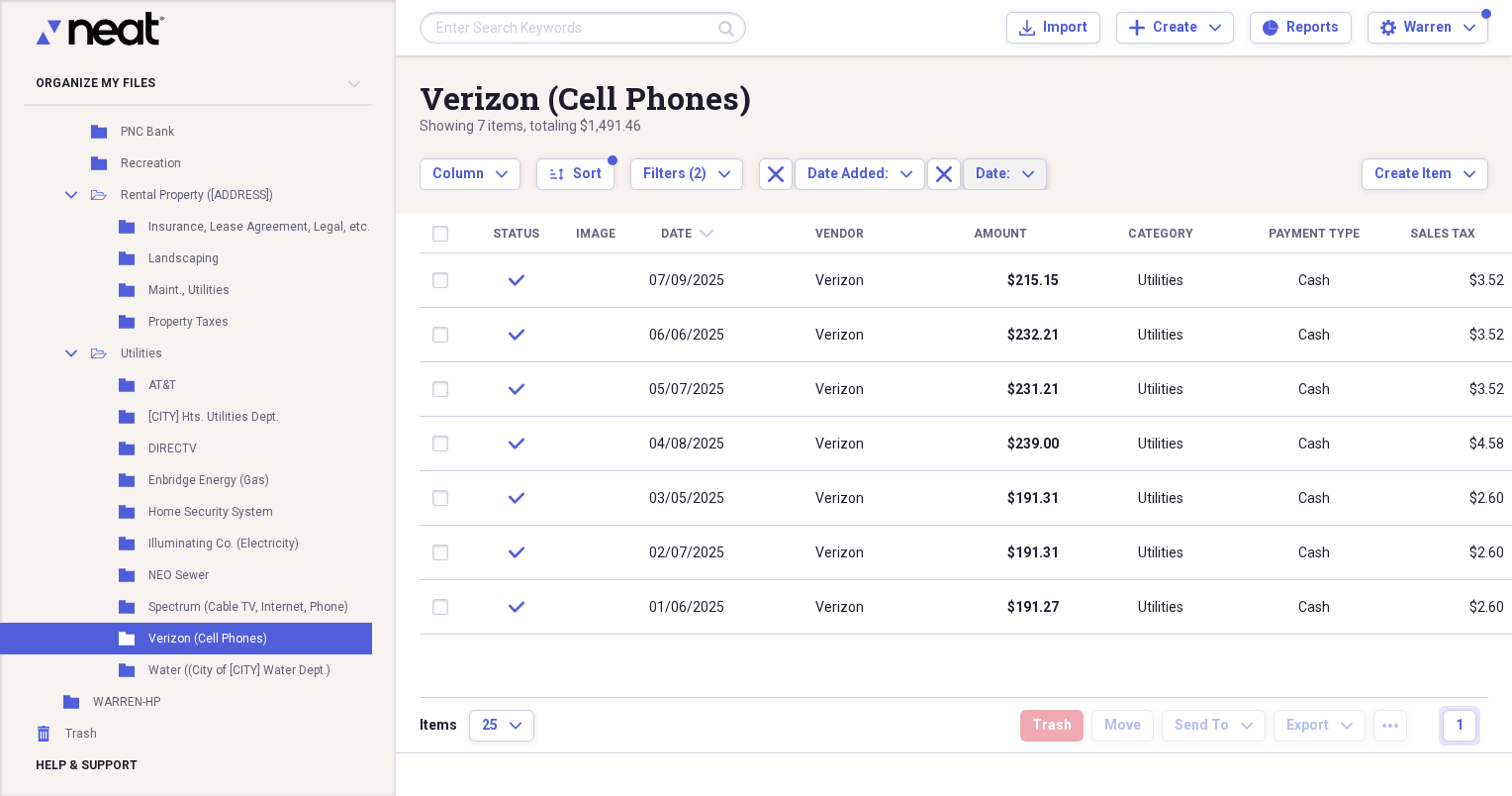 click on "Column Expand sort Sort Filters (2) Expand Close Date Added:  Expand Close Date:  Expand" at bounding box center [891, 163] 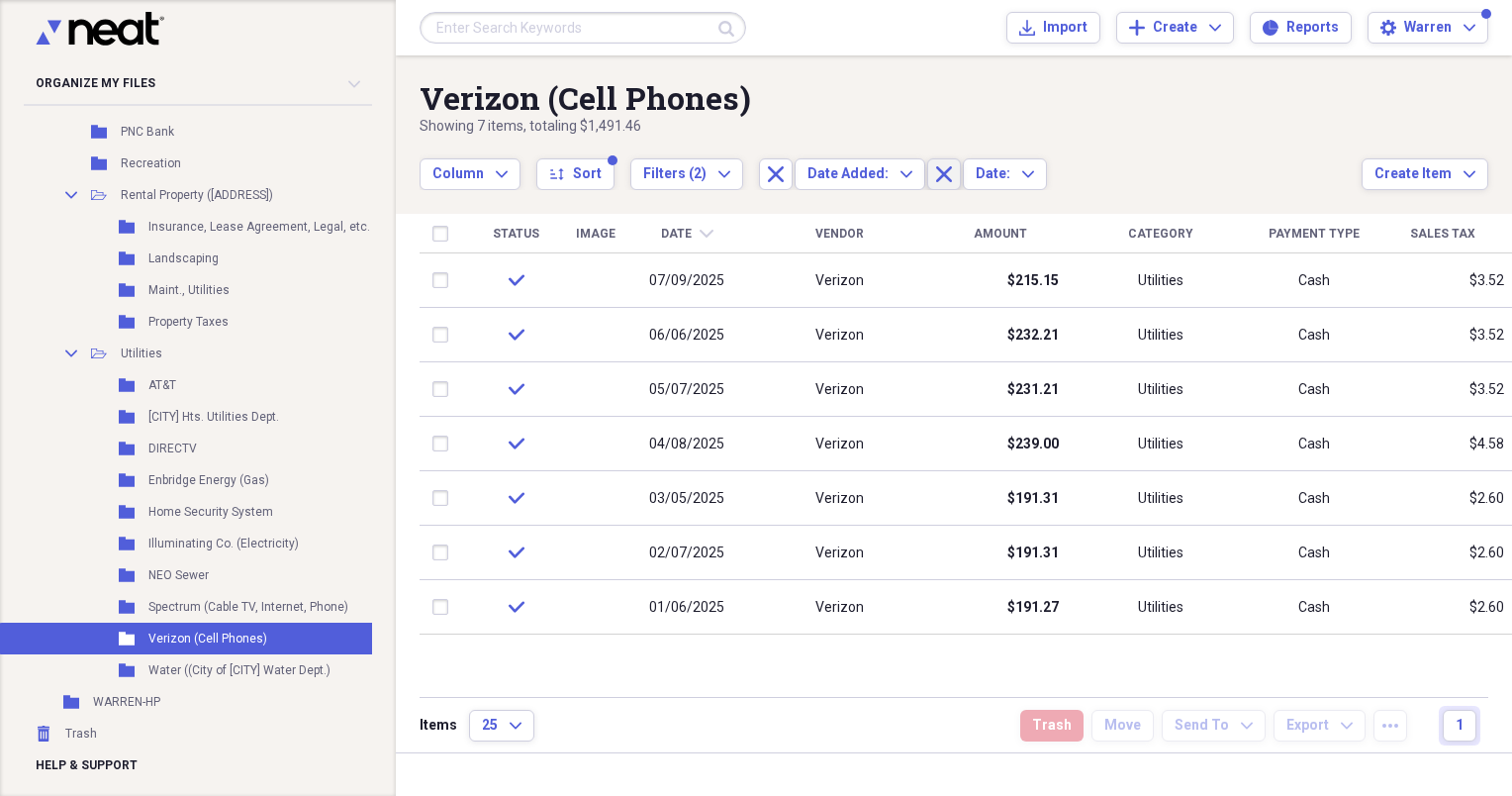 click 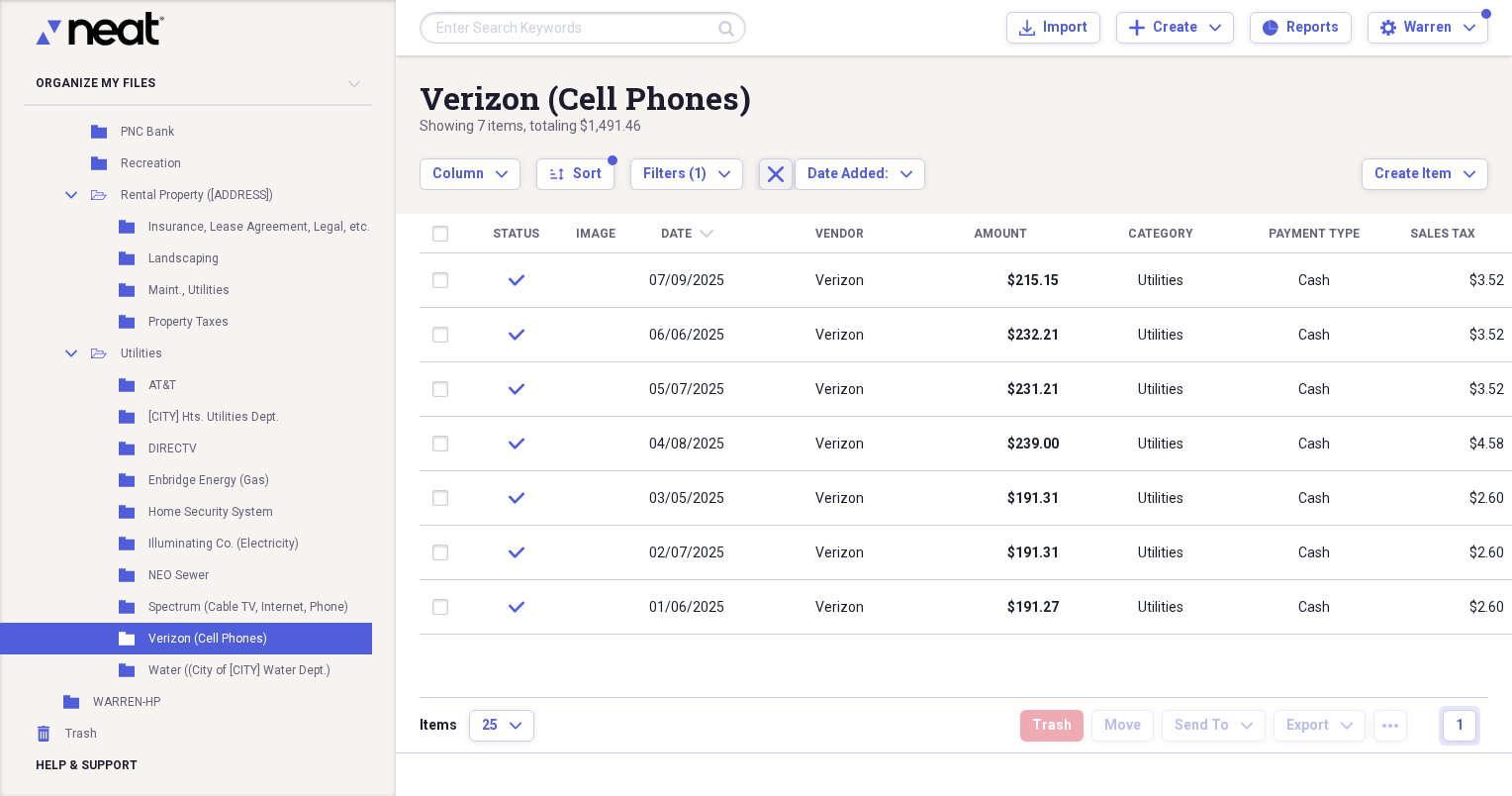 click 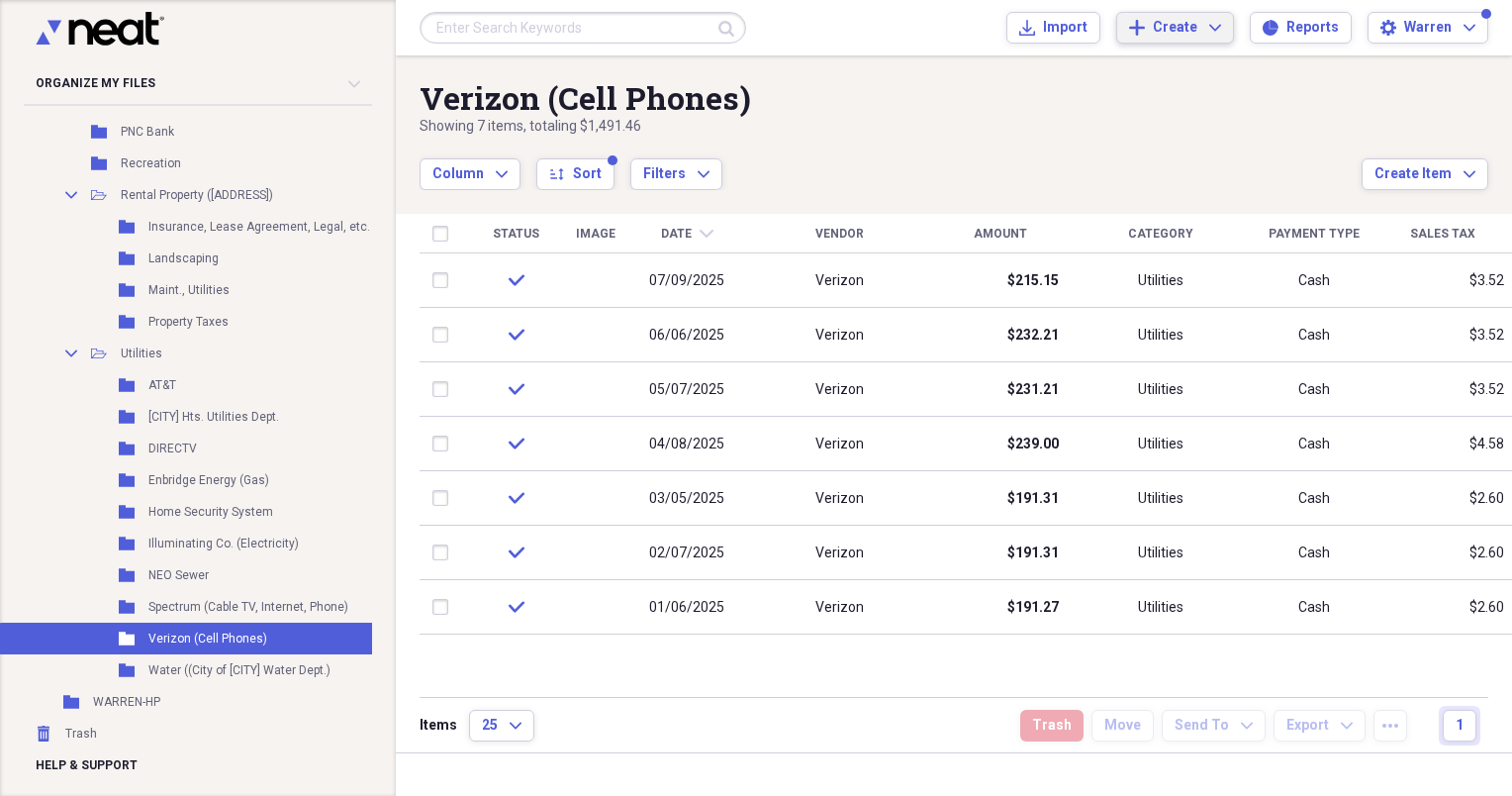 click on "Expand" 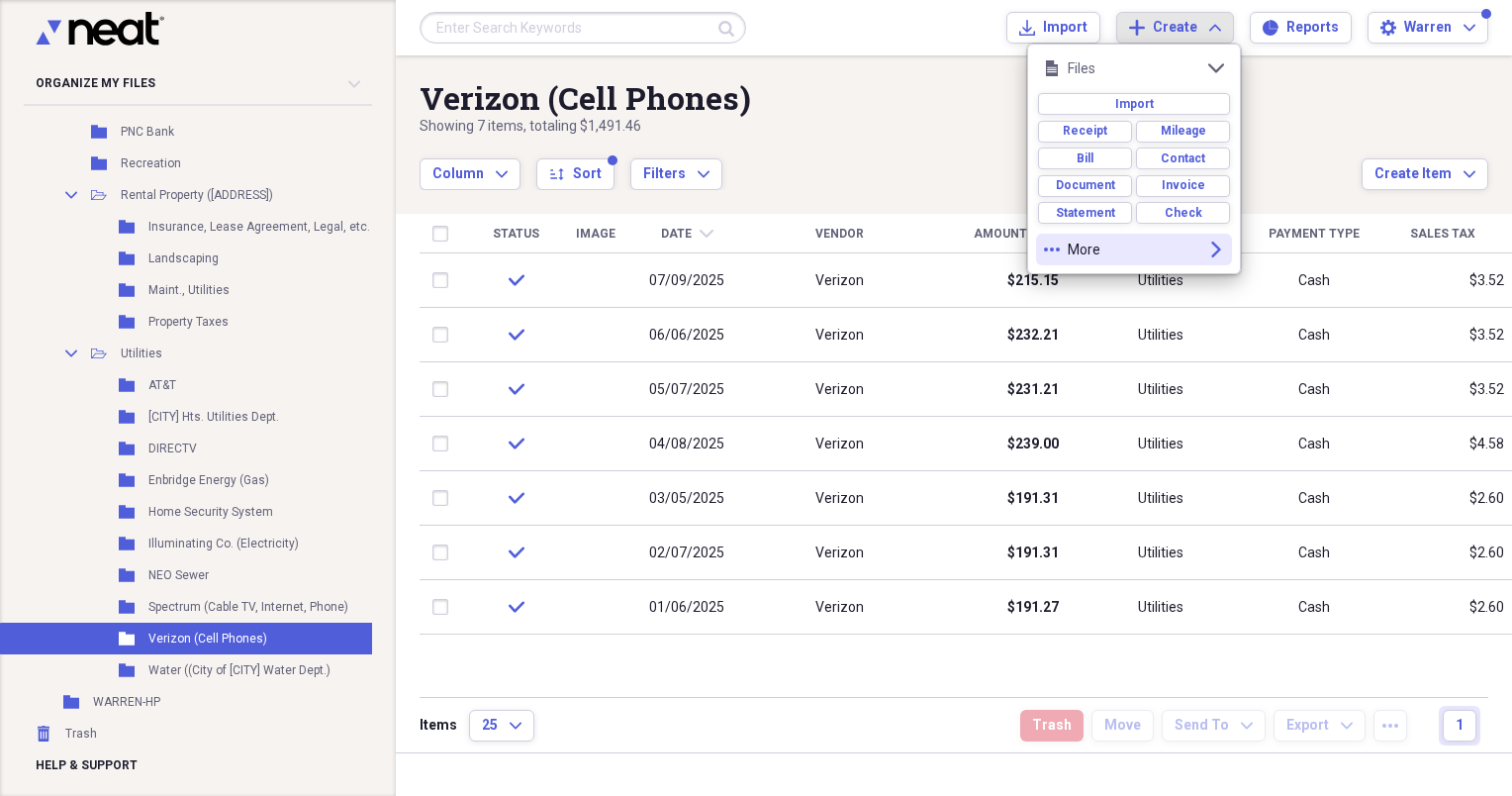 click on "more More expand" at bounding box center (1134, 249) 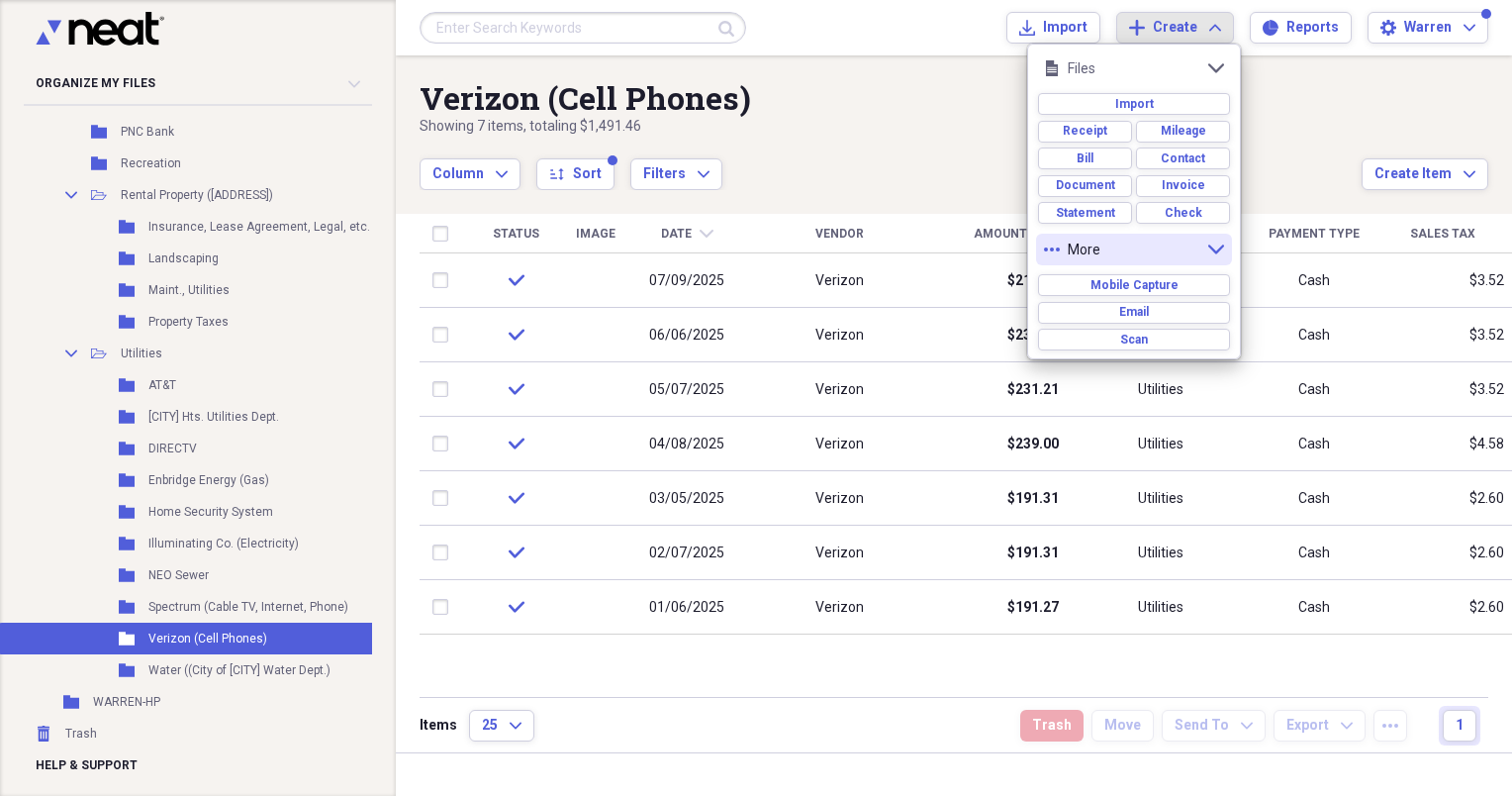 click on "more" 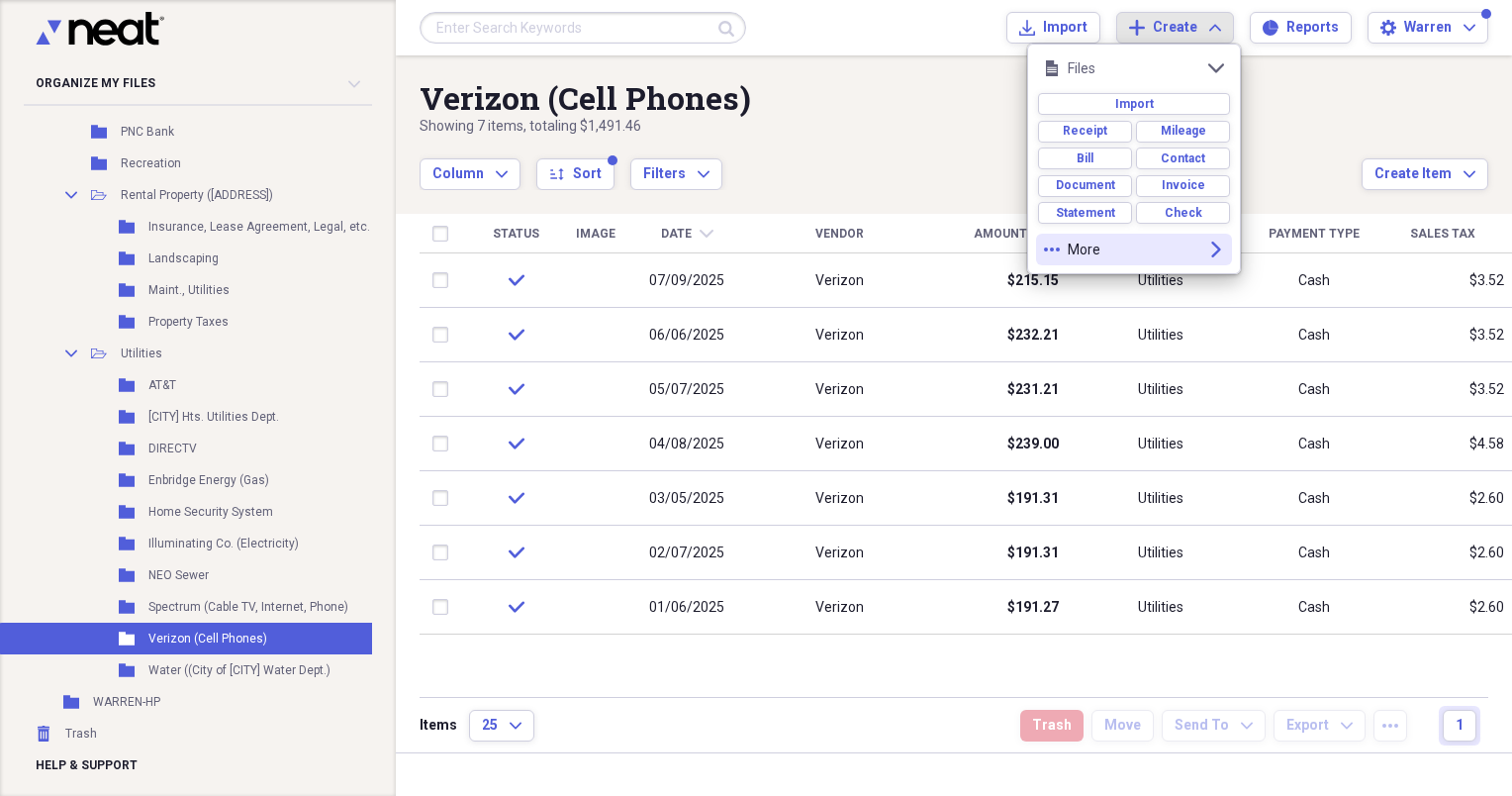 click on "more" 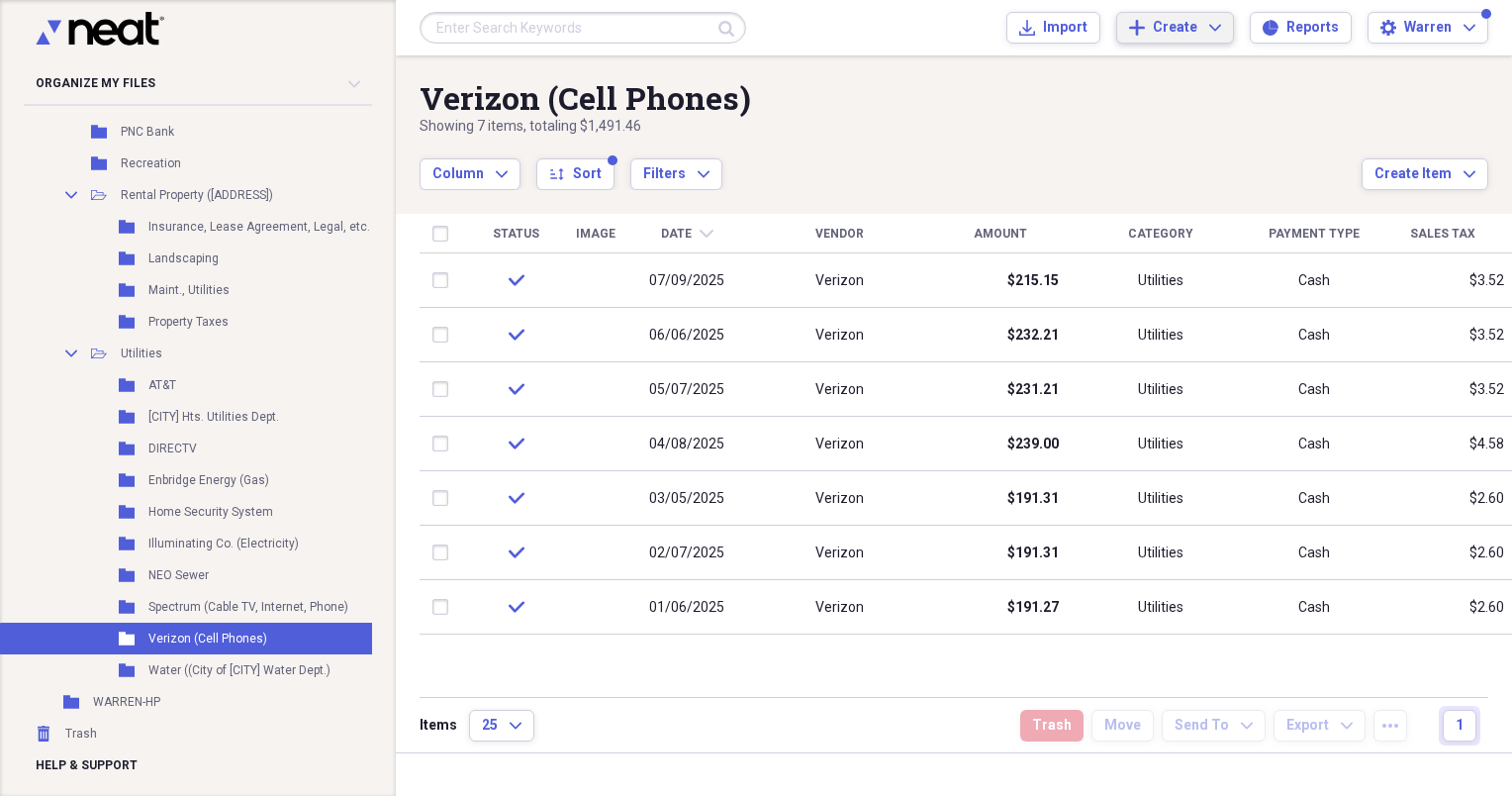 click on "Verizon (Cell Phones)" at bounding box center [891, 98] 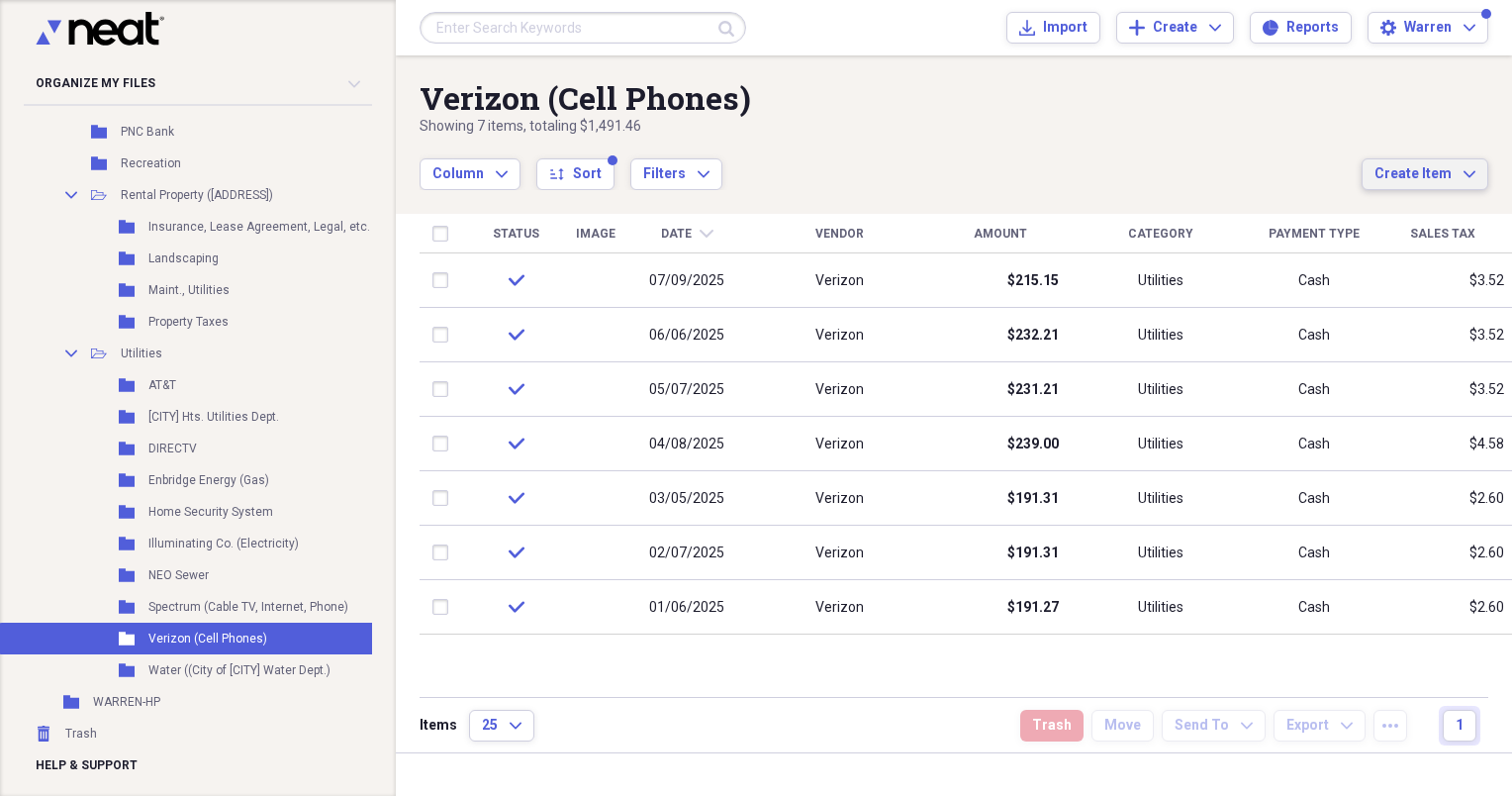 click on "Expand" 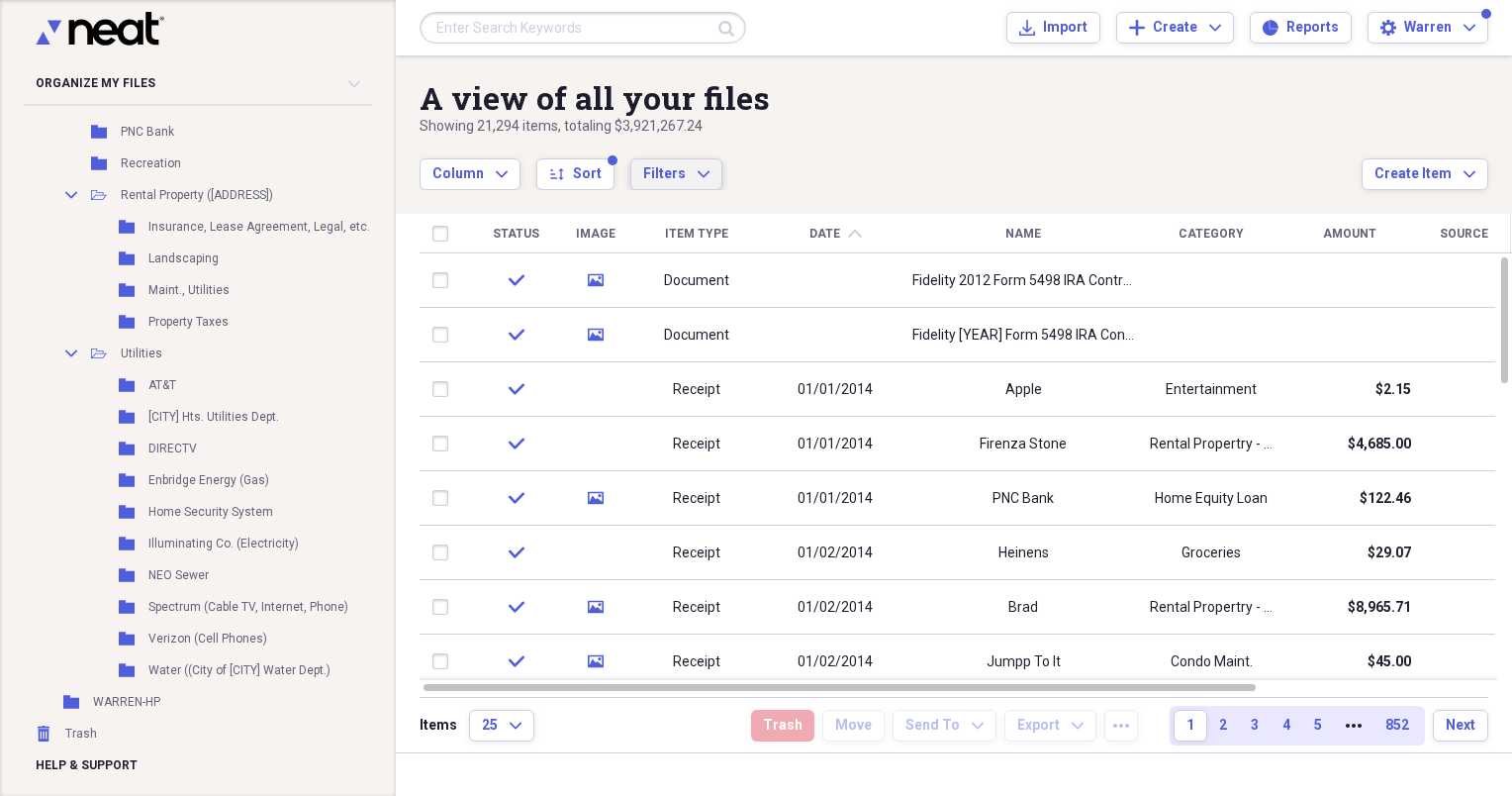 click on "Expand" 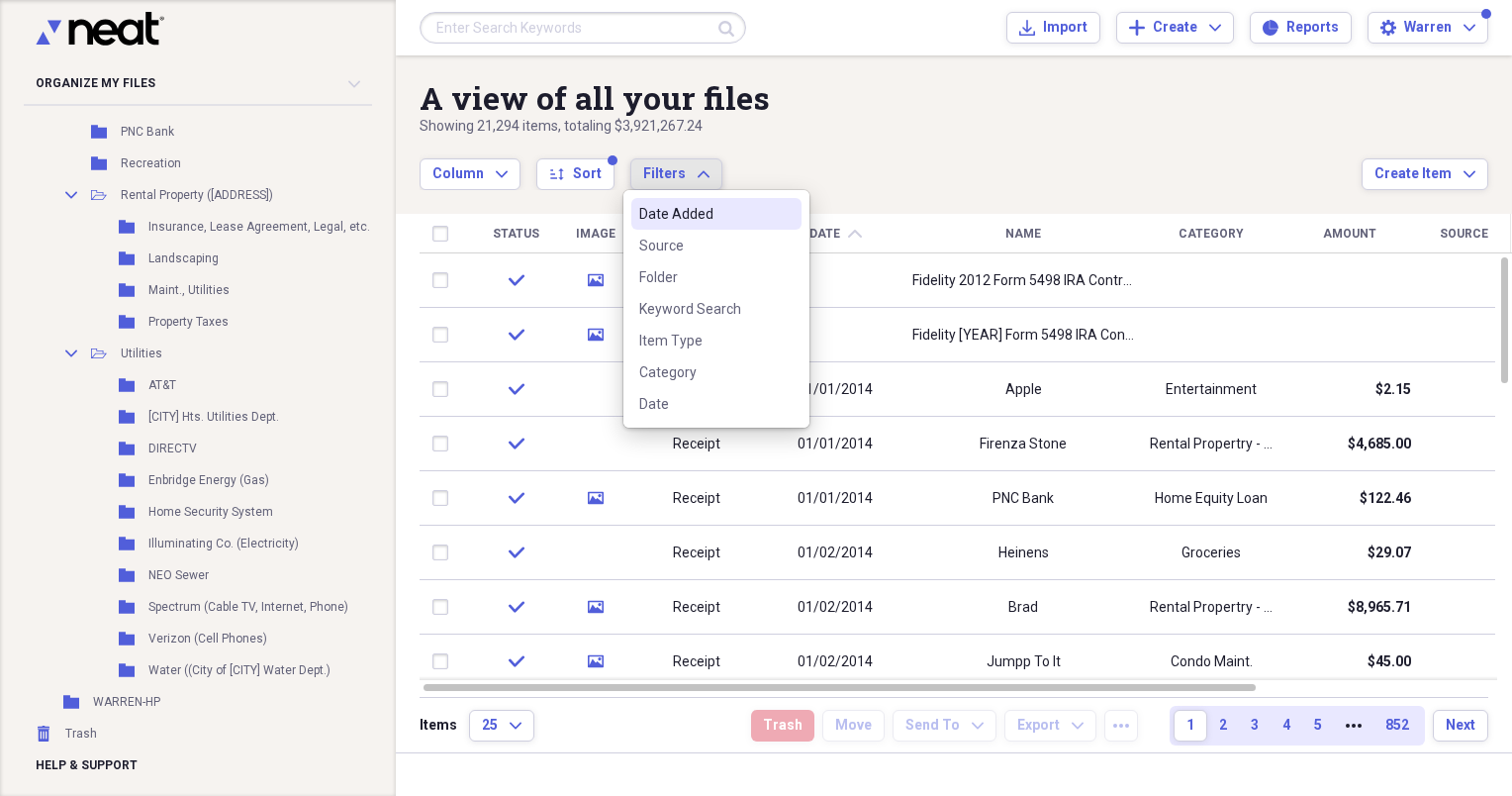 click on "Date Added" at bounding box center (705, 214) 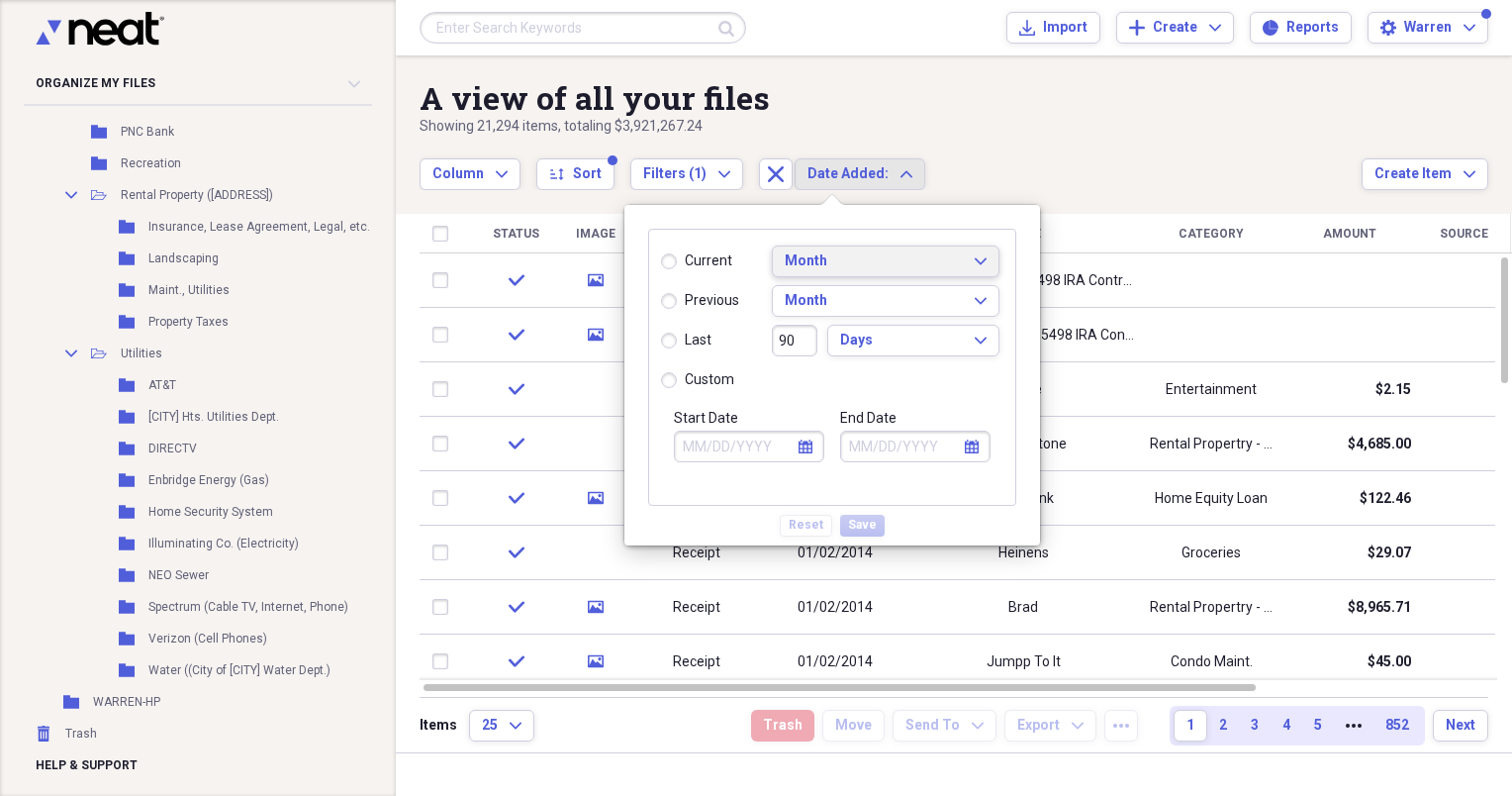 click 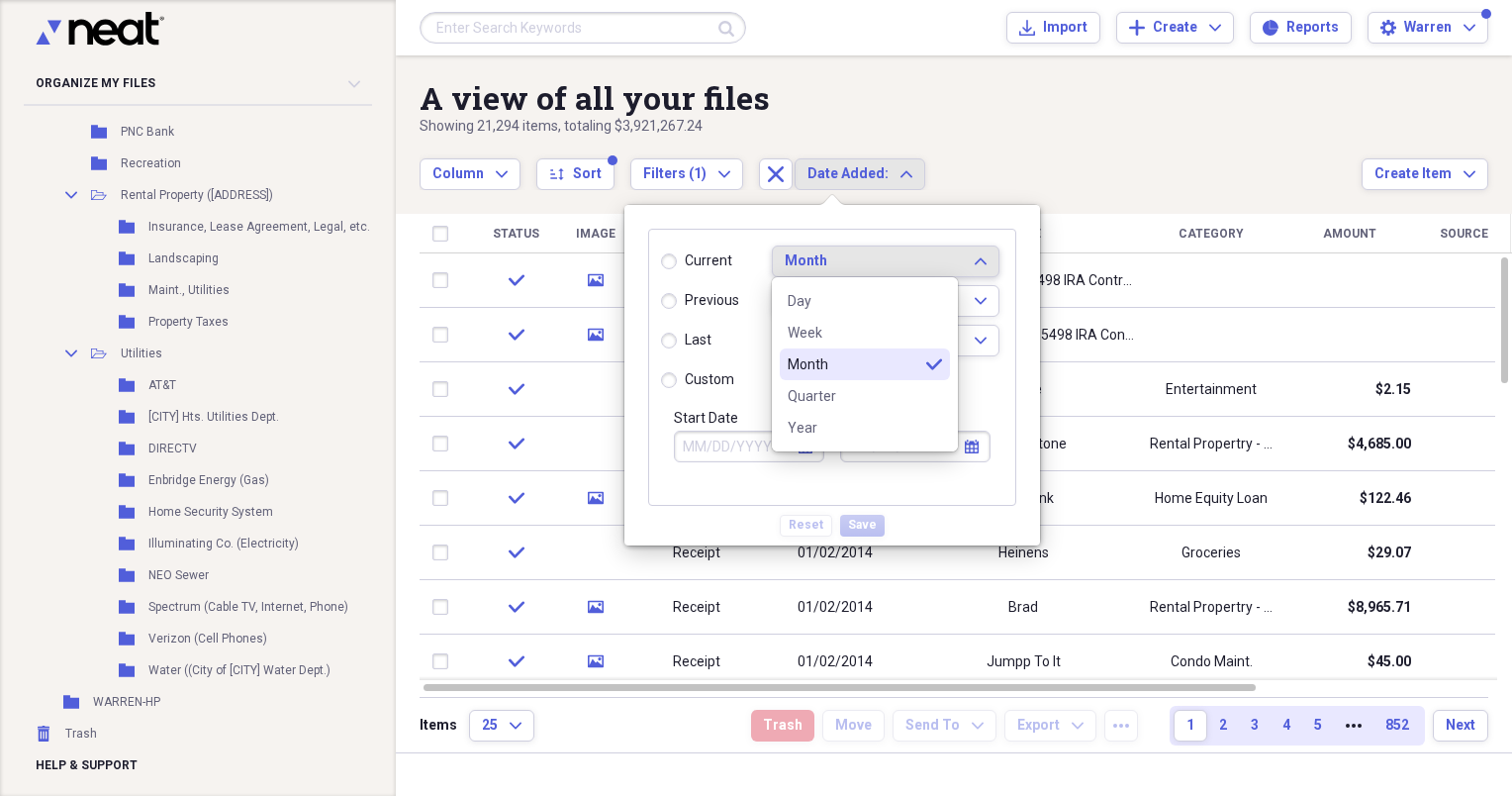click on "Month" at bounding box center (853, 364) 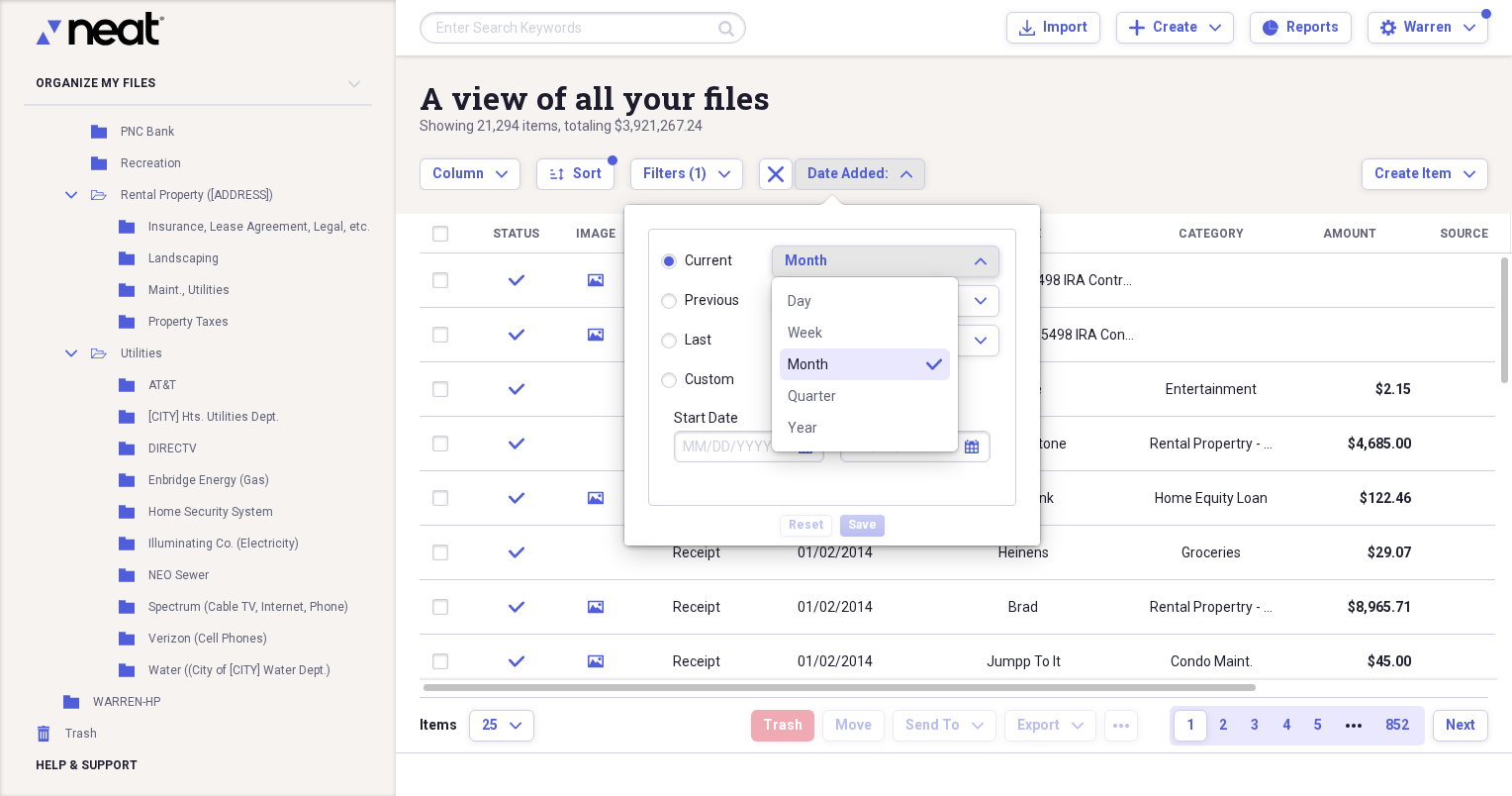 type on "08/01/2025" 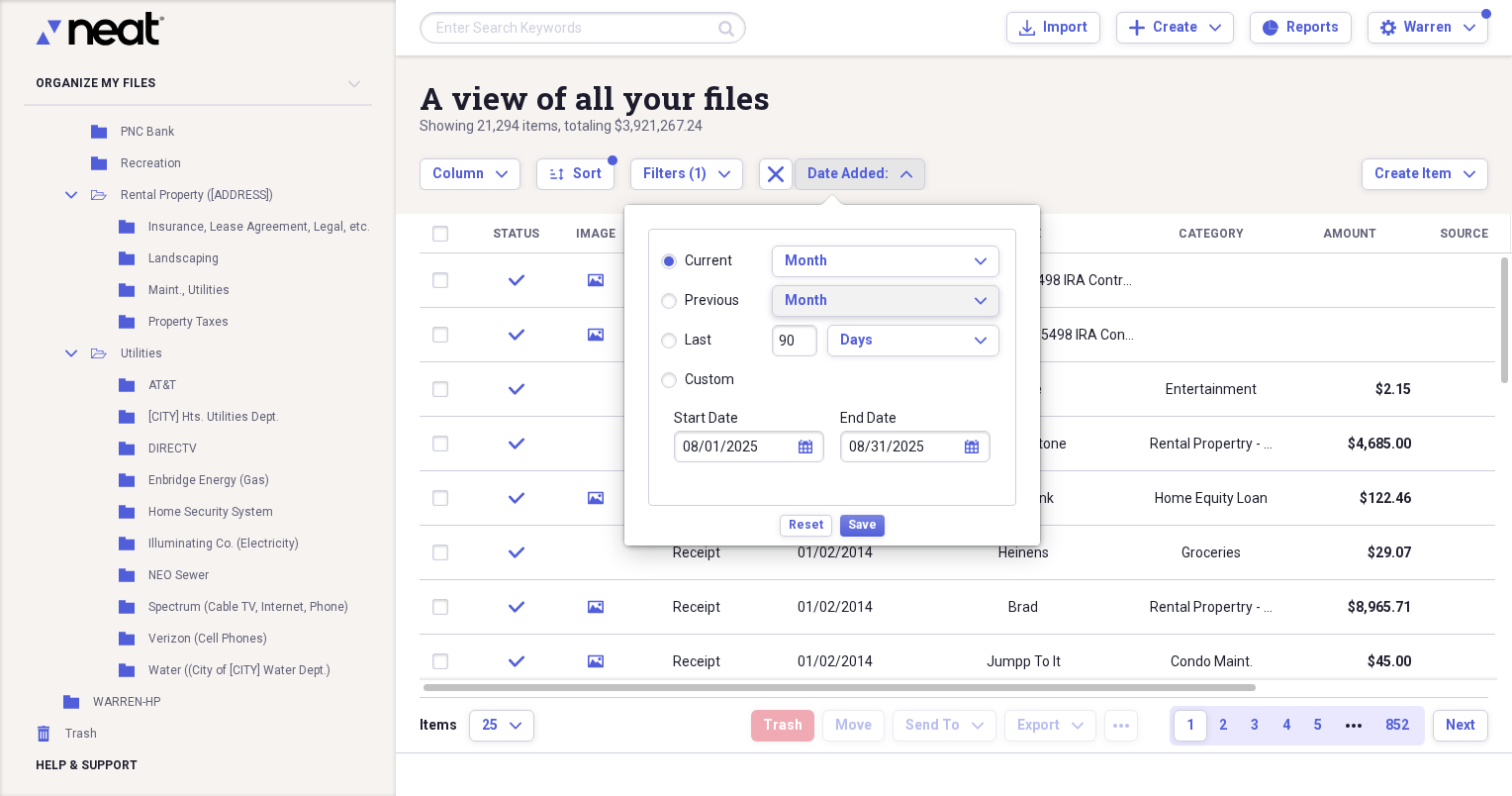 click on "Expand" 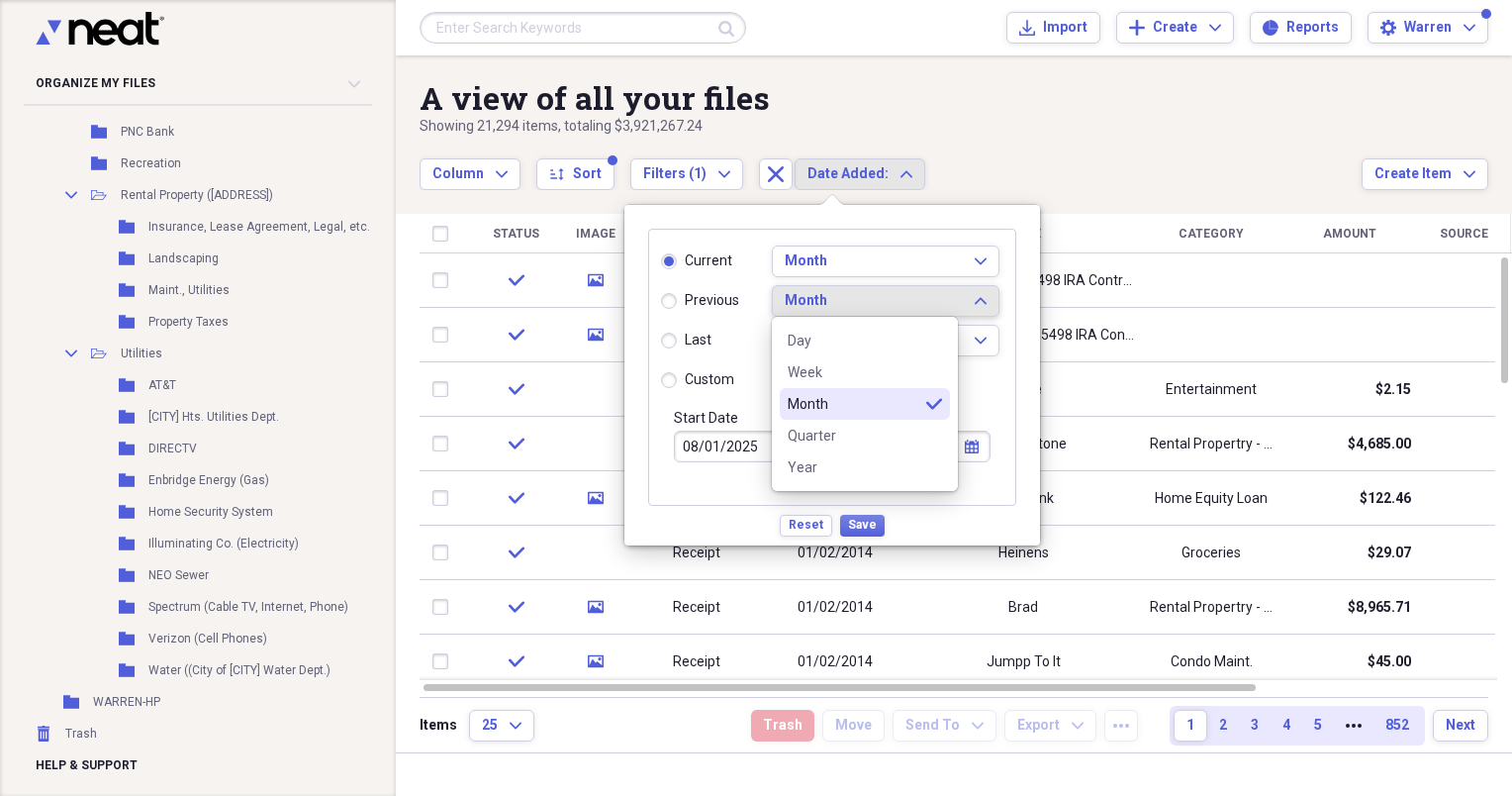 click on "Month" at bounding box center (853, 404) 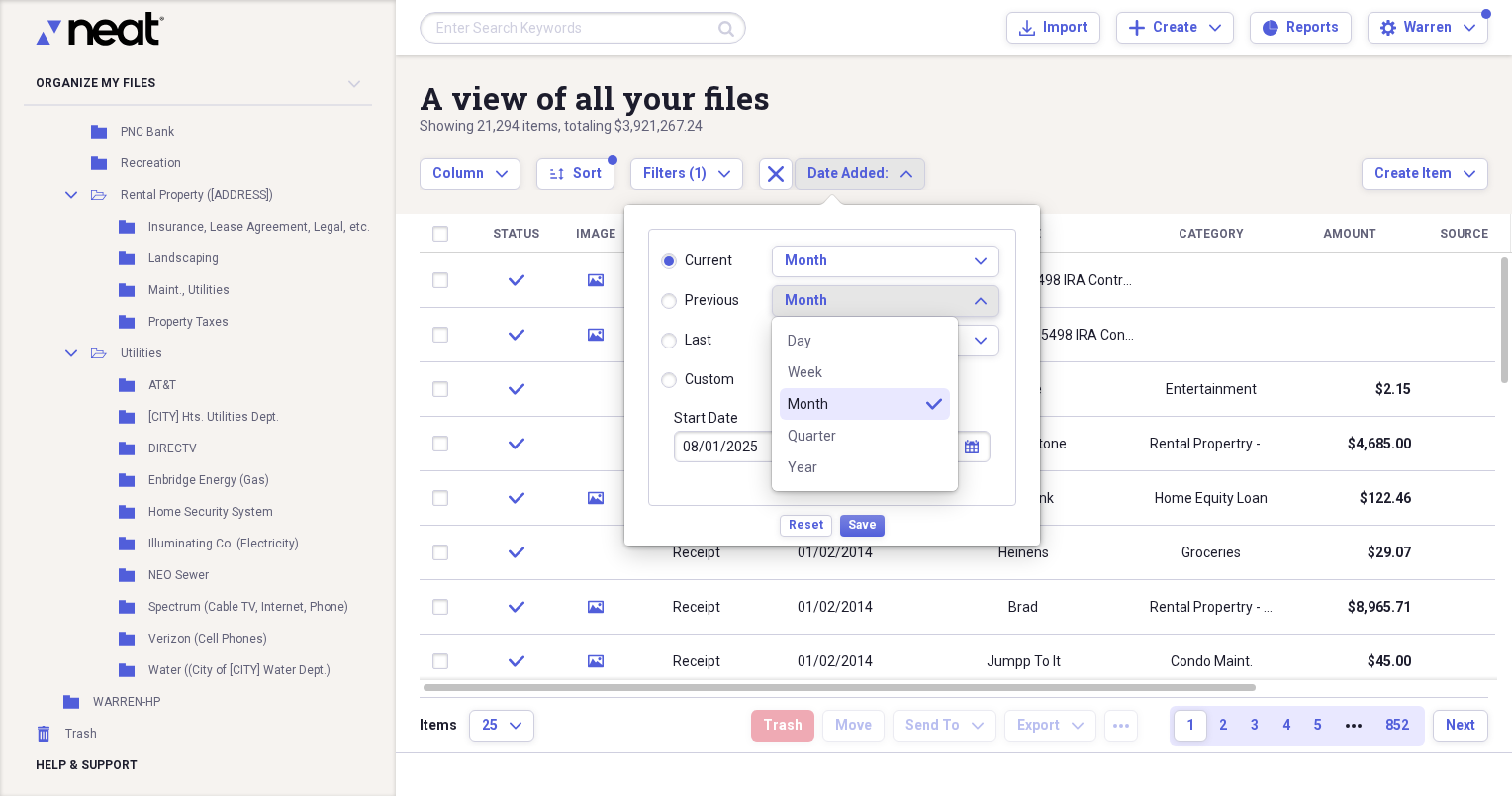 radio on "false" 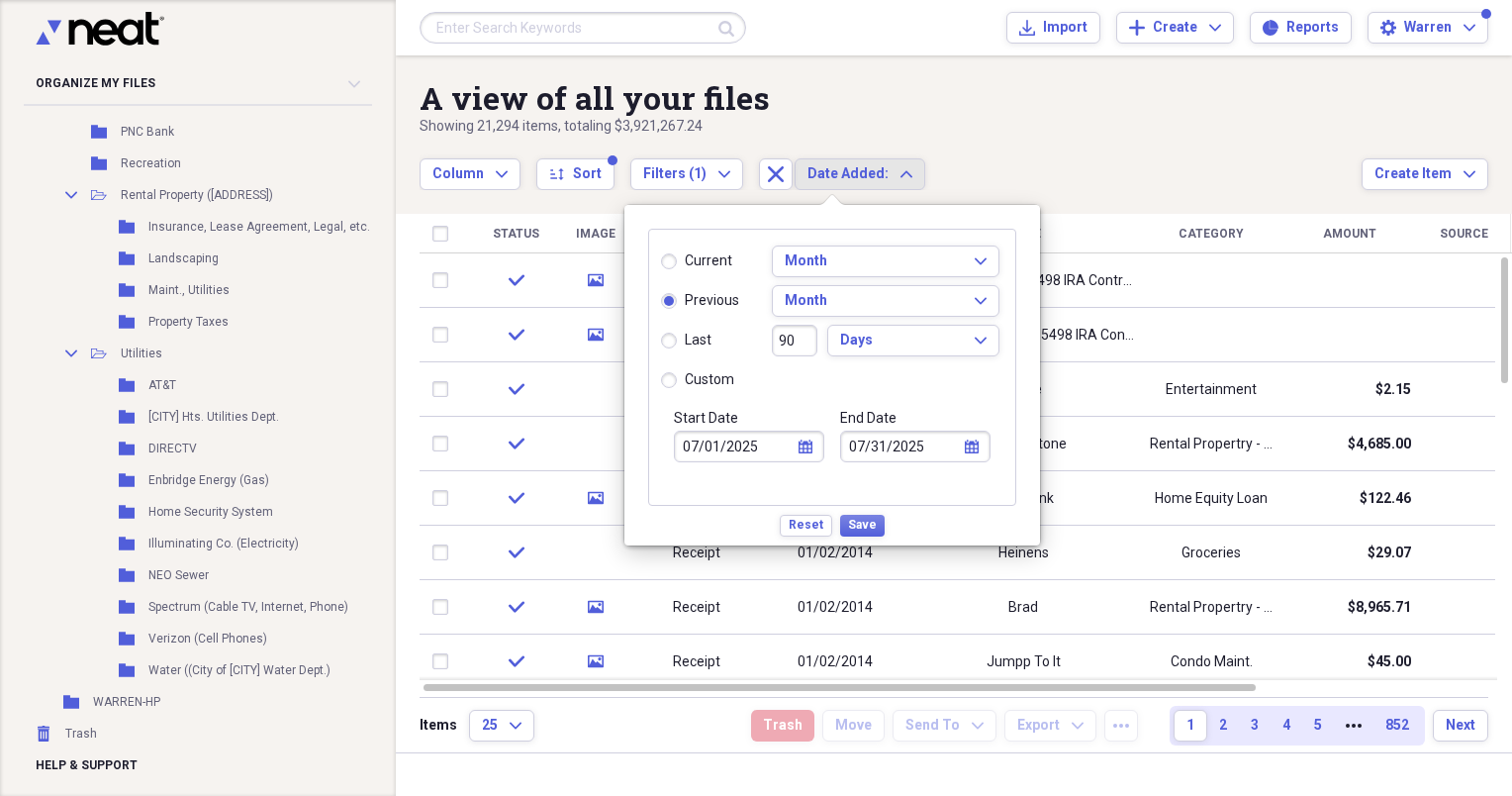 click on "calendar" 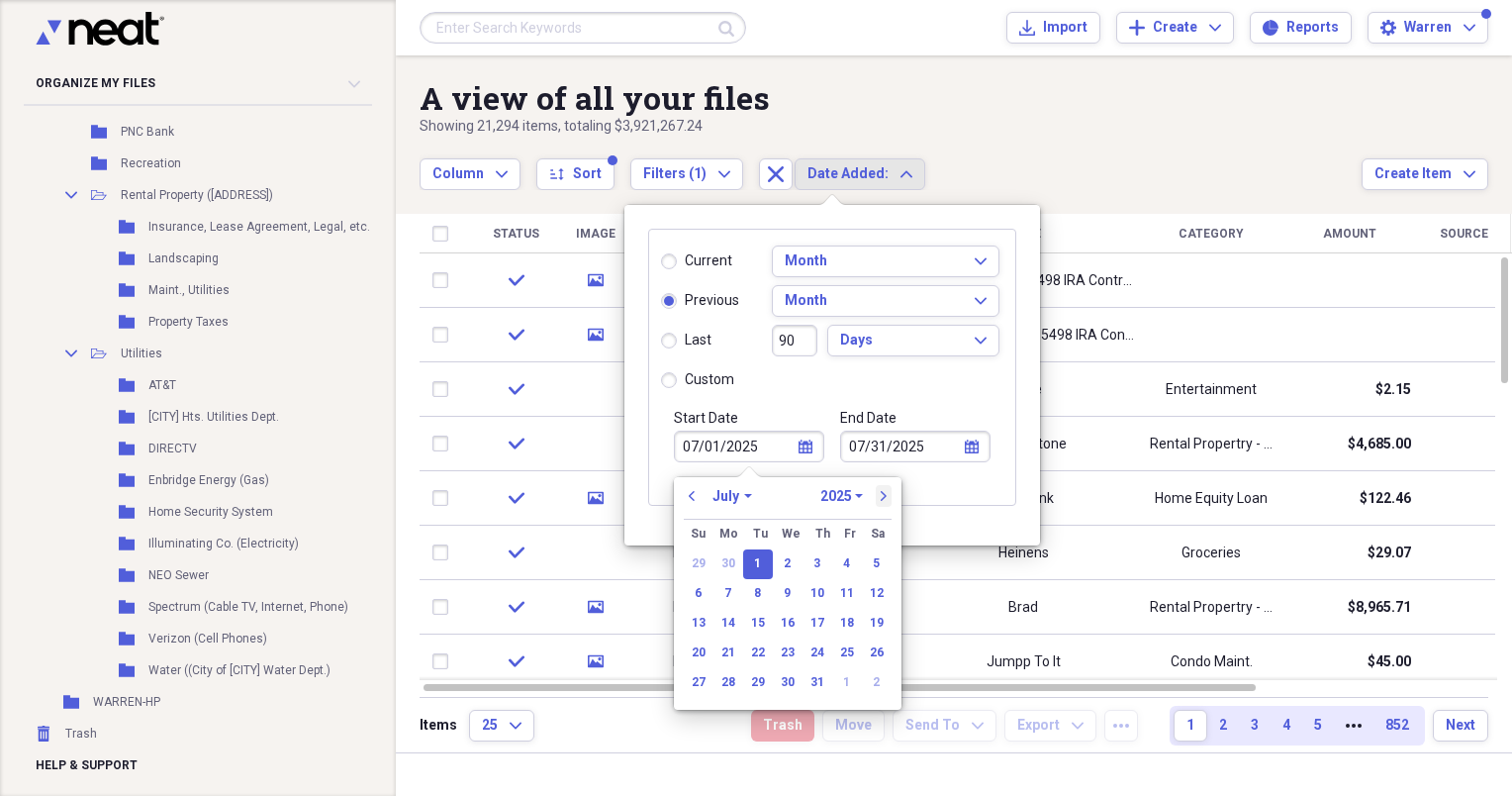 click on "next" at bounding box center [884, 496] 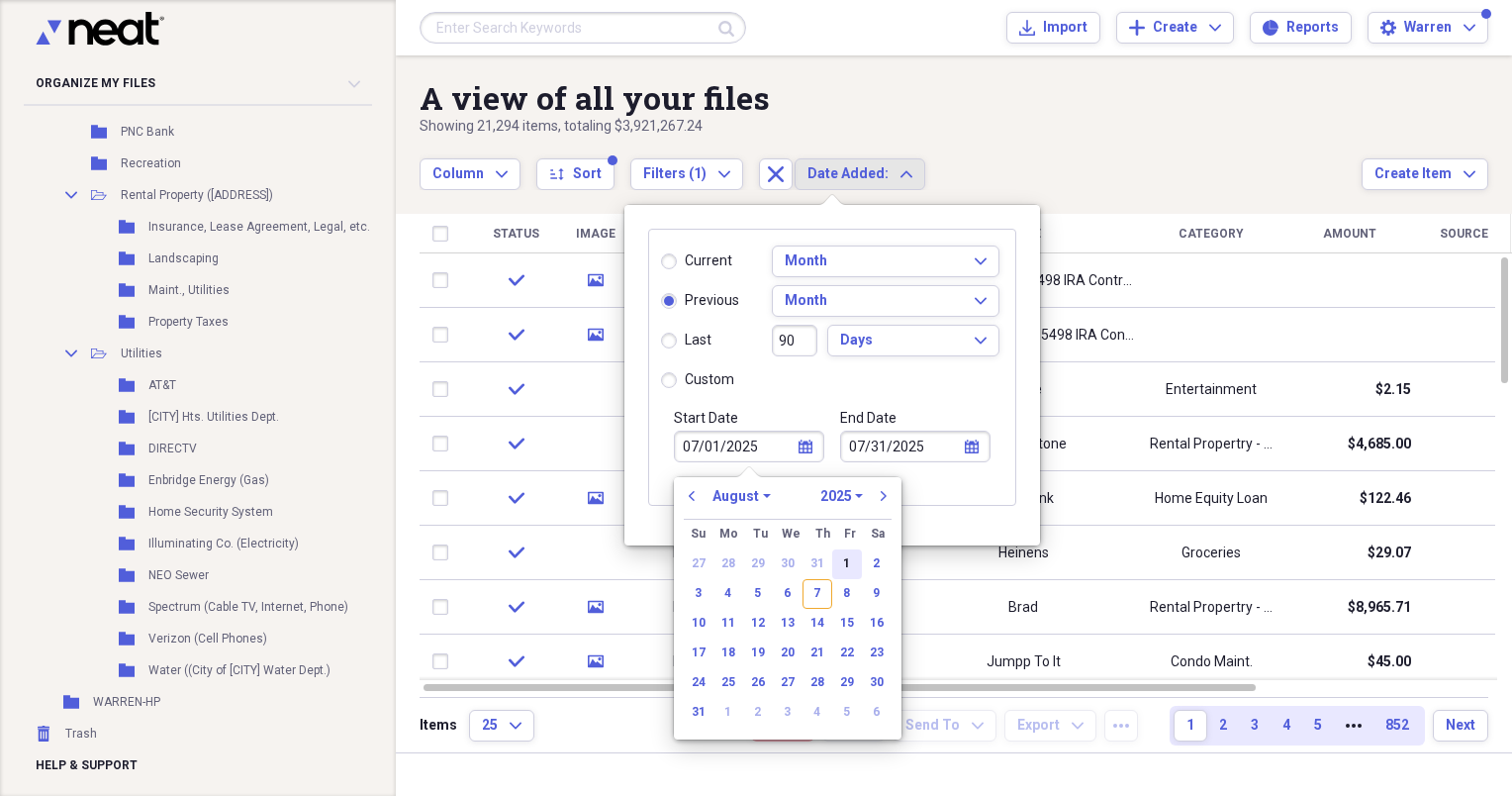 click on "1" at bounding box center (847, 564) 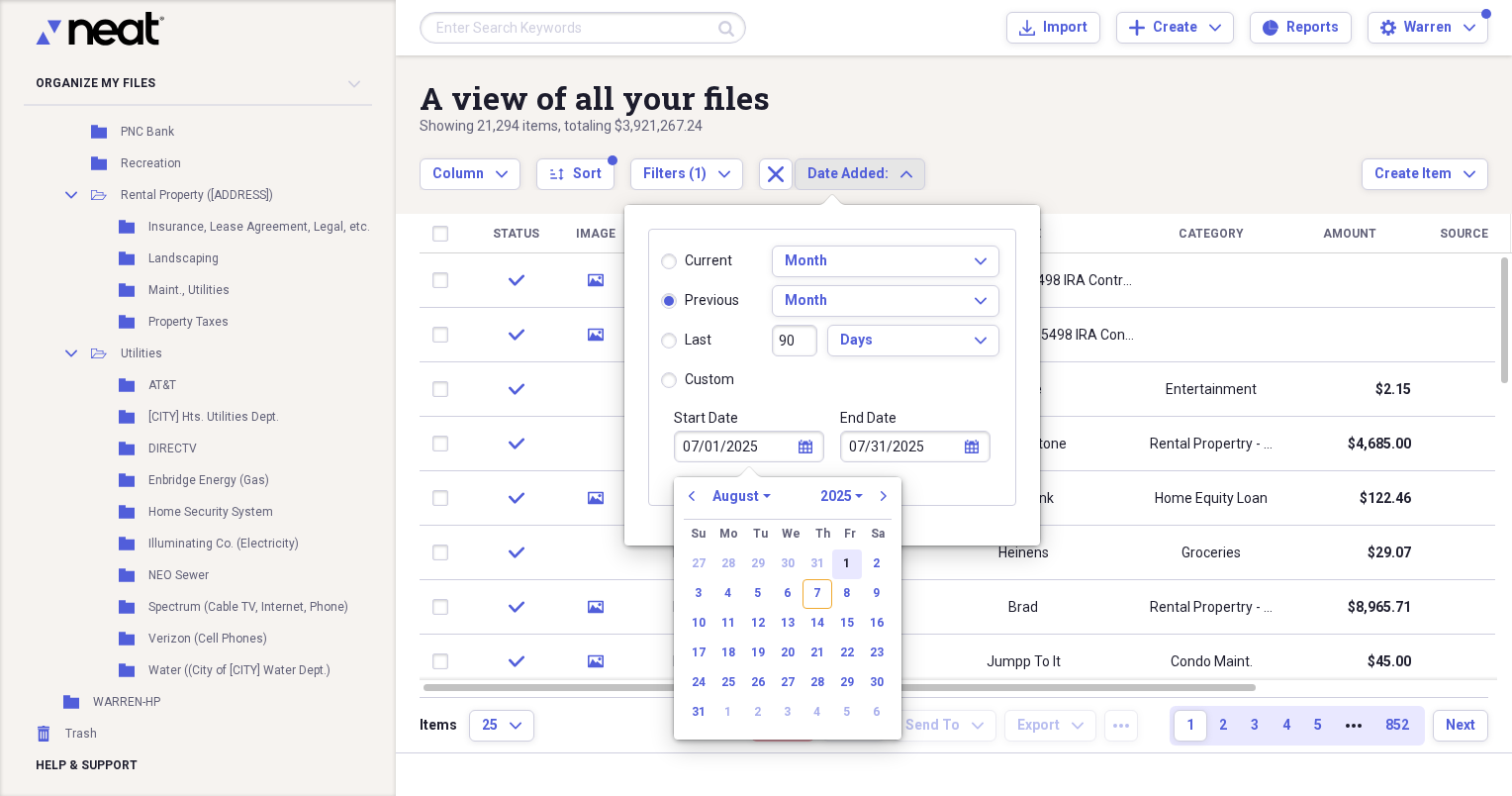 radio on "false" 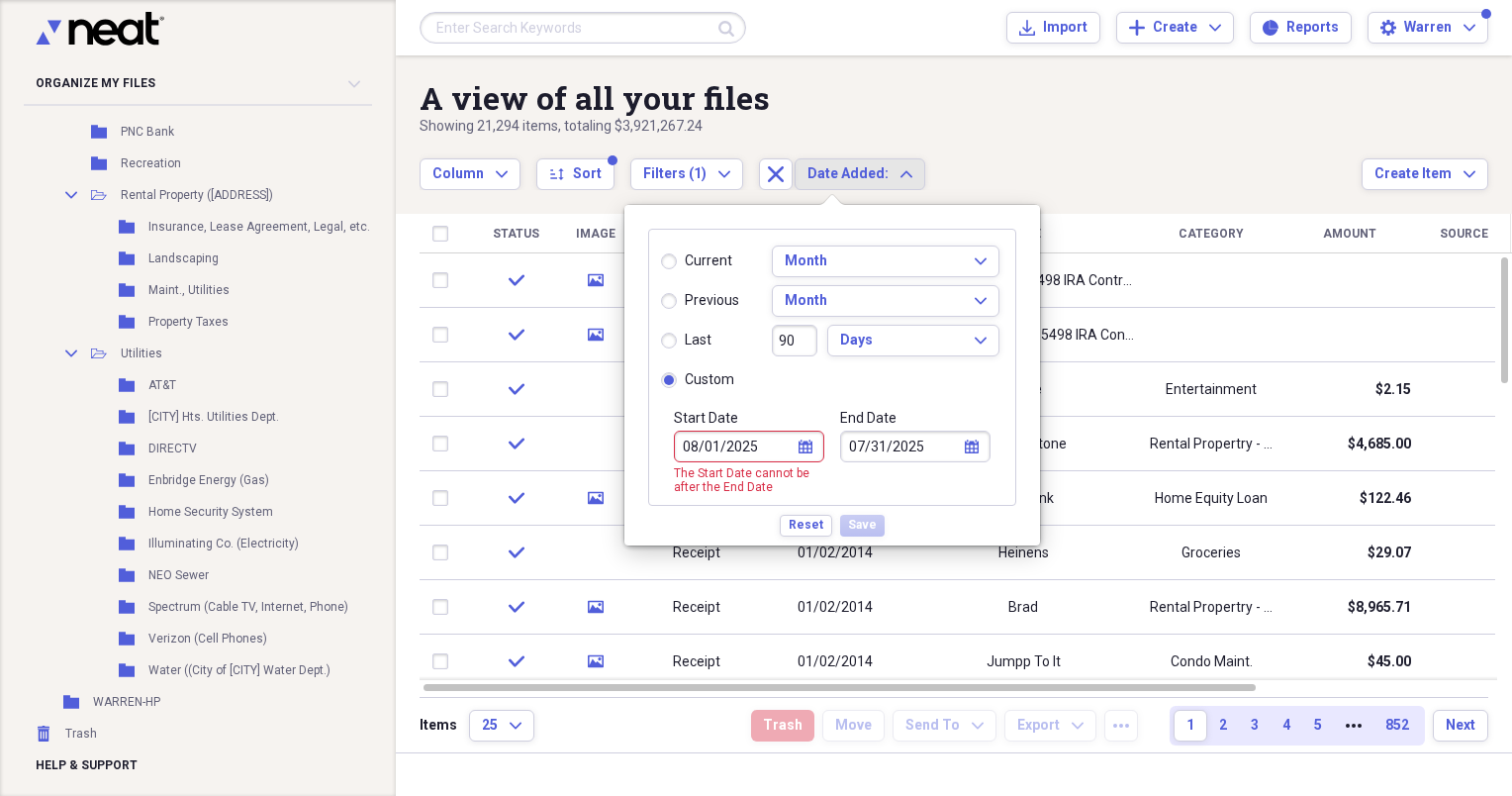 click on "calendar" 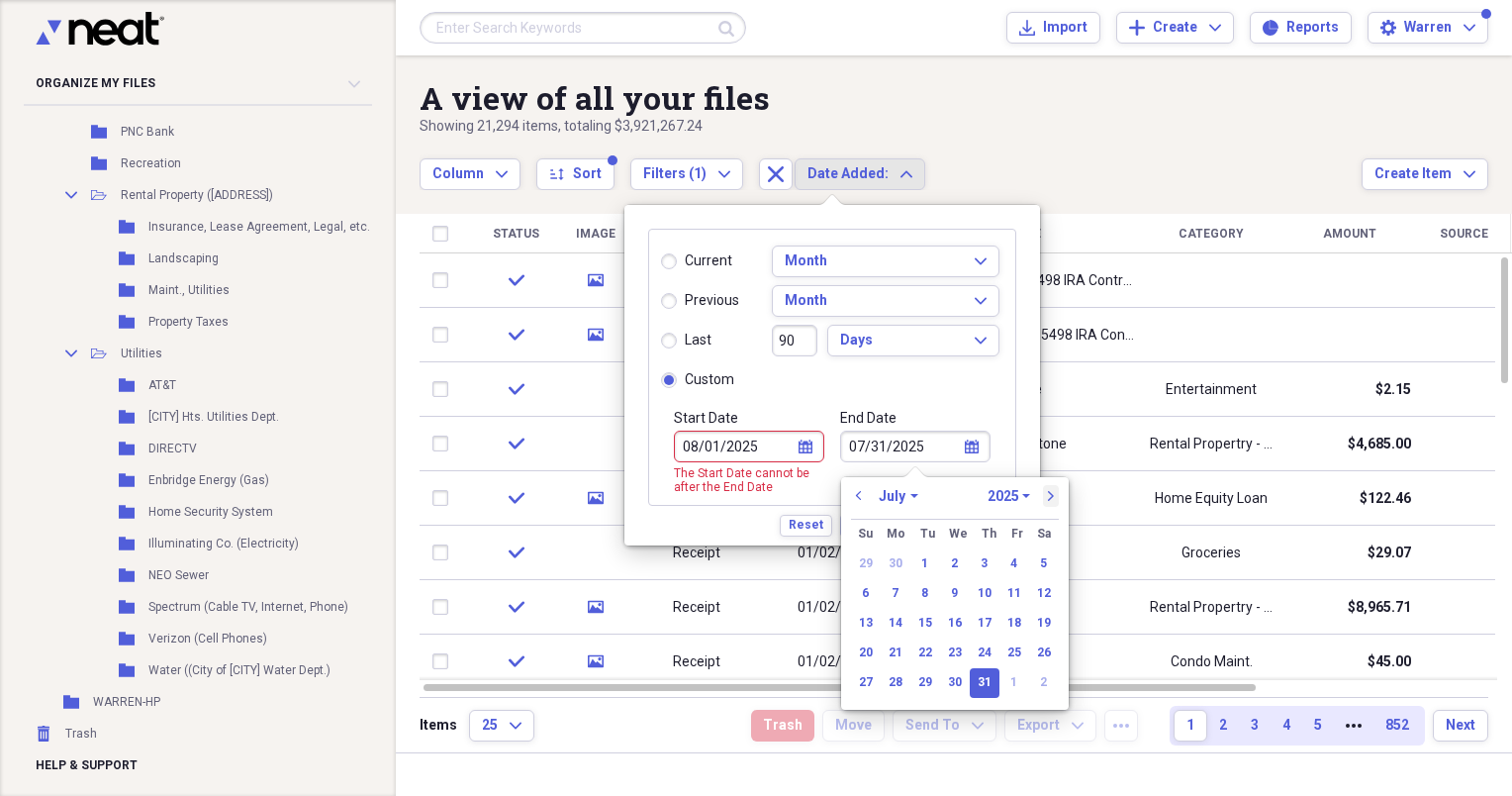 click on "next" at bounding box center [1051, 496] 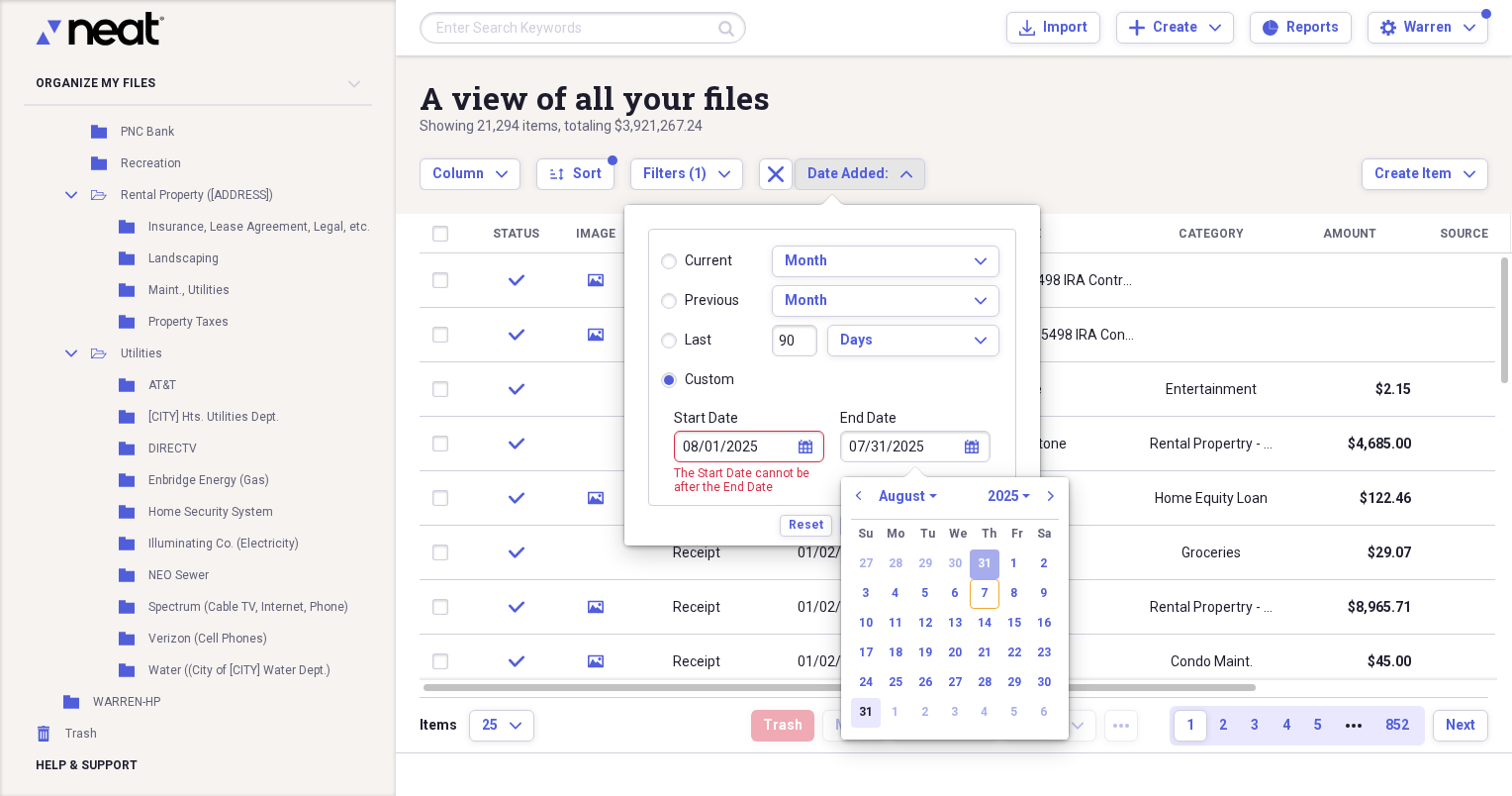 click on "31" at bounding box center (866, 713) 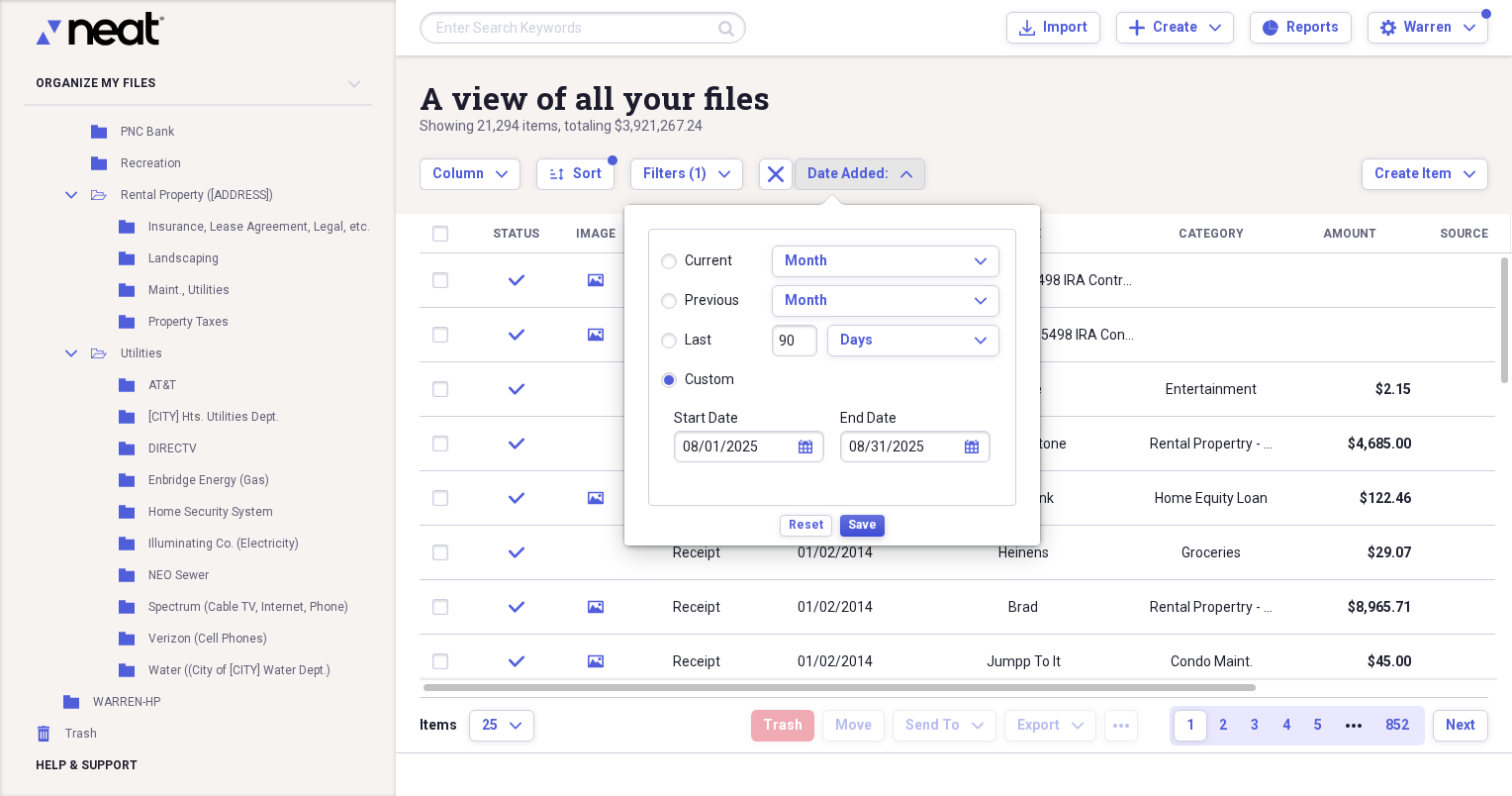 click on "Save" at bounding box center (862, 525) 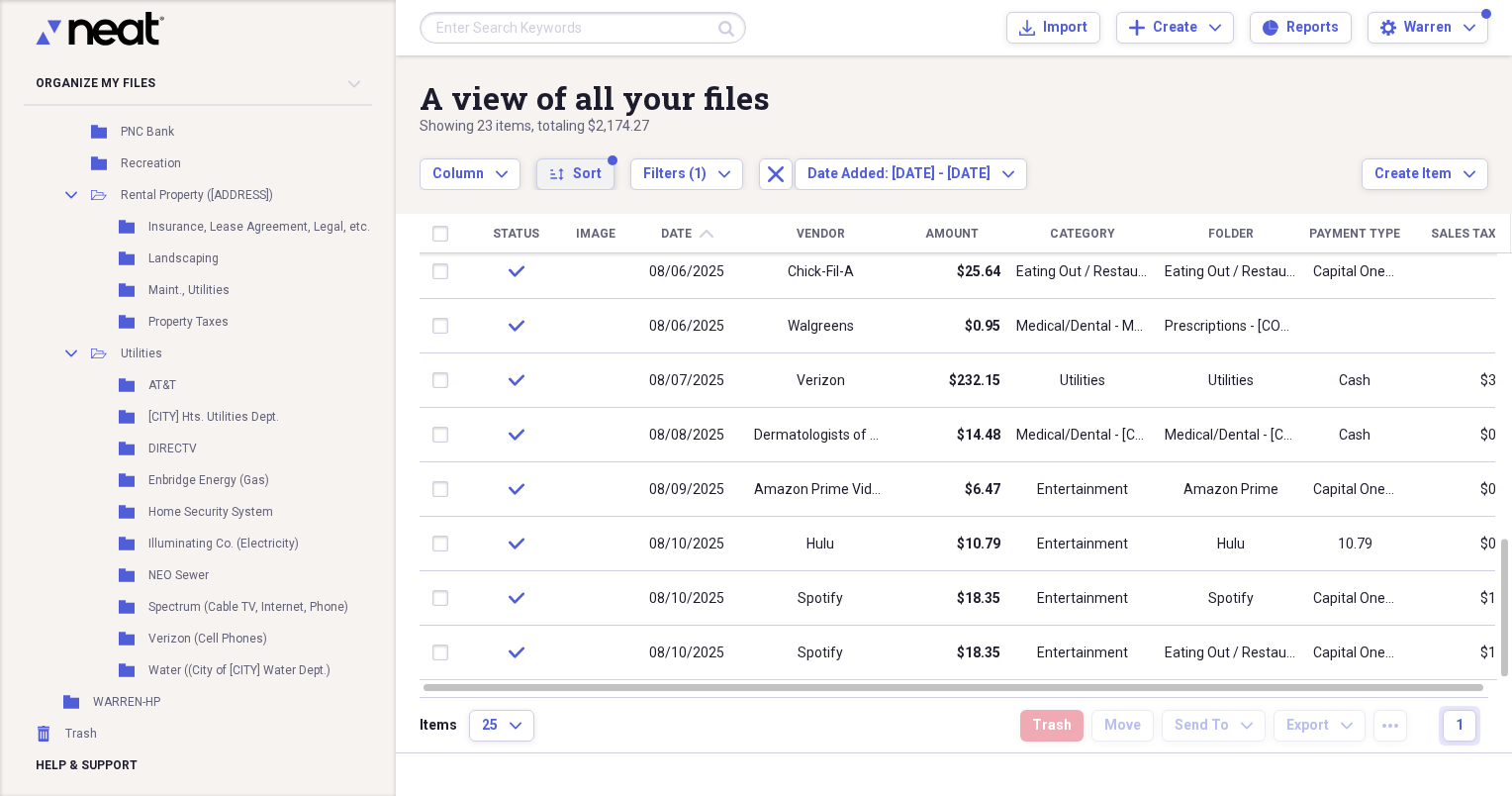 click on "Sort" at bounding box center (587, 174) 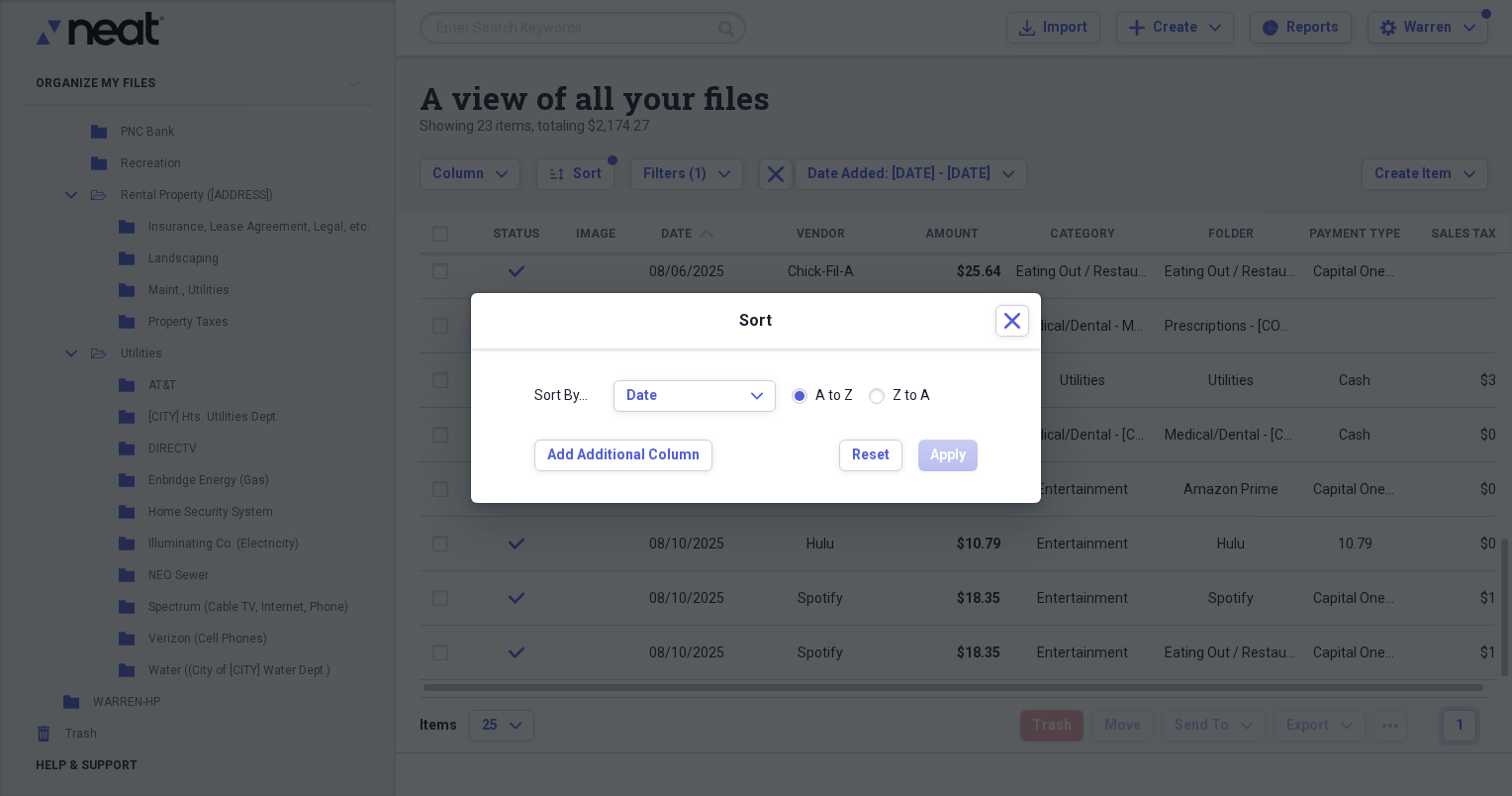 click on "Z to A" at bounding box center [899, 396] 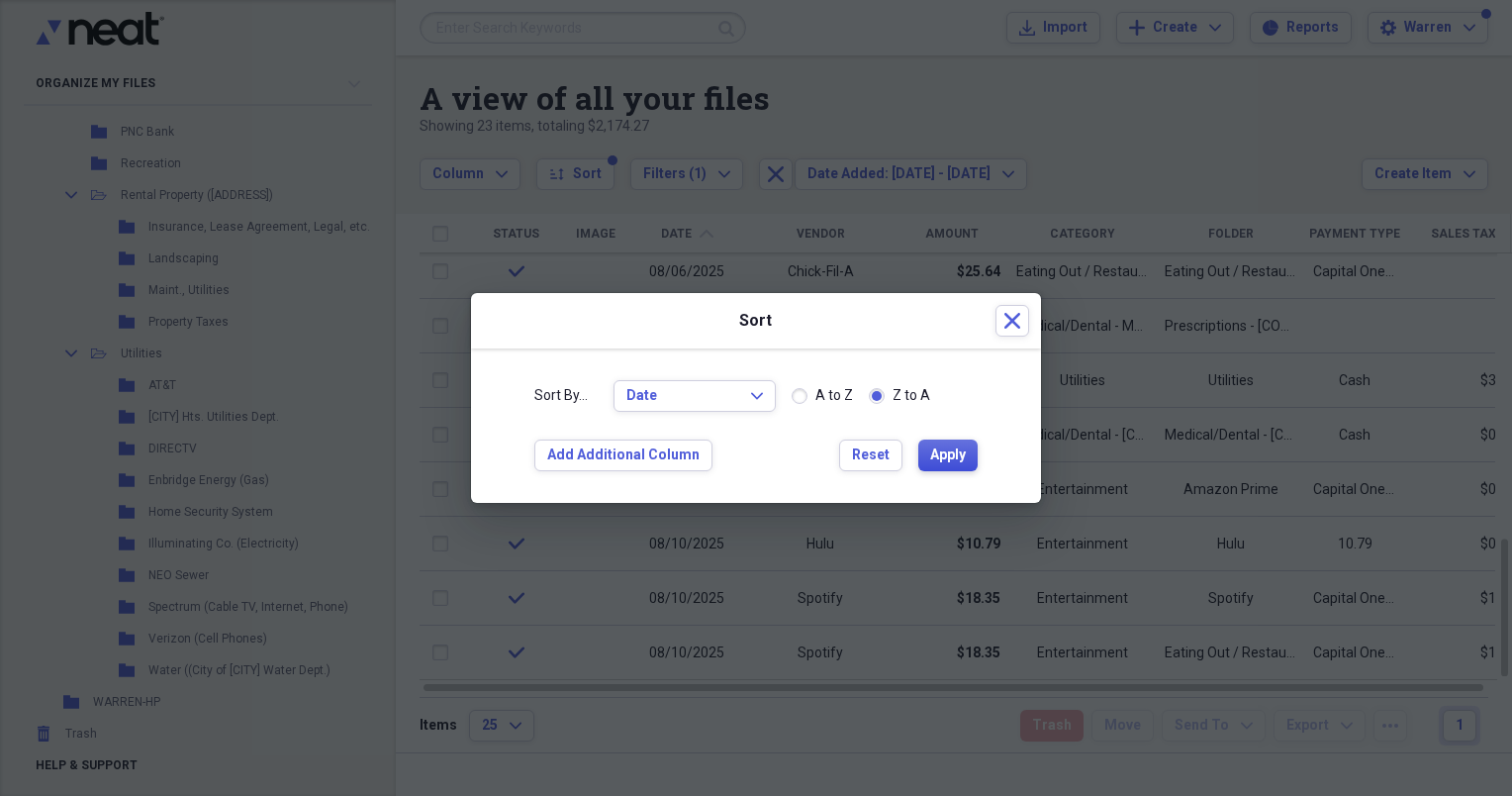 click on "Apply" at bounding box center (948, 455) 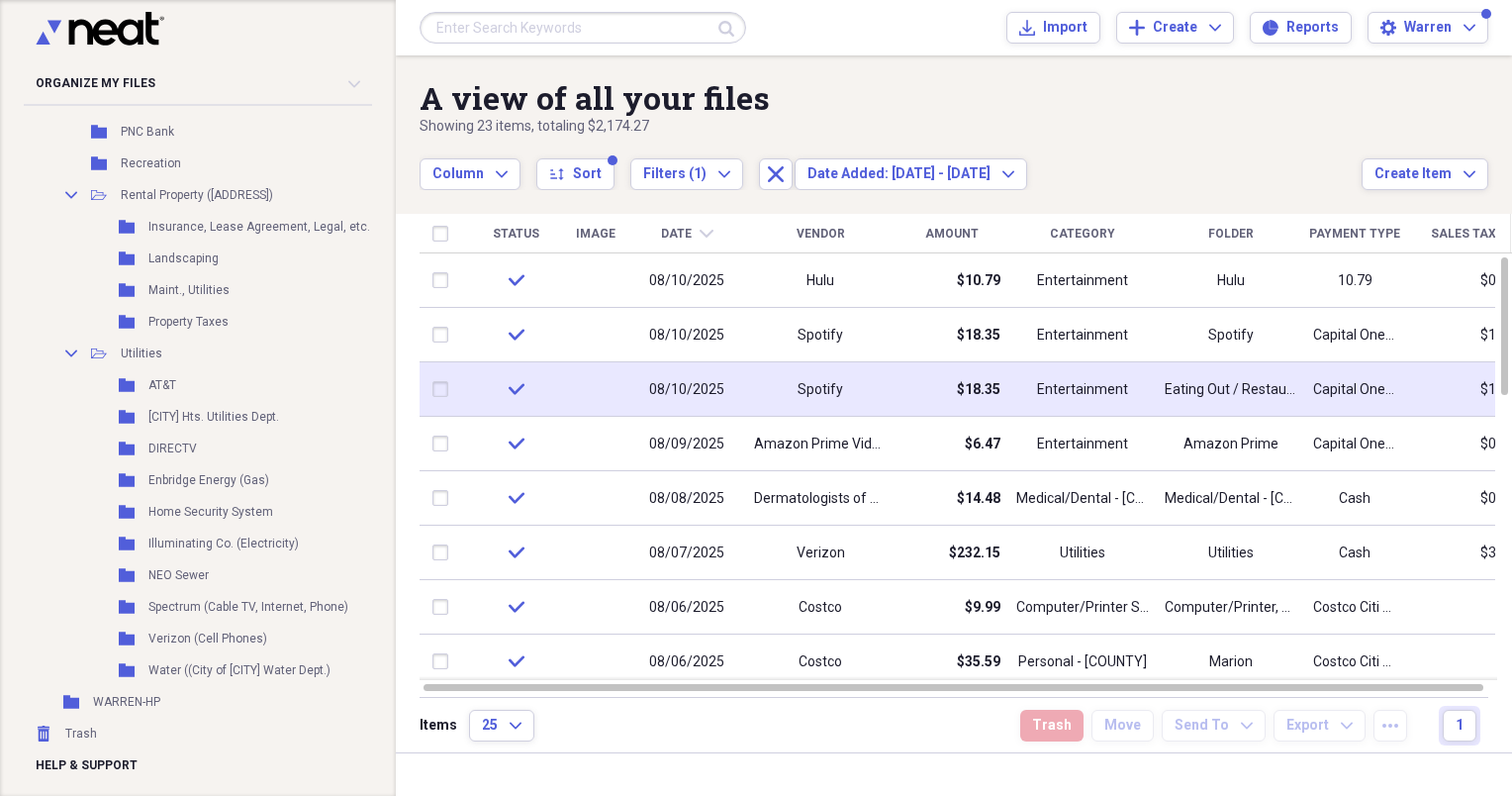 click at bounding box center (444, 389) 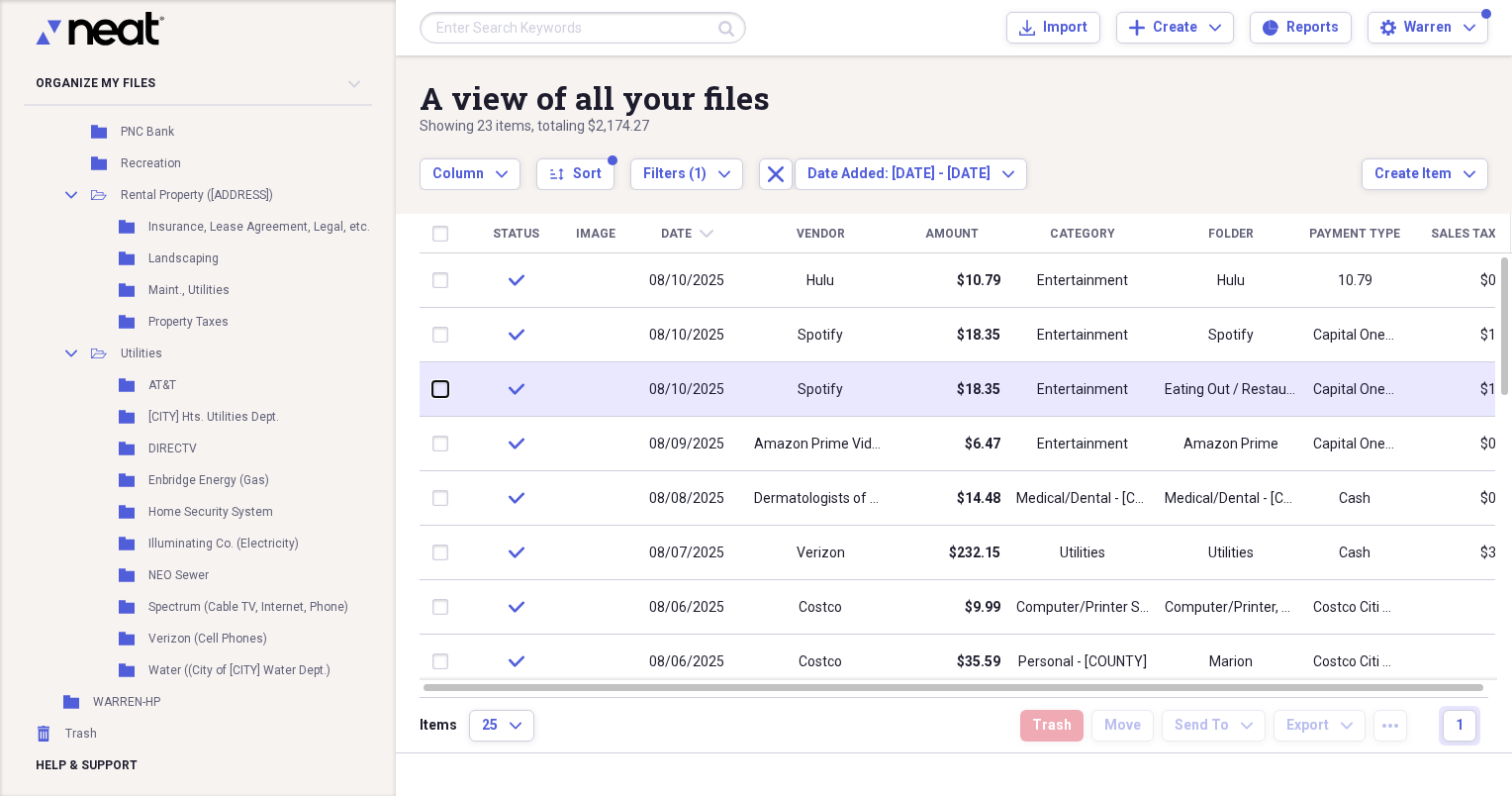 click at bounding box center [432, 389] 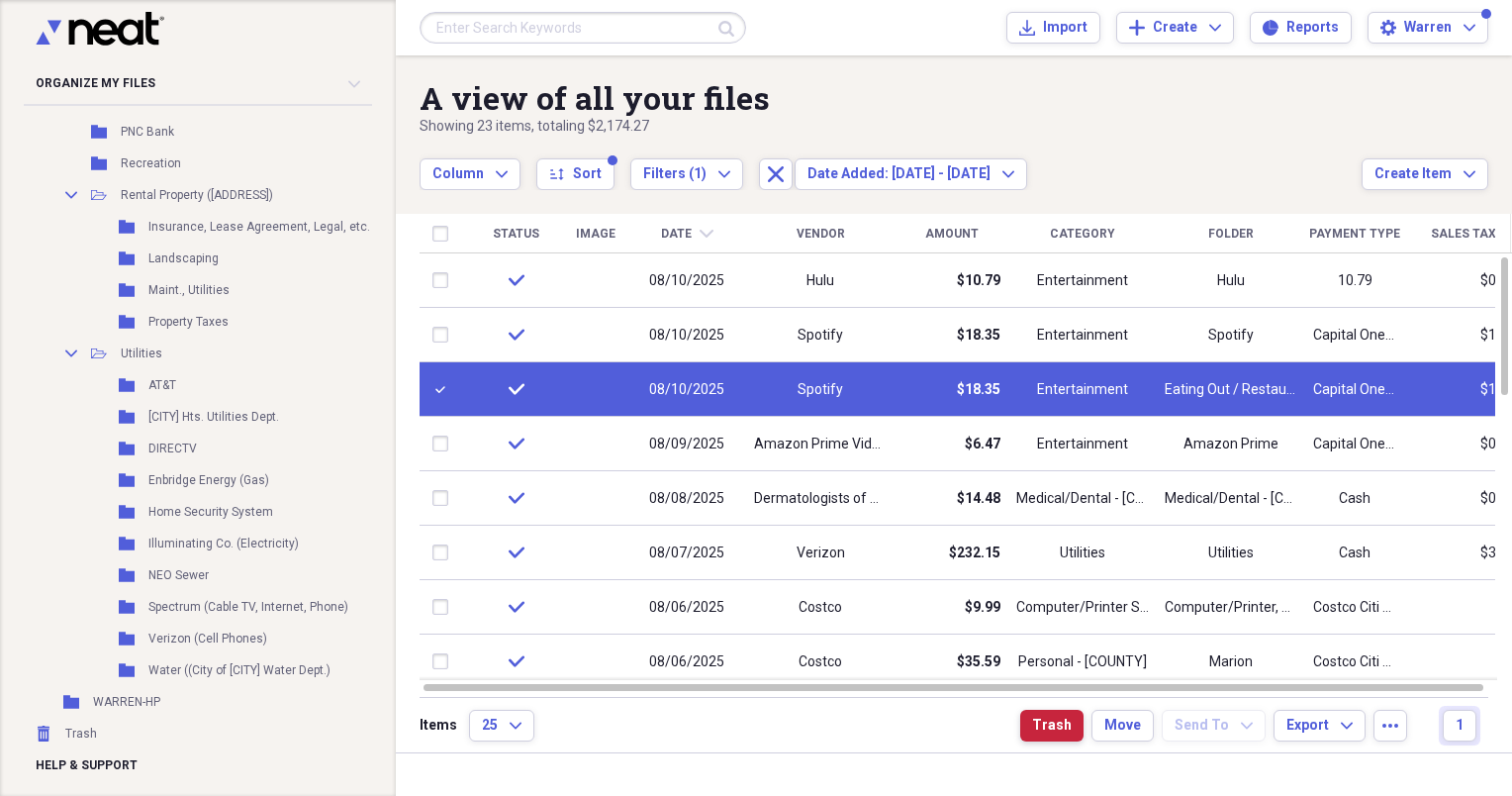 click on "Trash" at bounding box center (1052, 726) 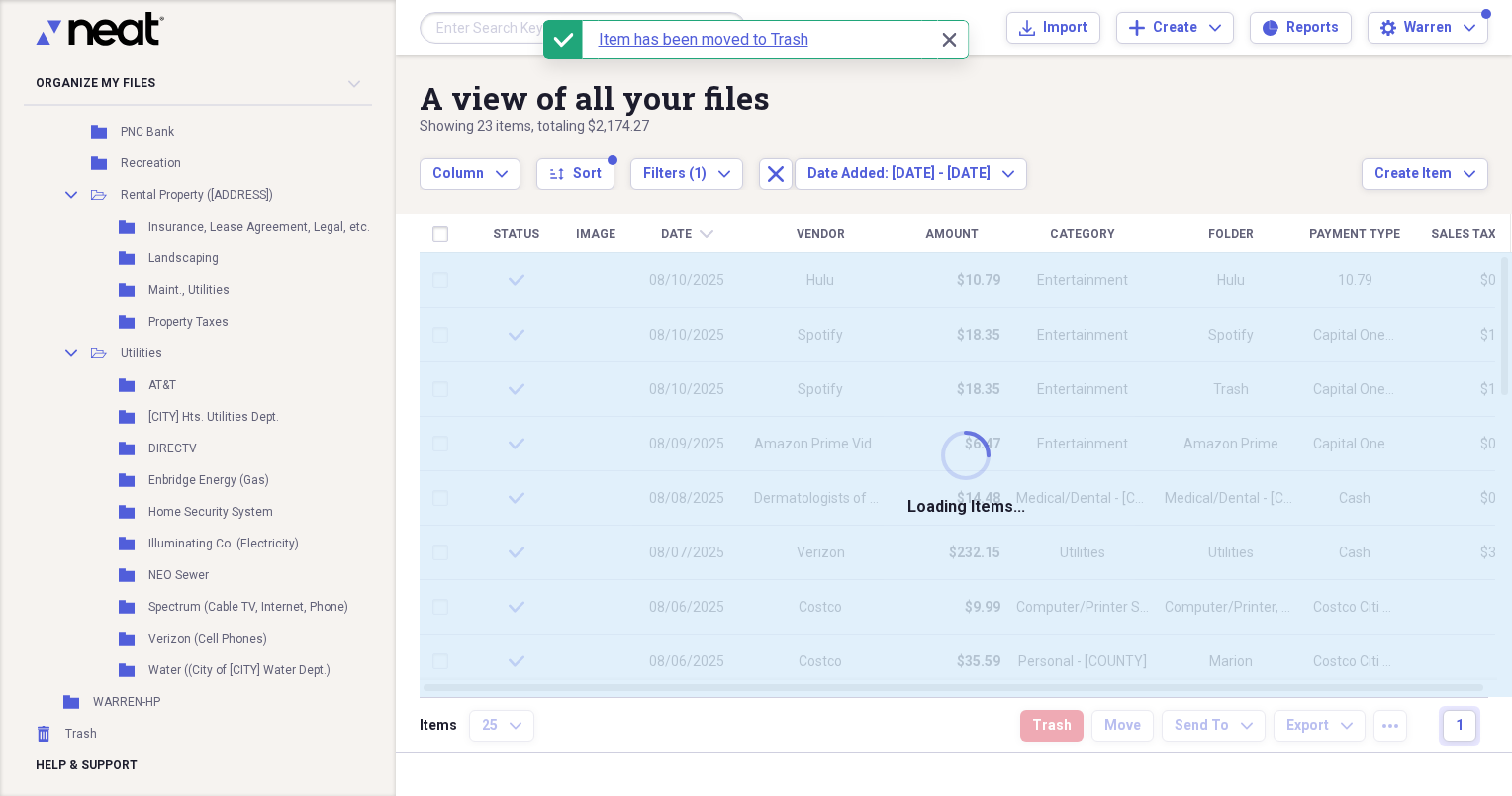 checkbox on "false" 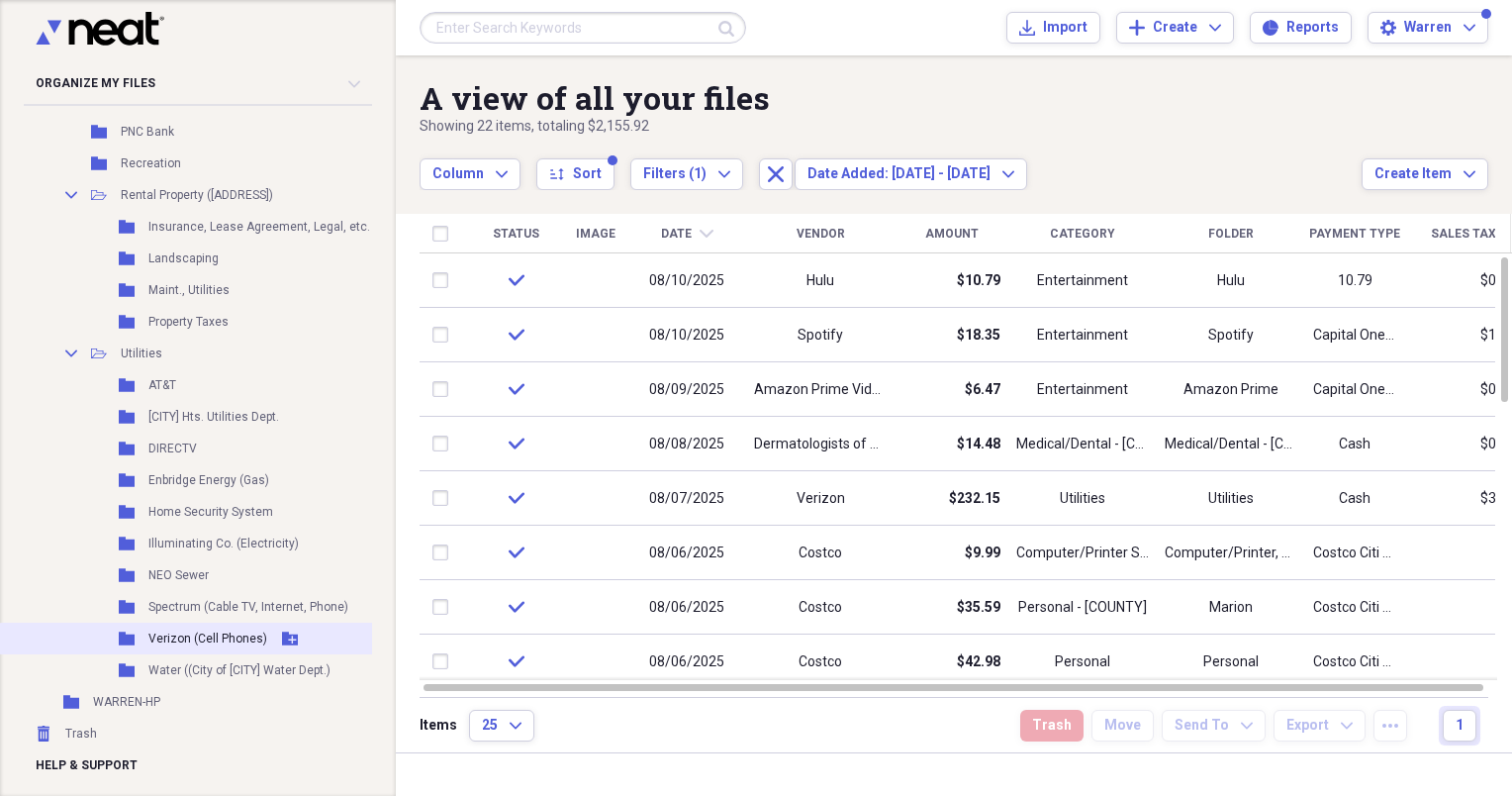 click on "Verizon (Cell Phones)" at bounding box center [208, 639] 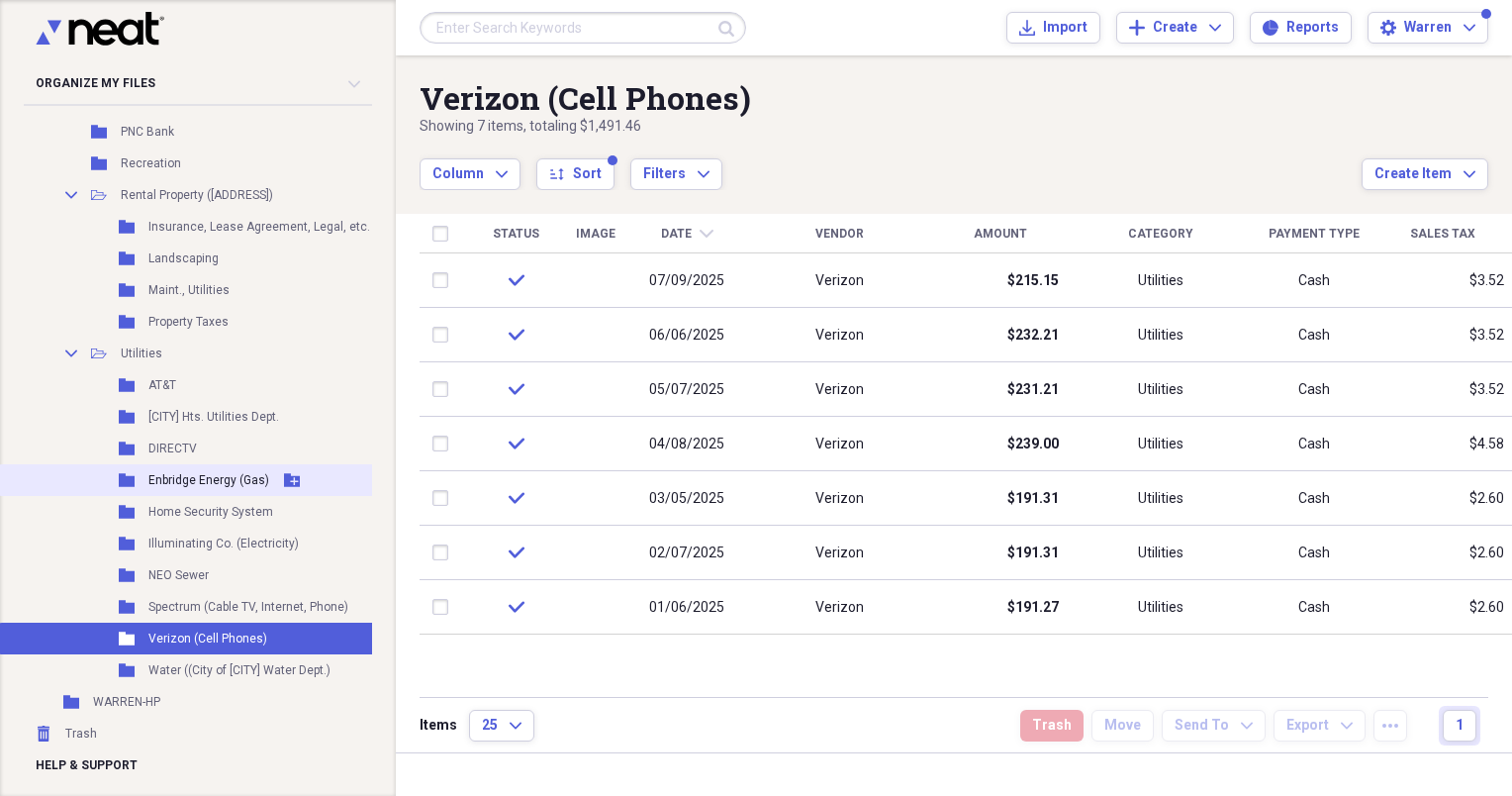 click on "Enbridge Energy (Gas)" at bounding box center (209, 480) 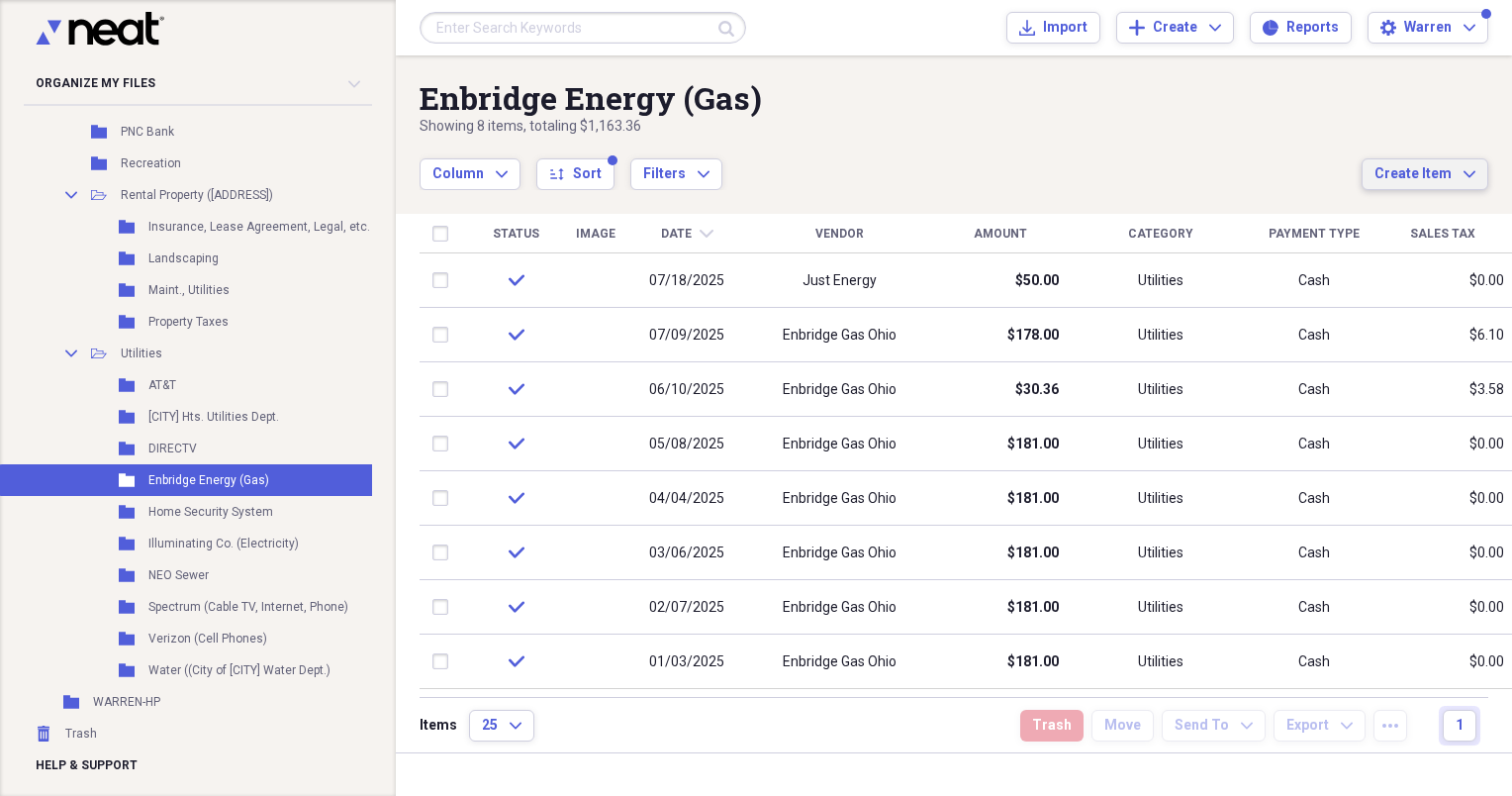 click on "Create Item" at bounding box center (1413, 174) 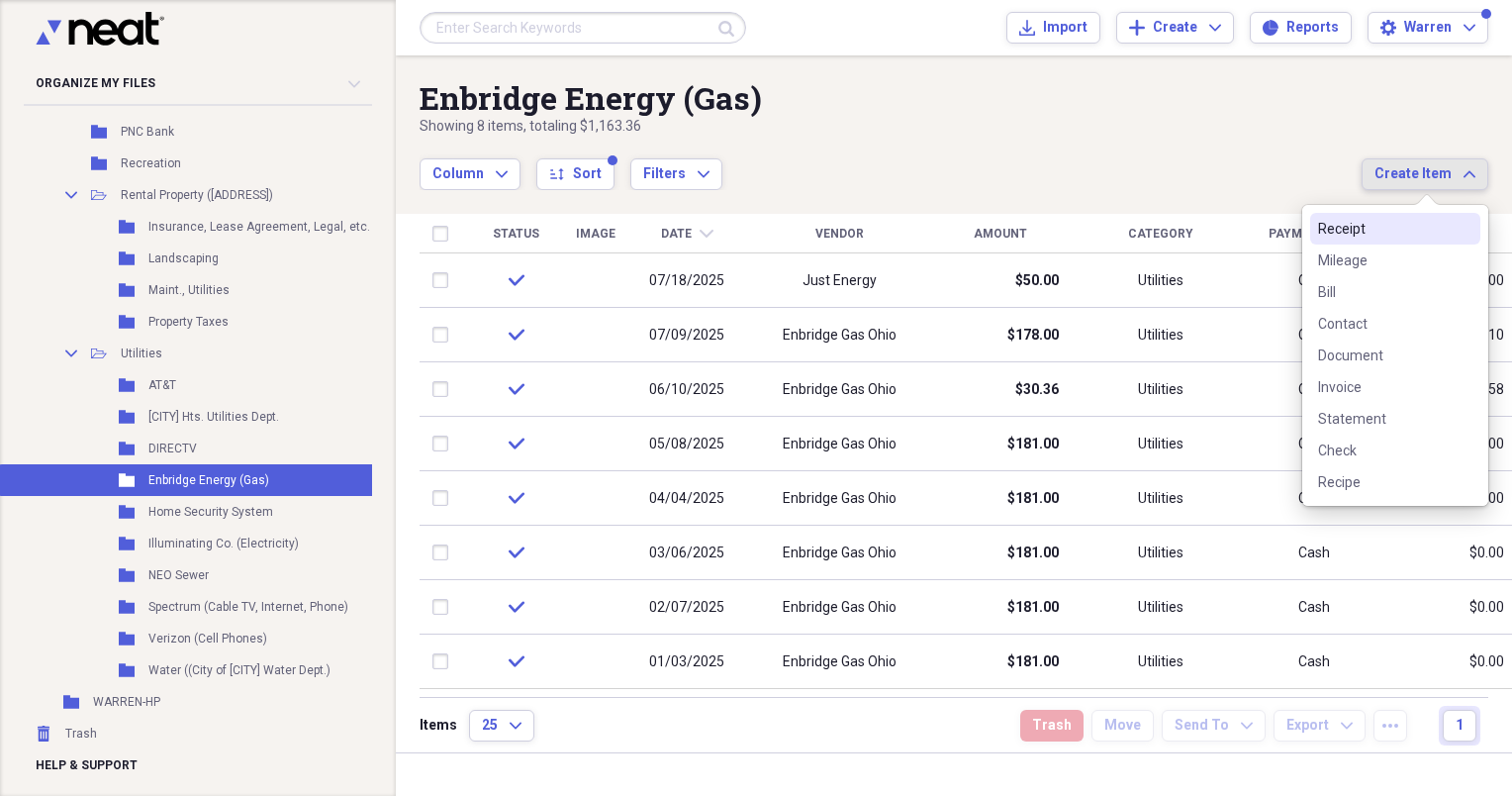 click on "Receipt" at bounding box center (1383, 229) 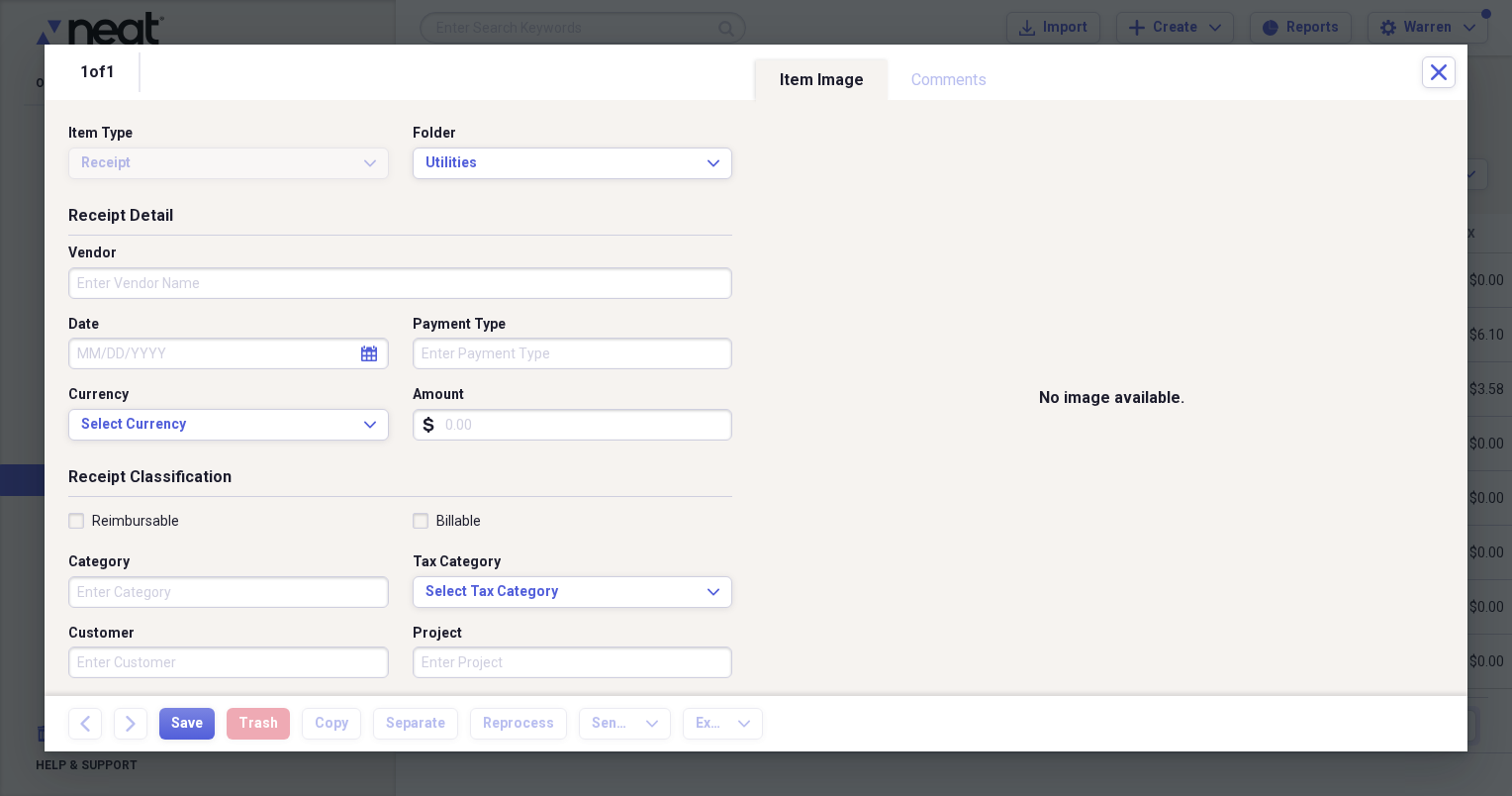 click on "Vendor" at bounding box center [400, 283] 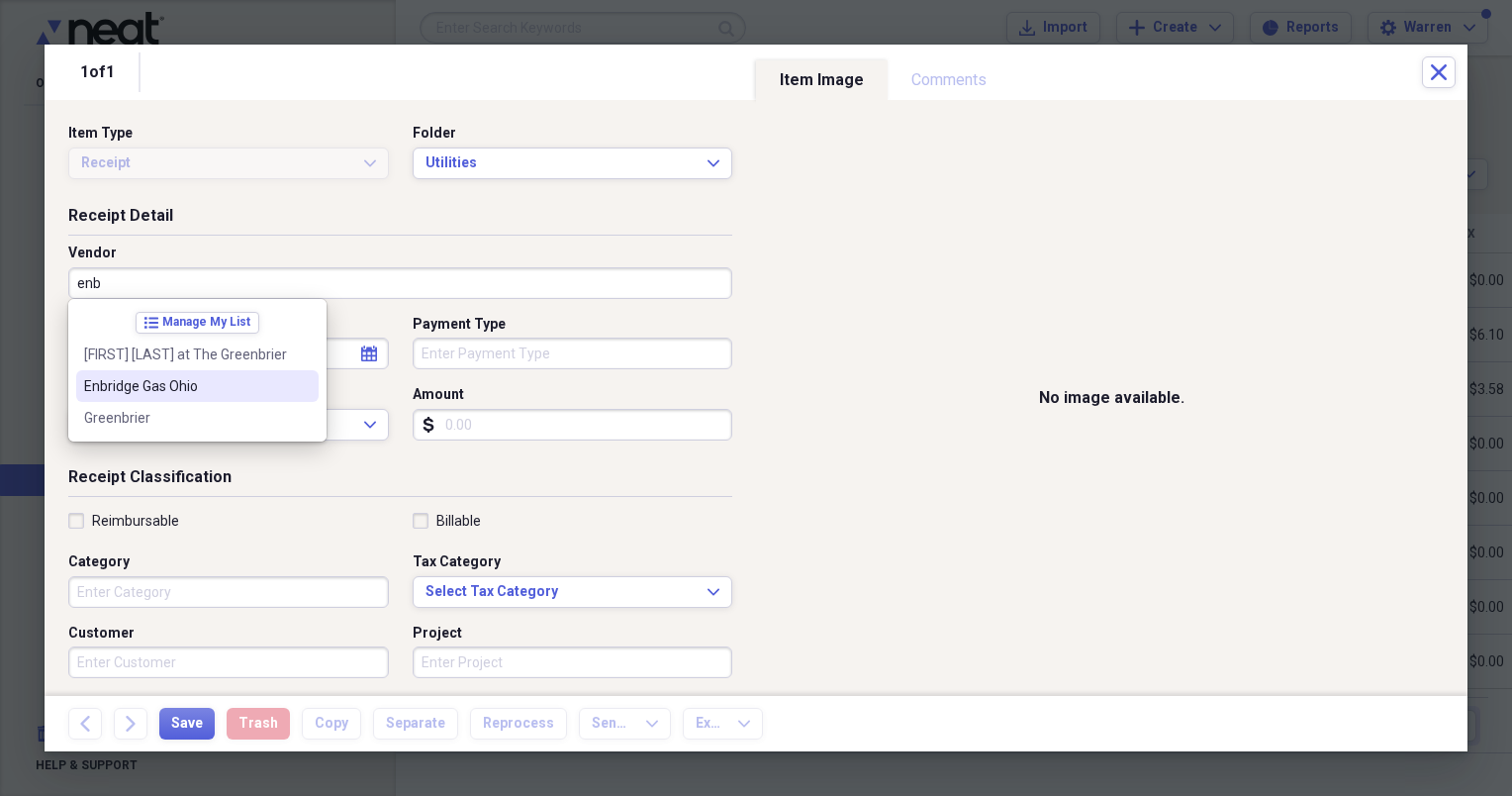click on "Enbridge Gas Ohio" at bounding box center (185, 386) 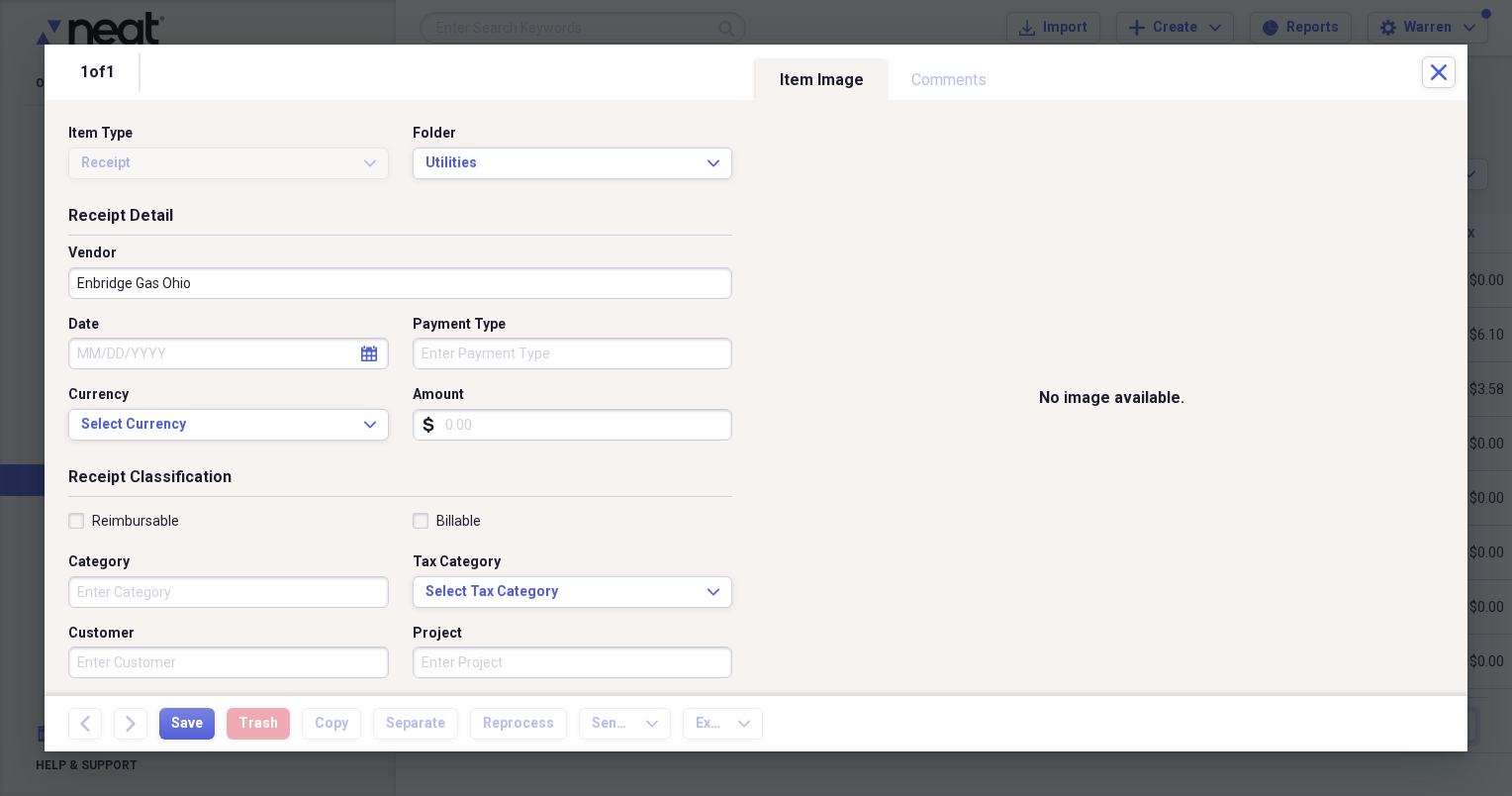click 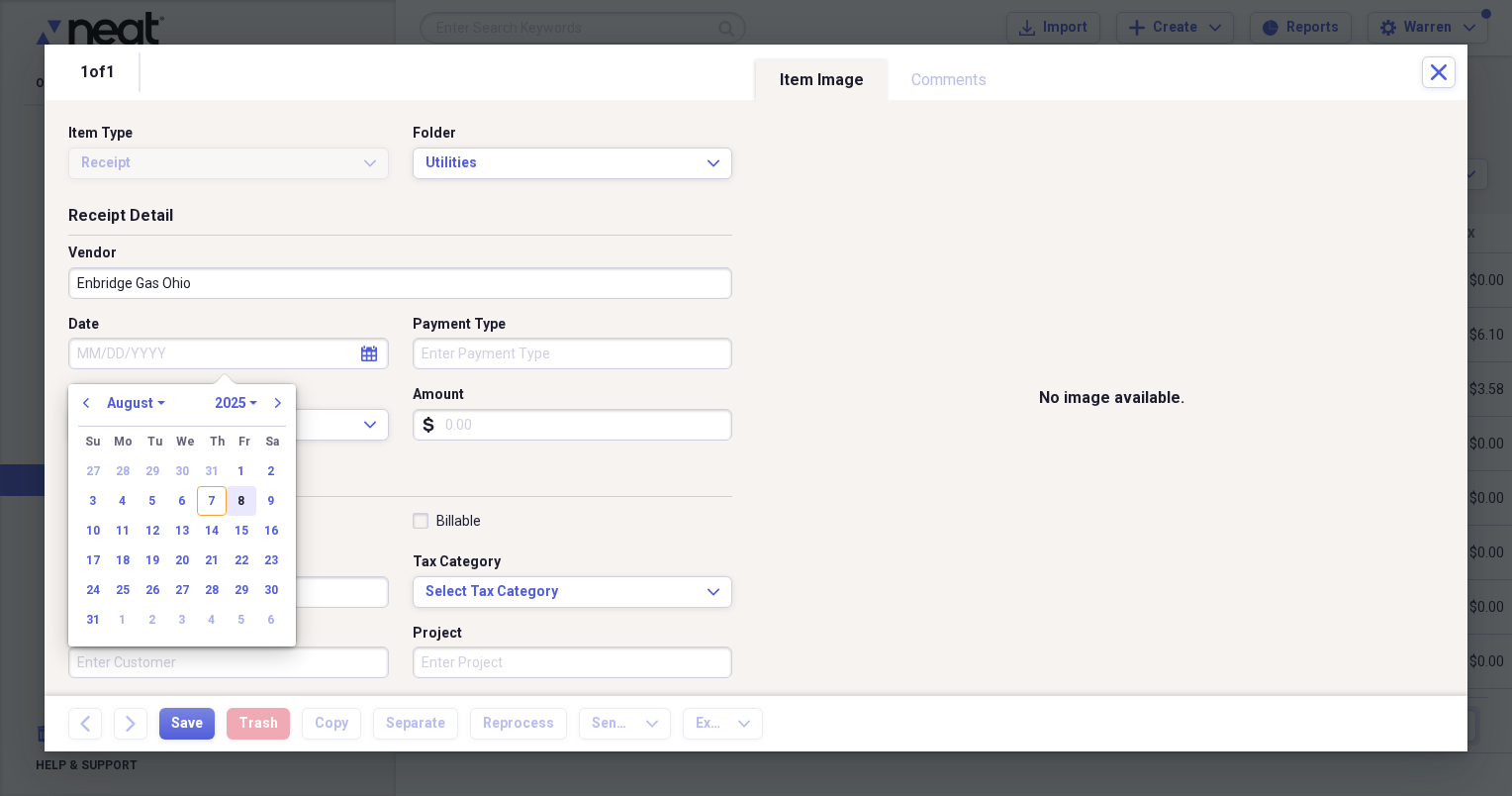 click on "8" at bounding box center [241, 501] 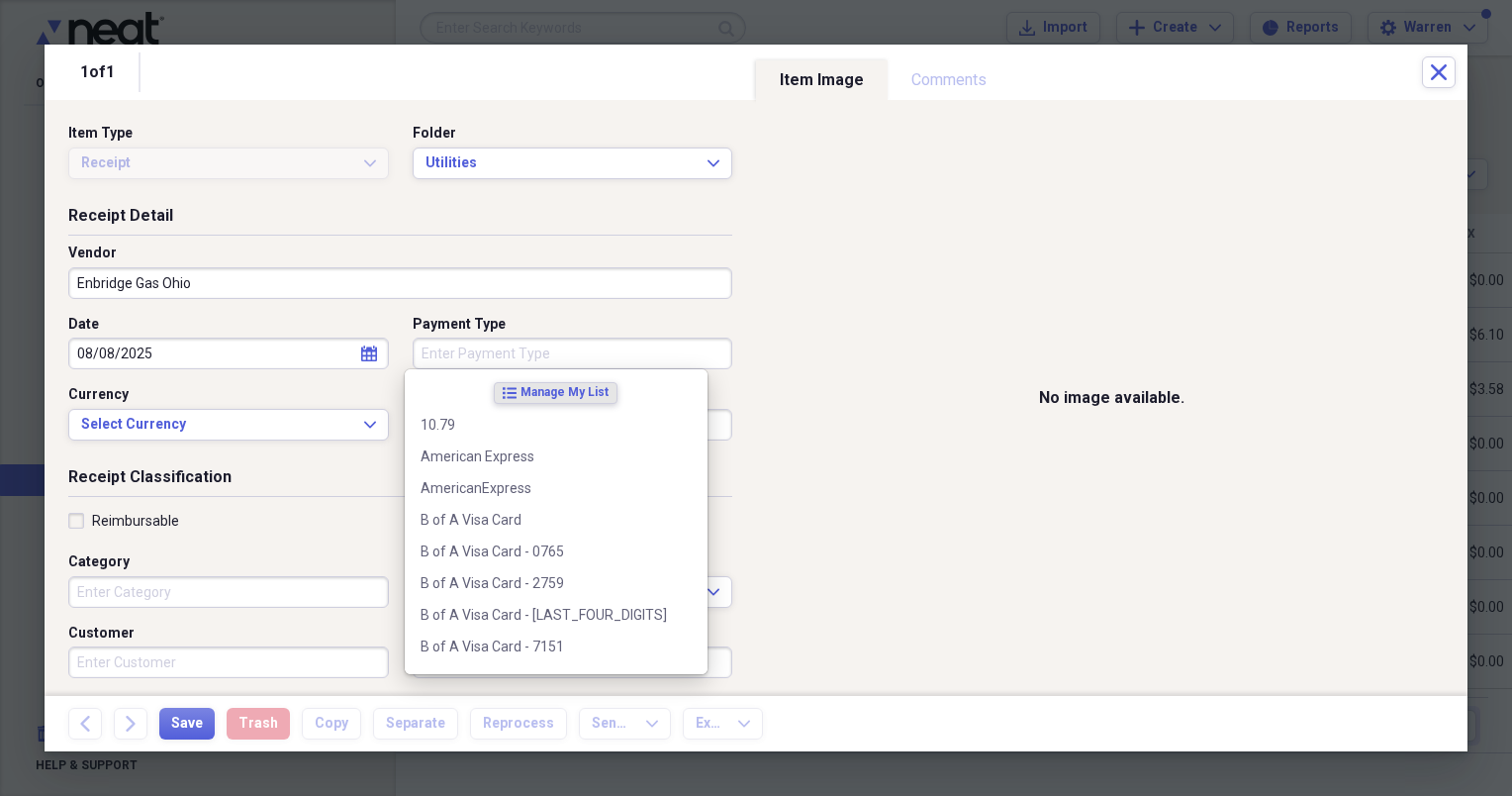 click on "Payment Type" at bounding box center [573, 353] 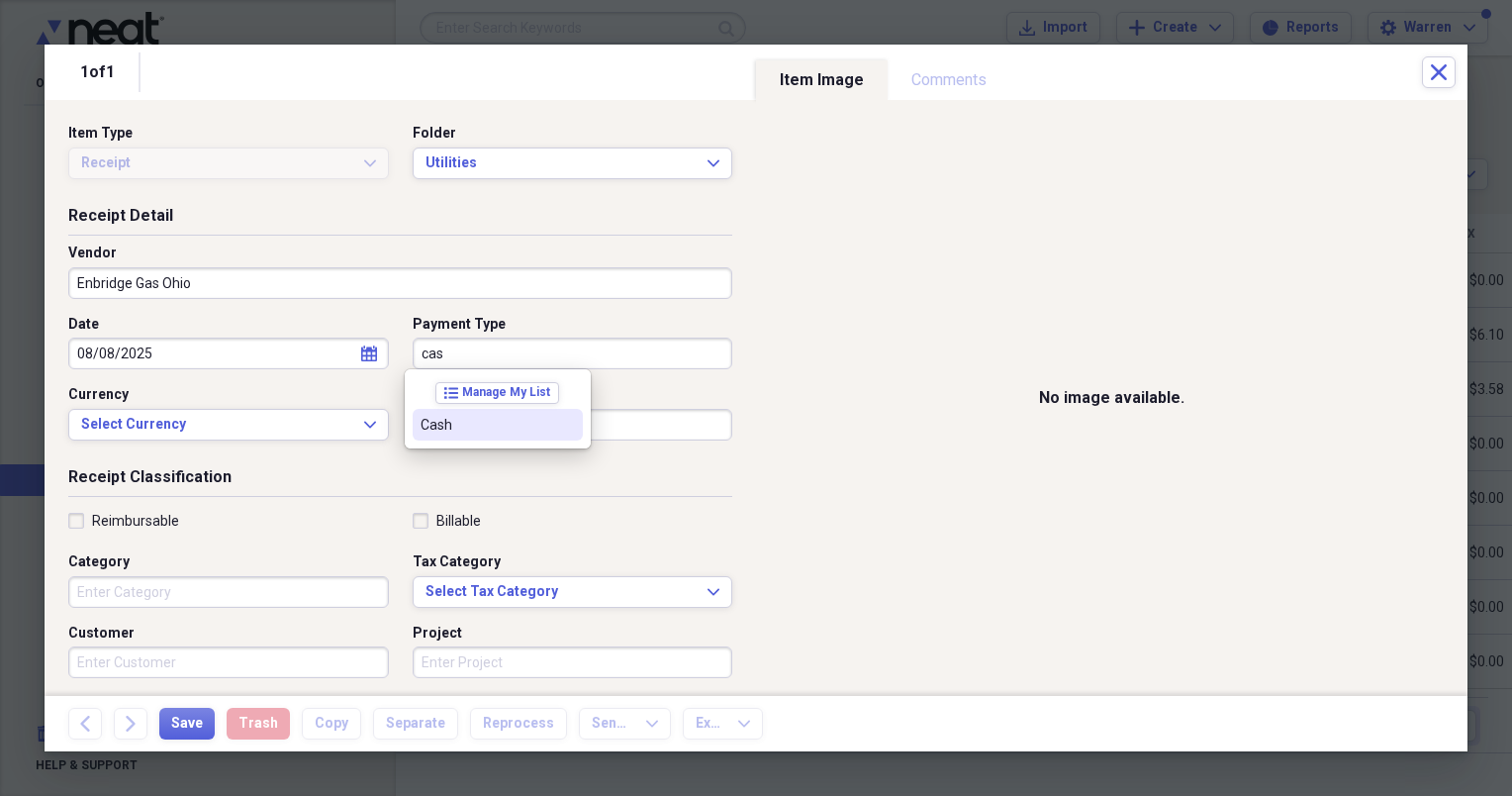 click on "Cash" at bounding box center (486, 425) 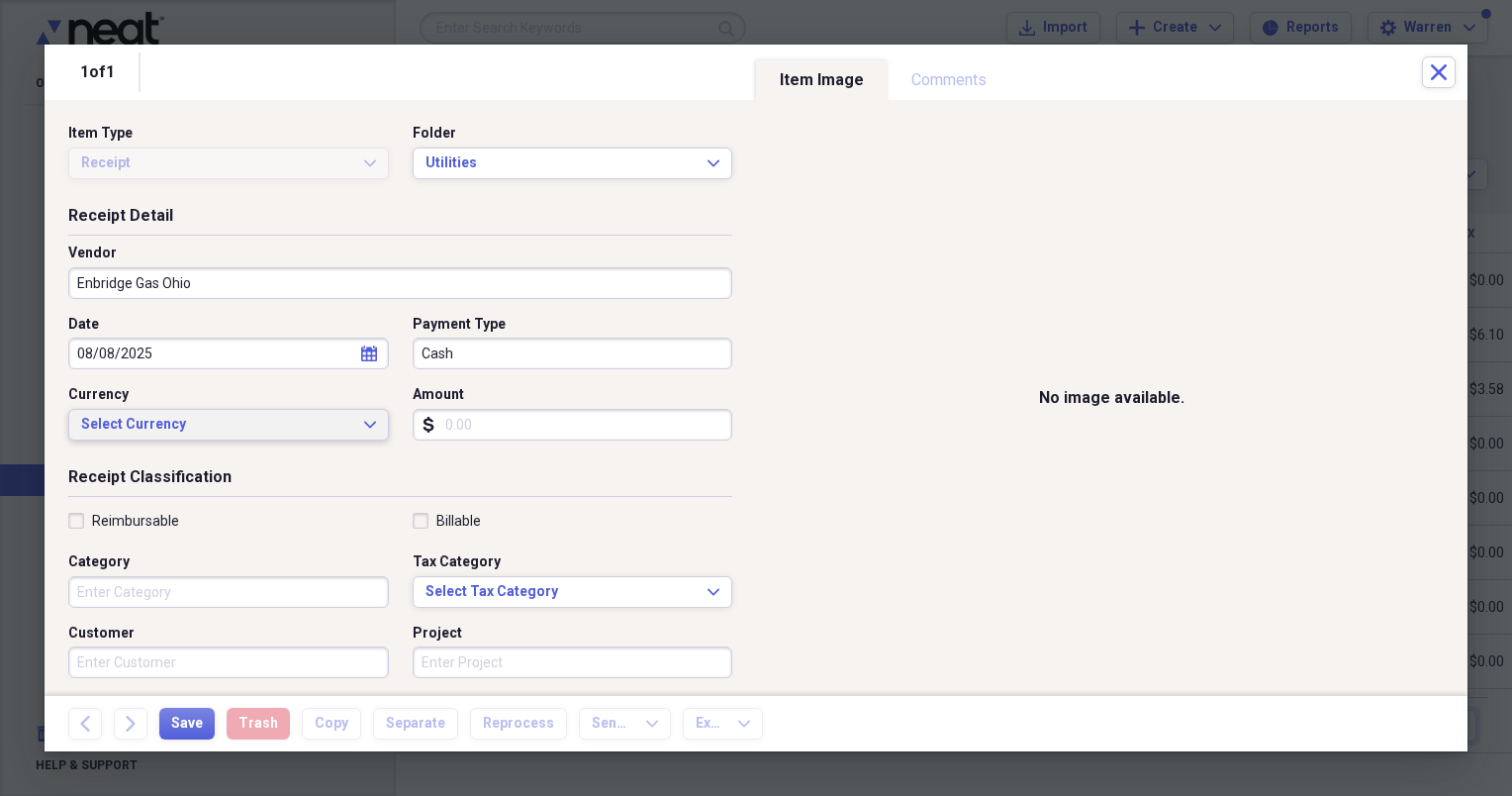 click on "Expand" 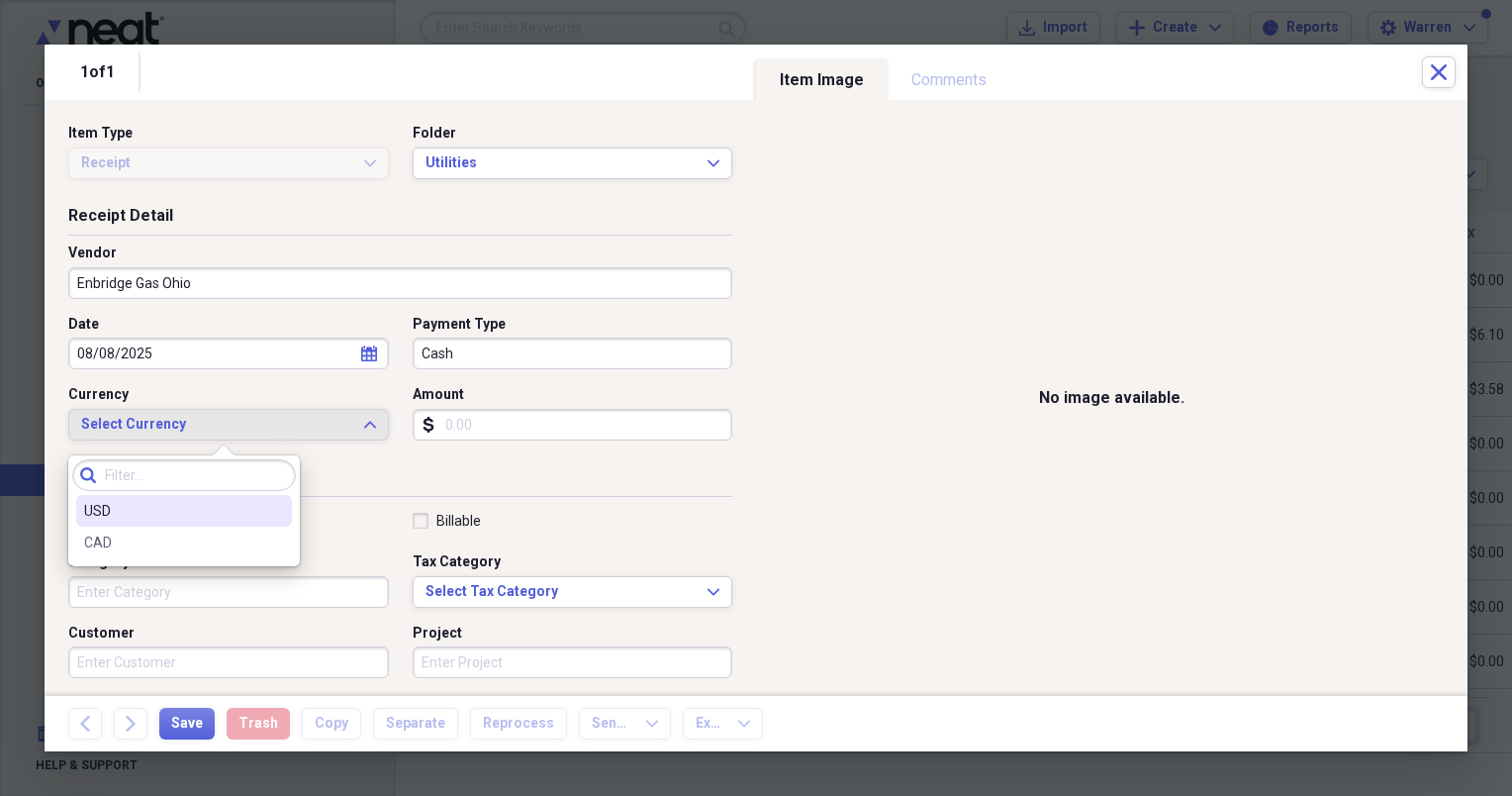 click on "USD" at bounding box center (172, 511) 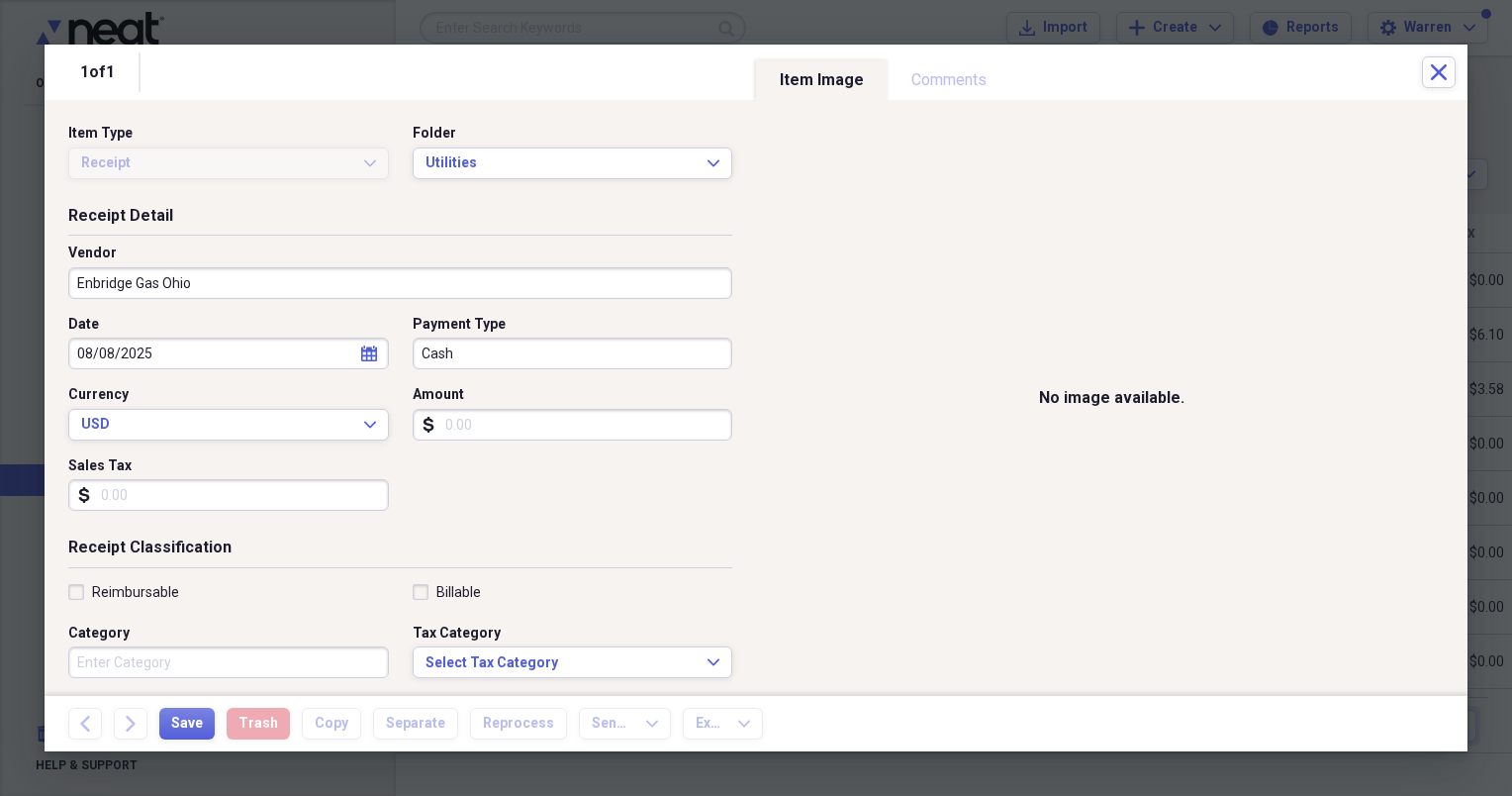 click on "Amount" at bounding box center [573, 425] 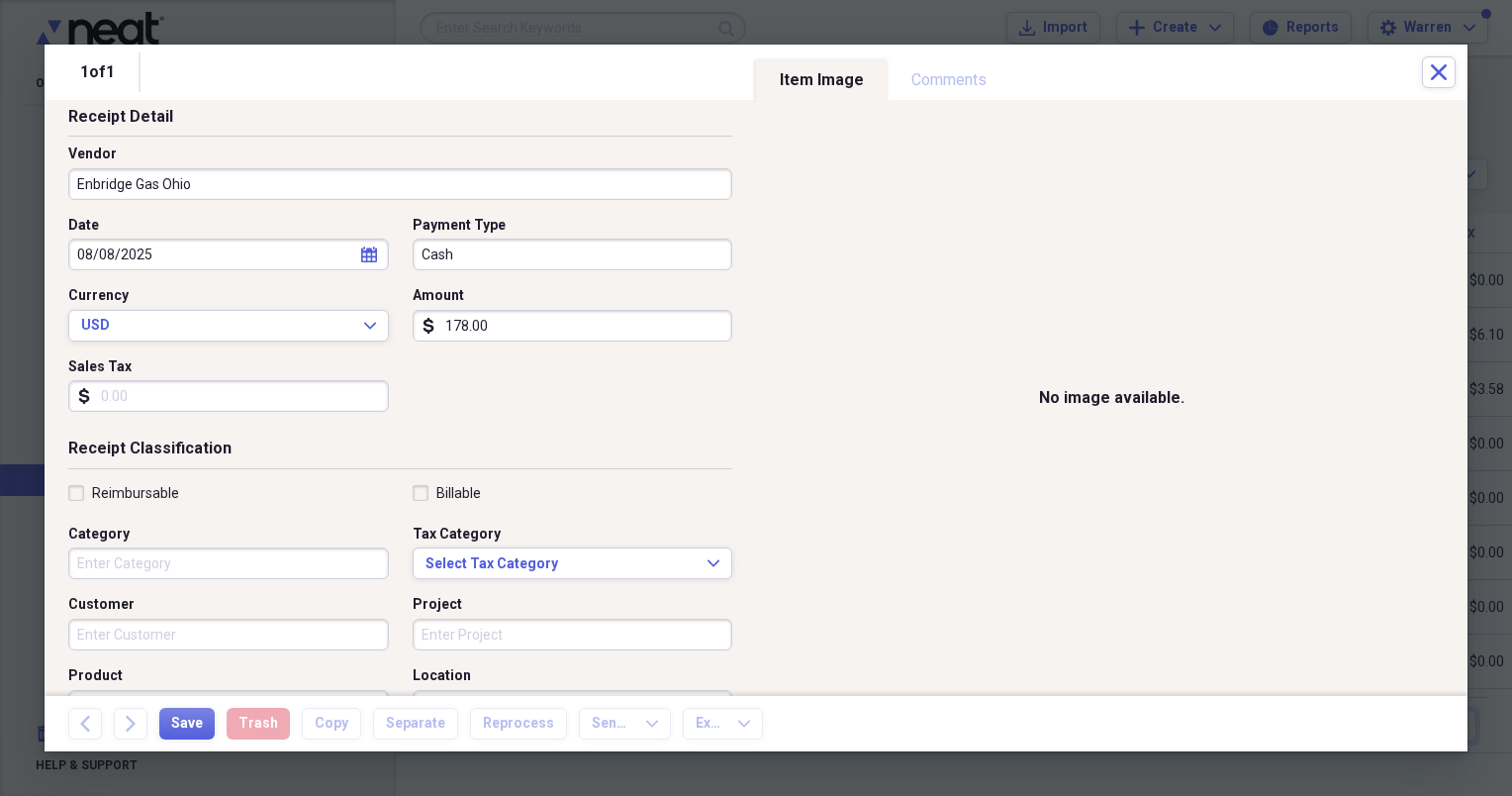 scroll, scrollTop: 198, scrollLeft: 0, axis: vertical 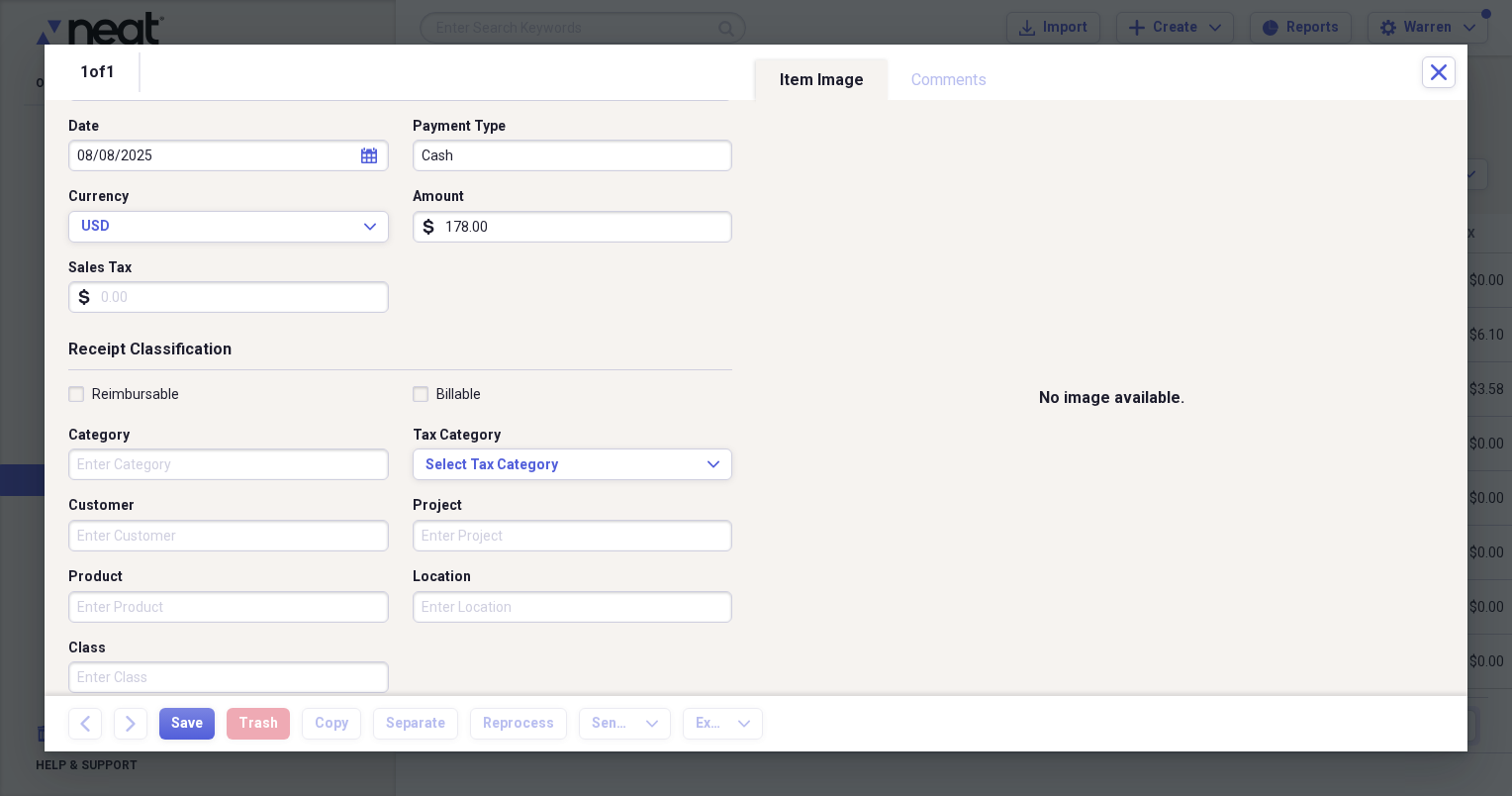type on "178.00" 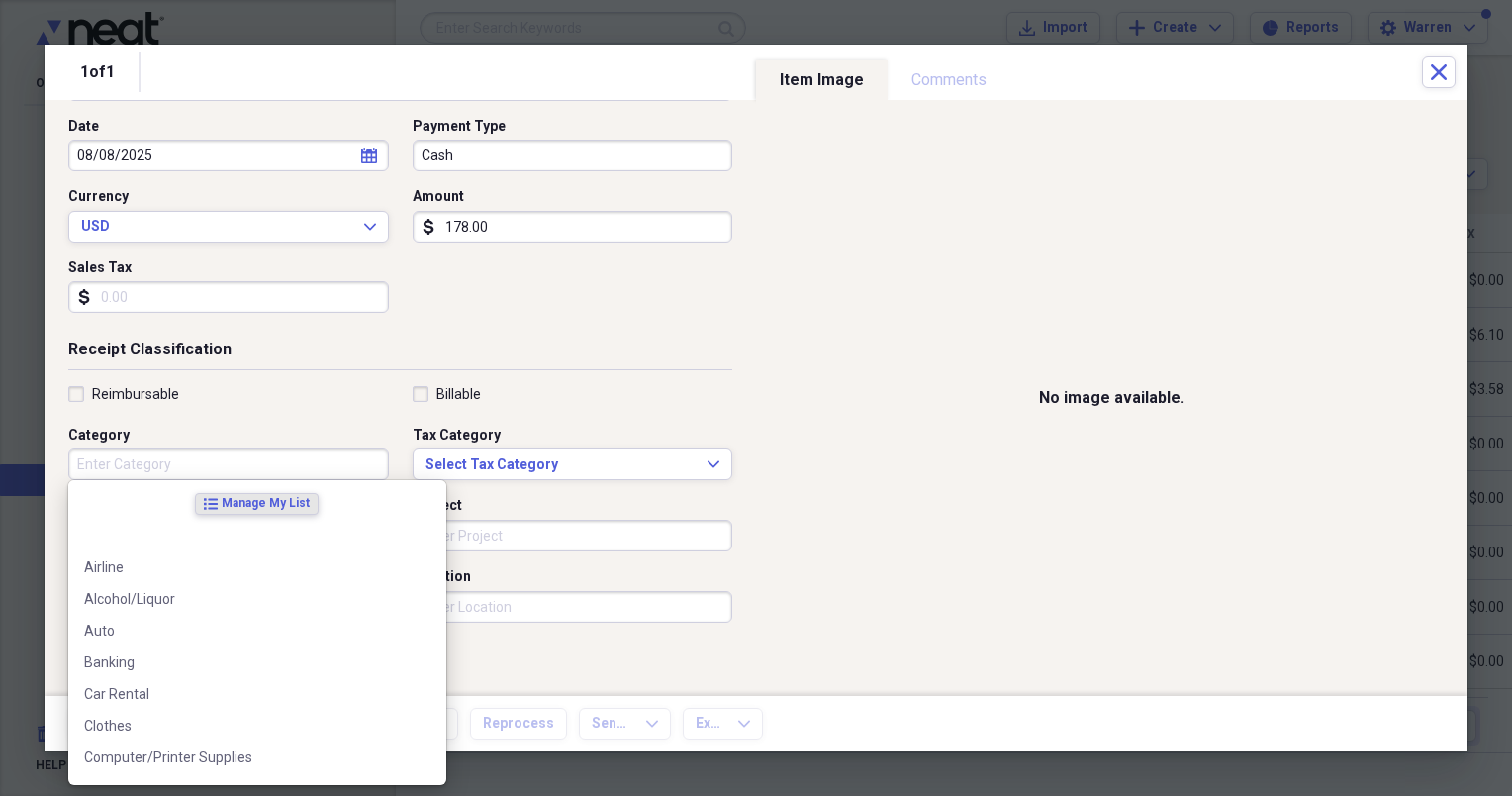 click on "Category" at bounding box center (229, 464) 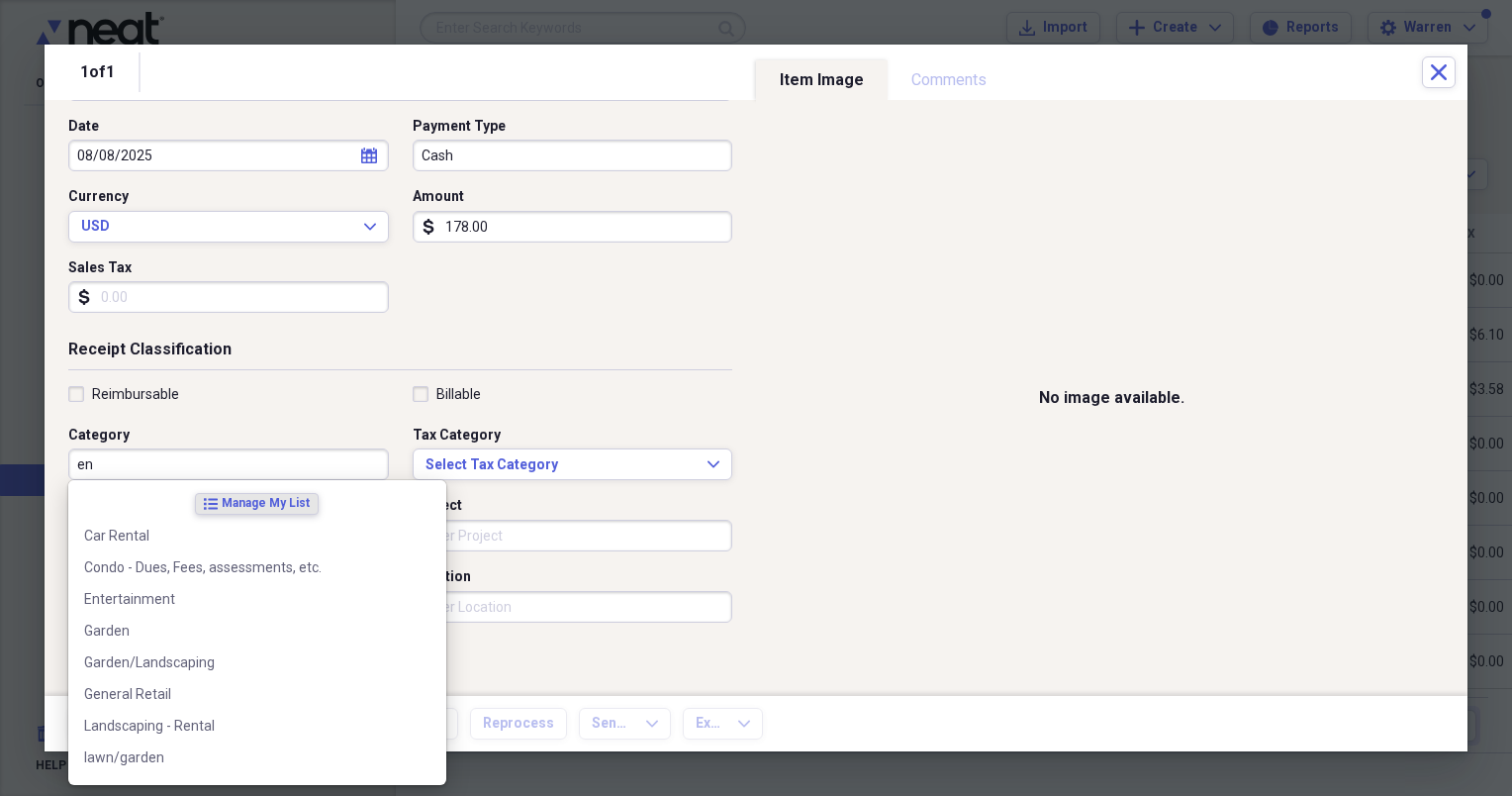 type on "e" 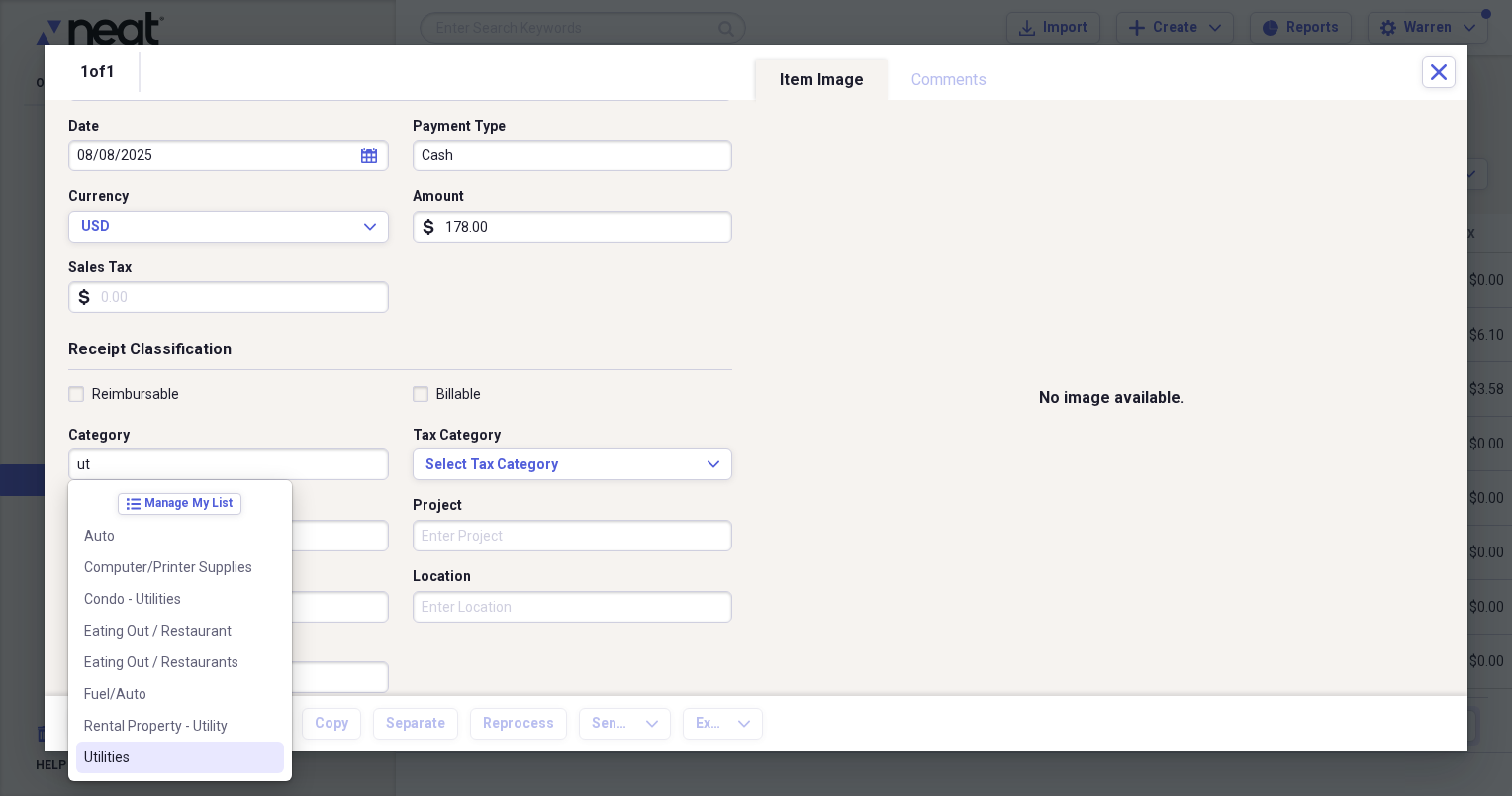 click on "Utilities" at bounding box center [168, 757] 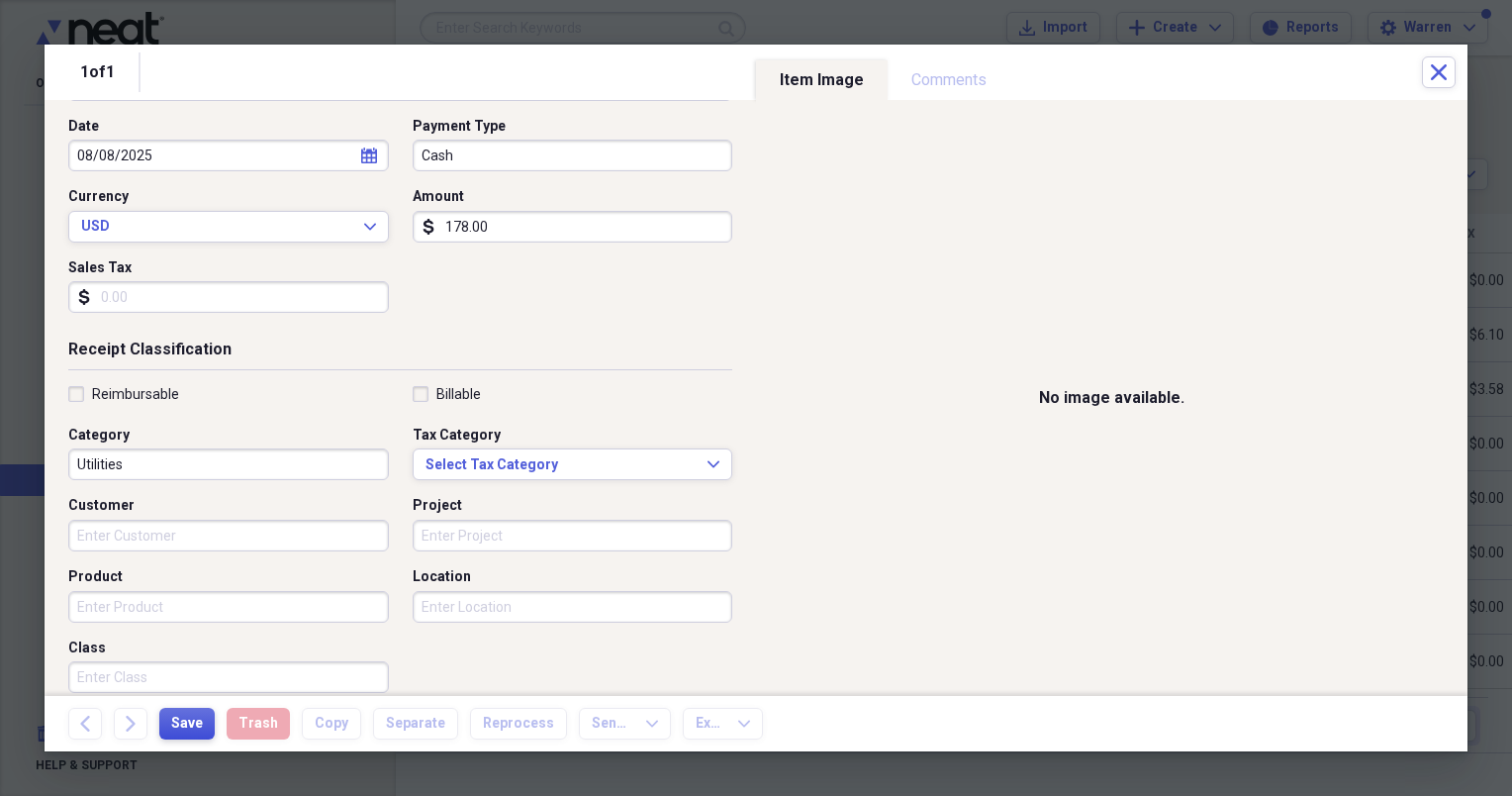 click on "Save" at bounding box center (187, 724) 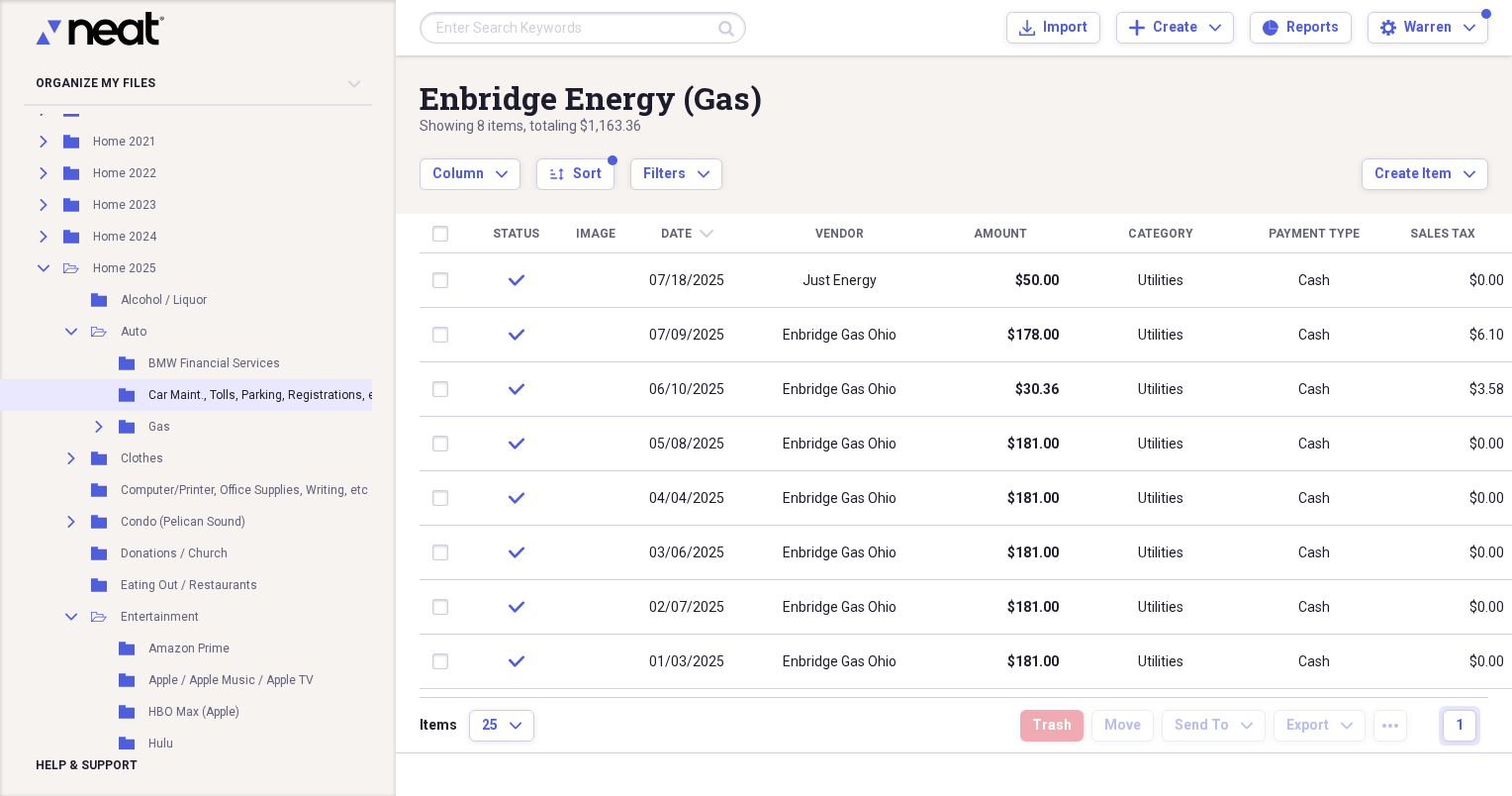 scroll, scrollTop: 391, scrollLeft: 0, axis: vertical 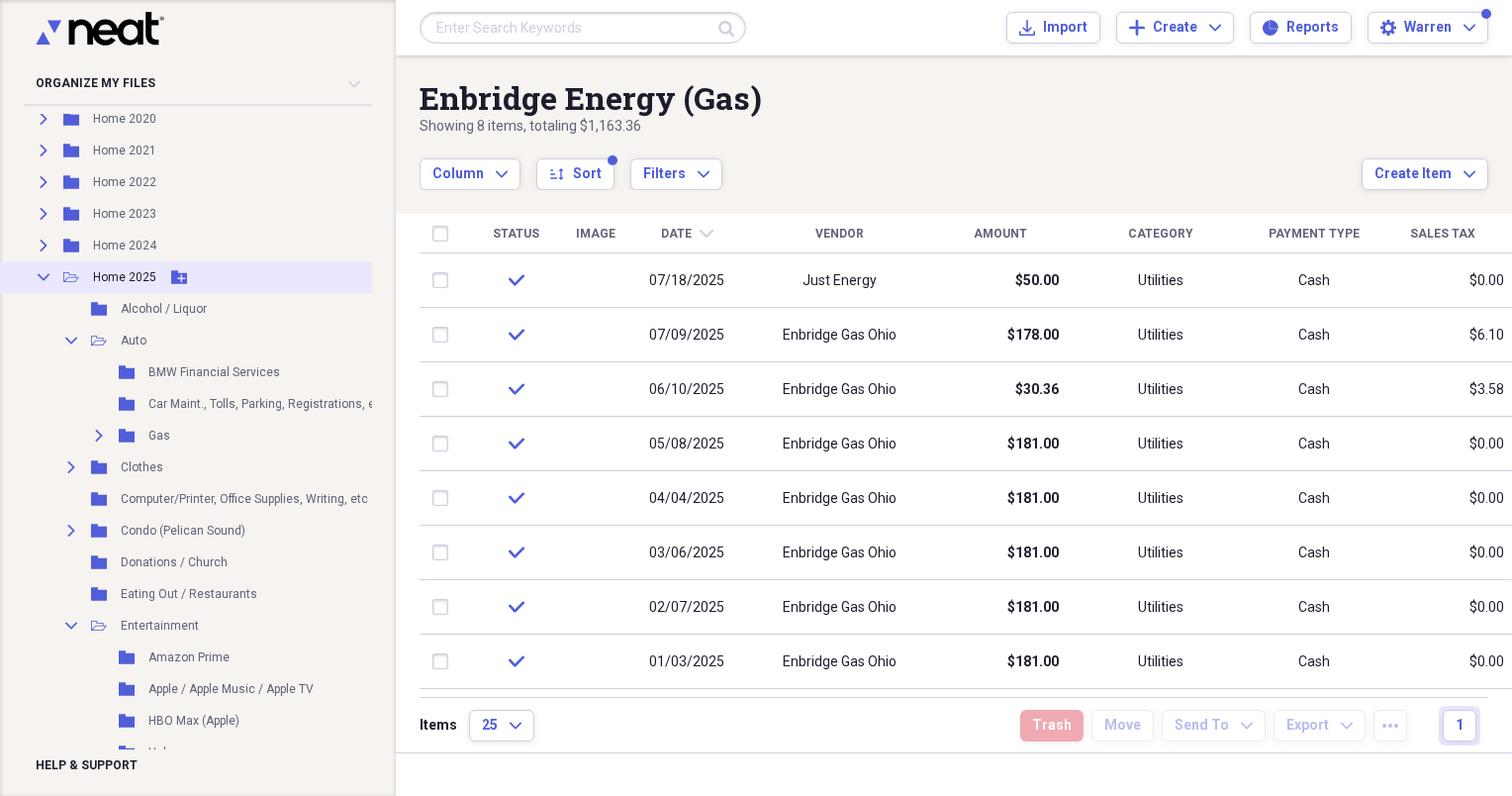 click on "Home 2025" at bounding box center (125, 277) 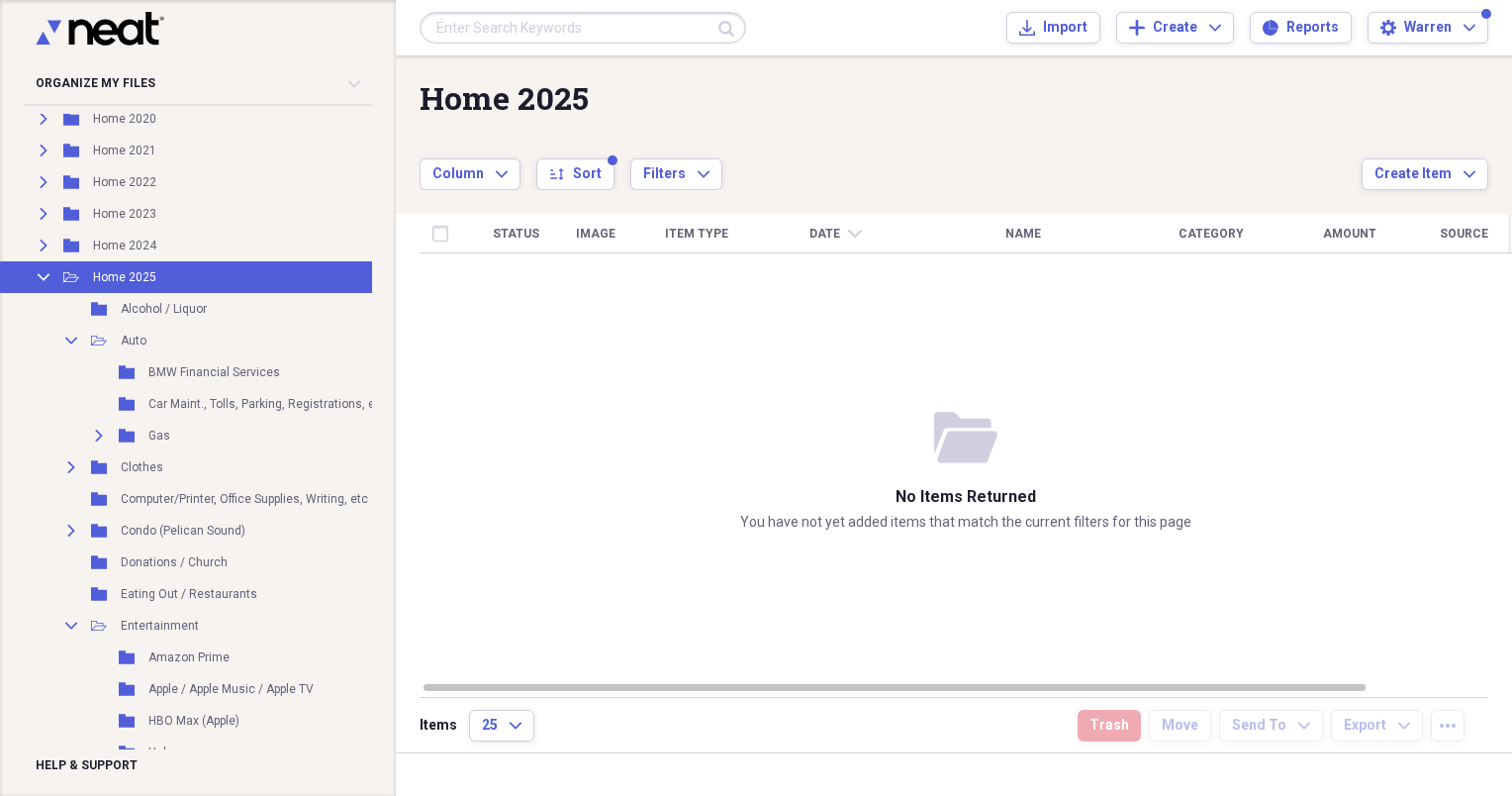 click on "Home 2025 Showing 0 items Column Expand sort Sort Filters  Expand" at bounding box center (891, 135) 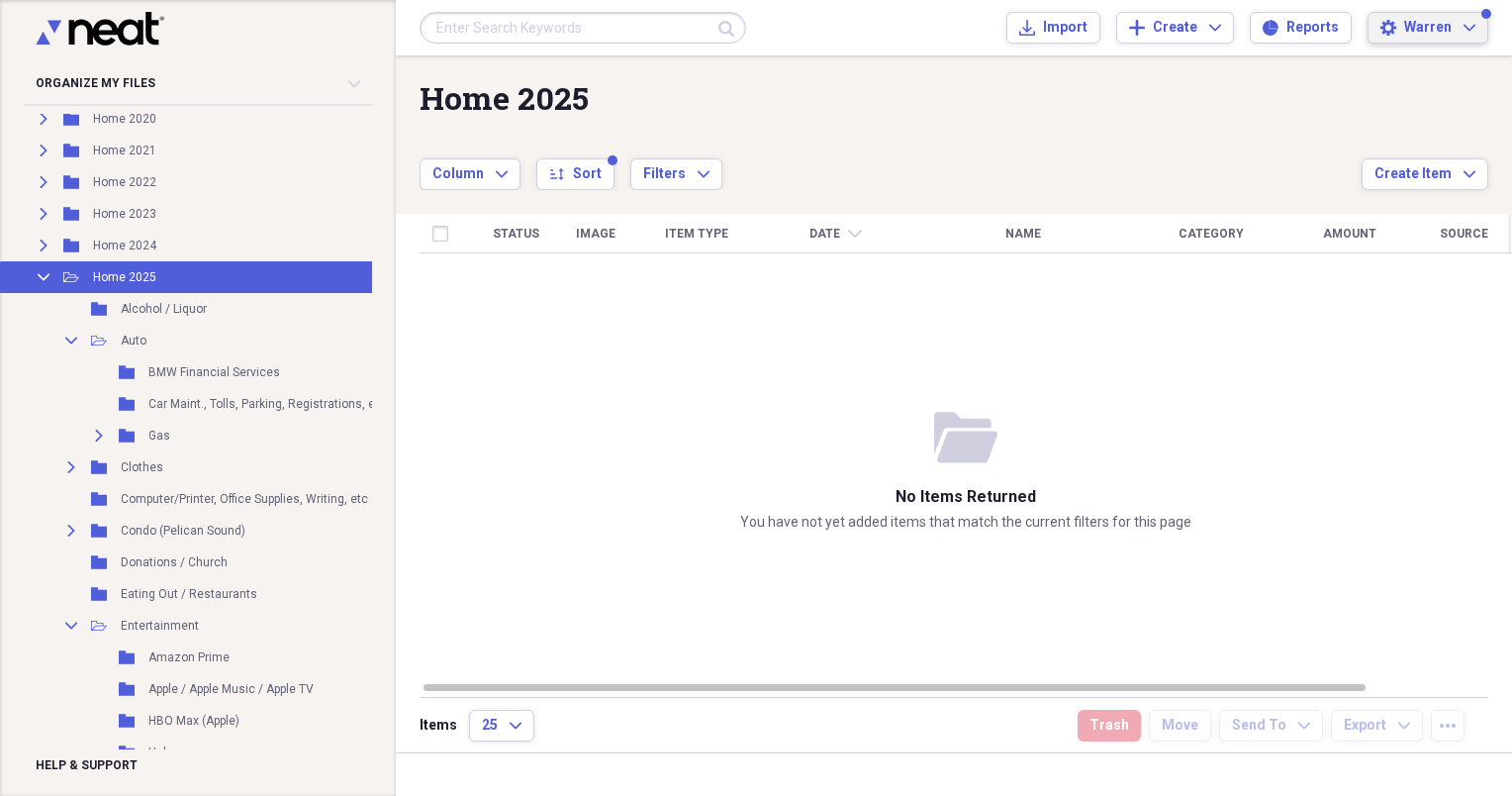 click on "Expand" 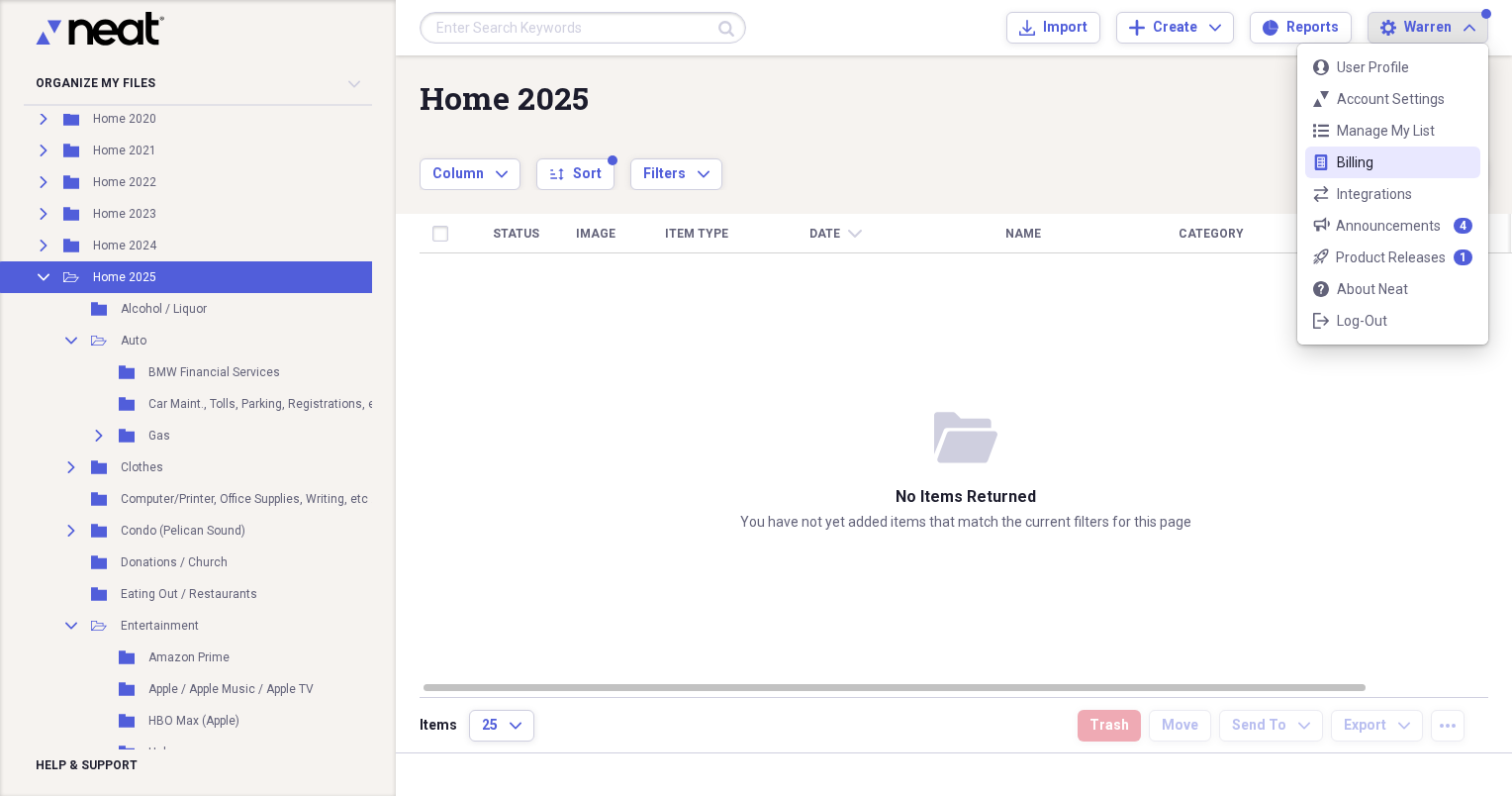 click on "Billing" at bounding box center [1392, 162] 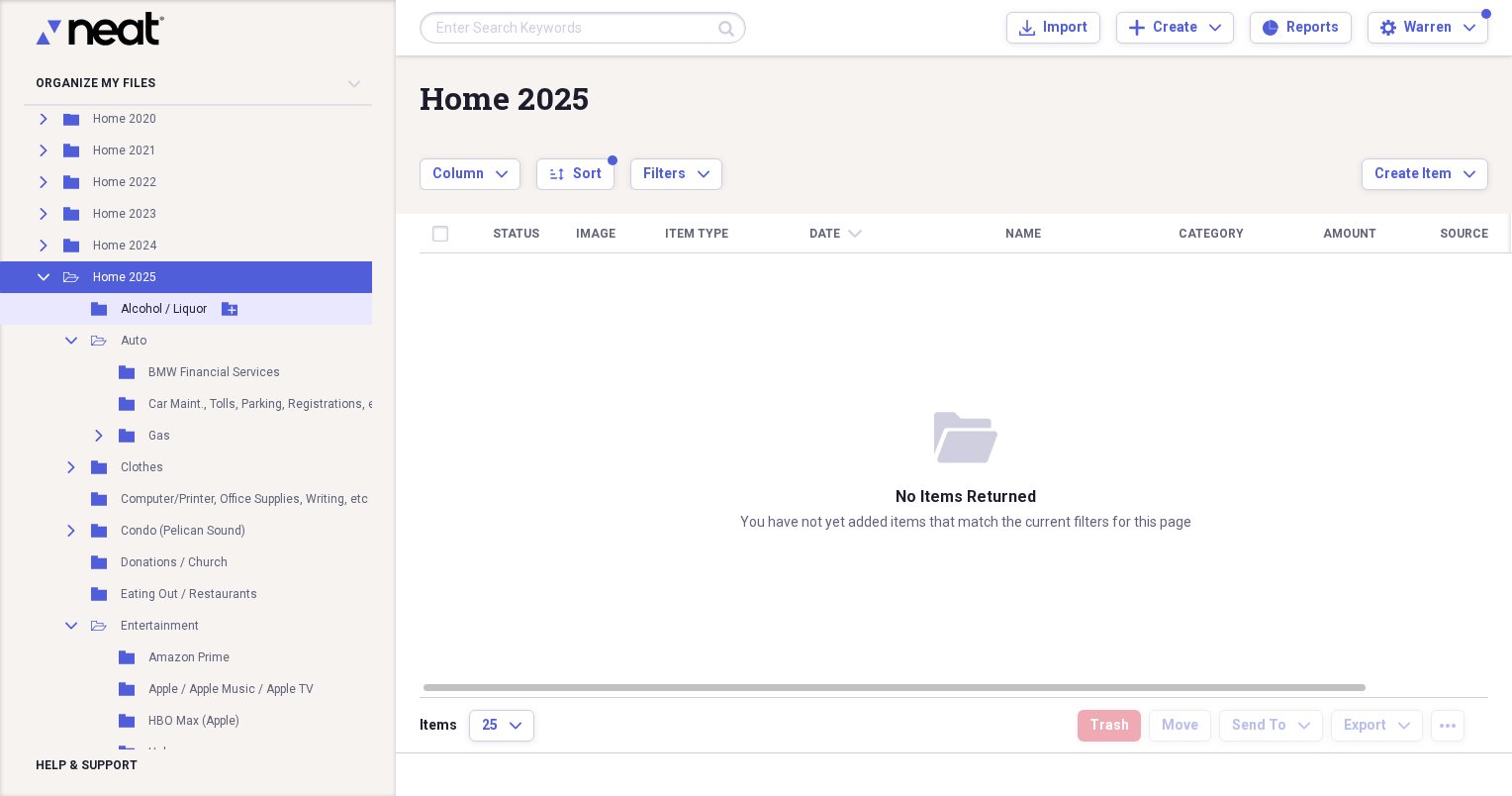 click on "Alcohol / Liquor" at bounding box center (163, 309) 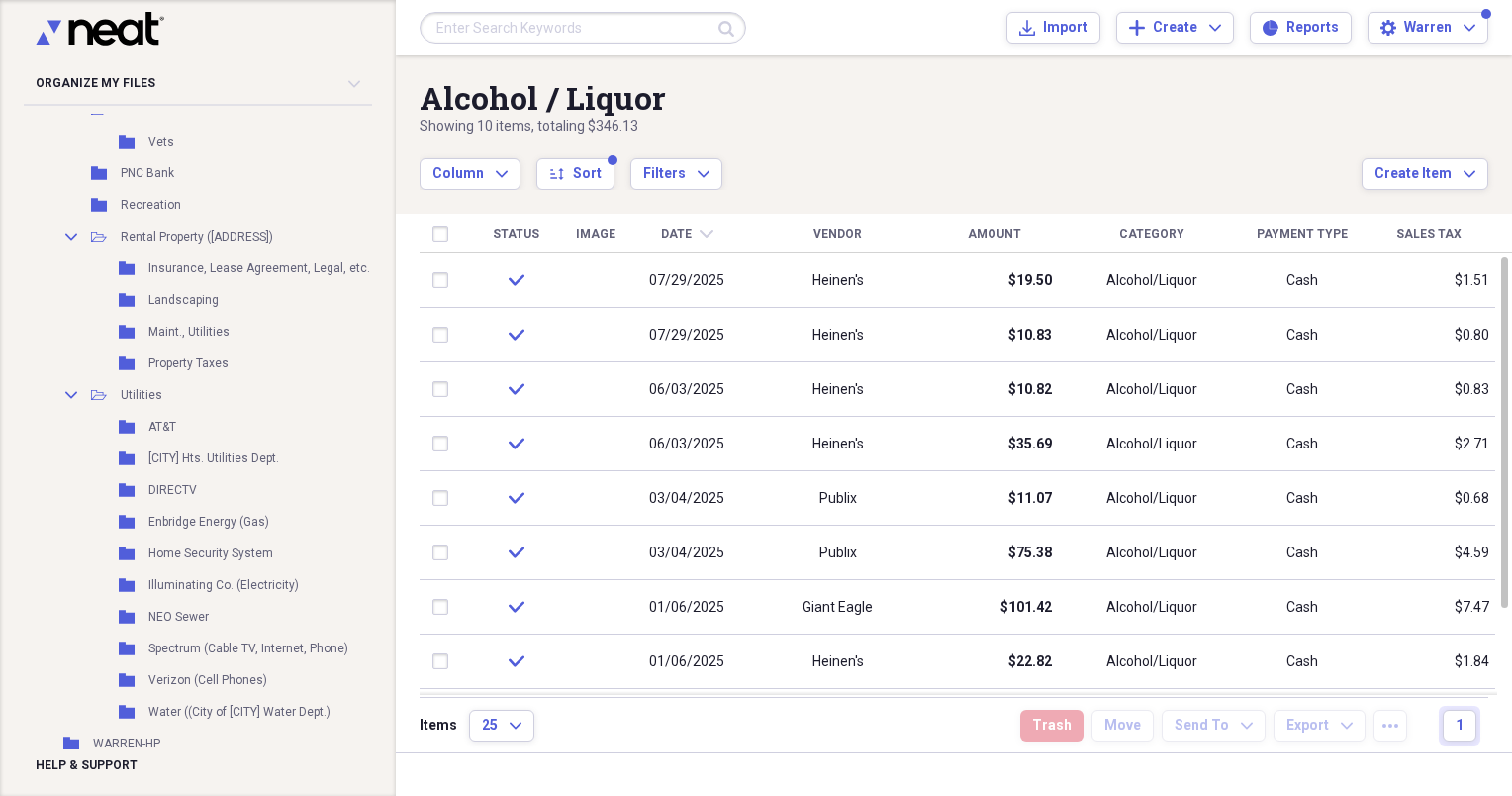 scroll, scrollTop: 1975, scrollLeft: 0, axis: vertical 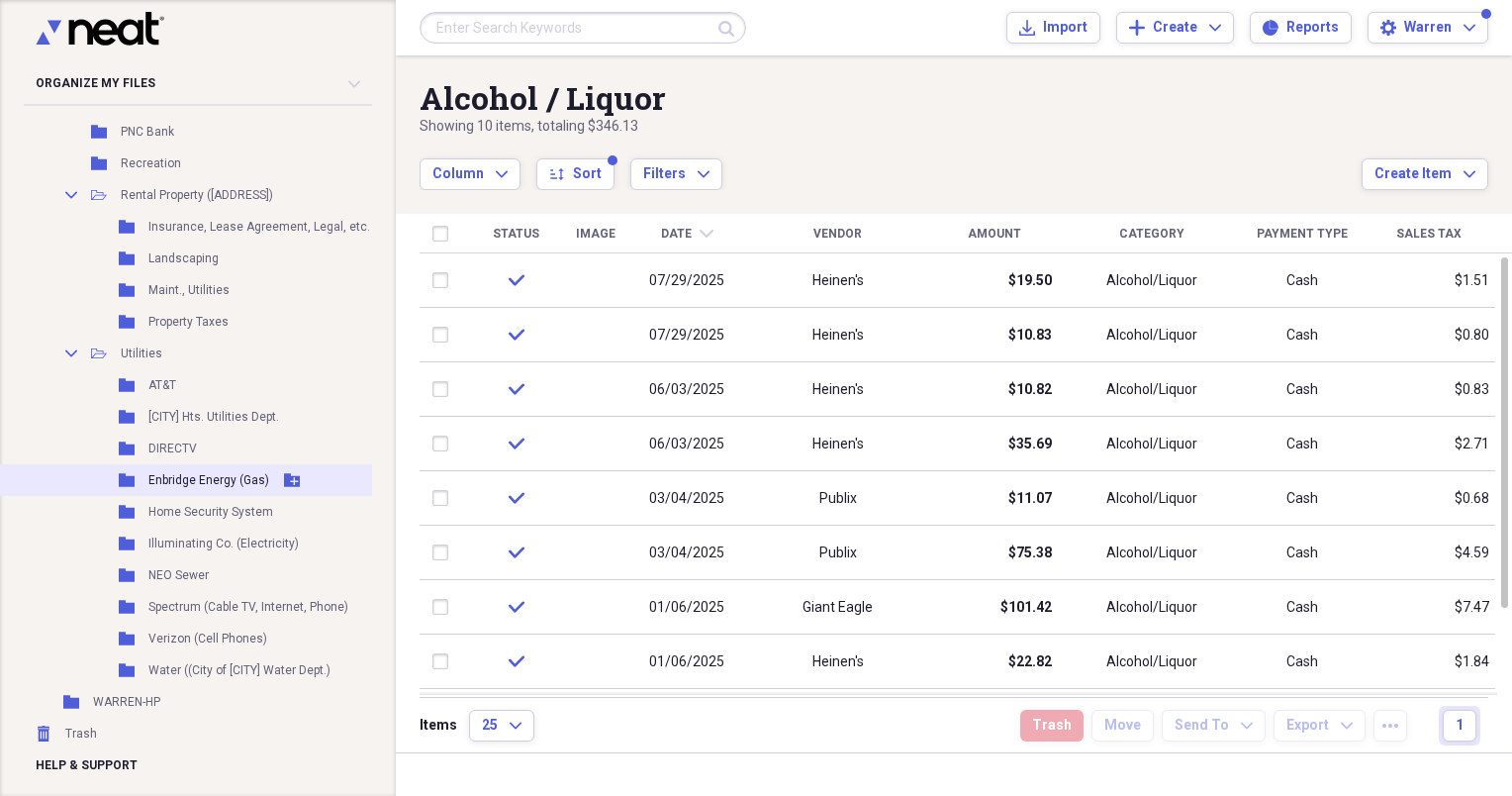 click on "Enbridge Energy (Gas)" at bounding box center [209, 480] 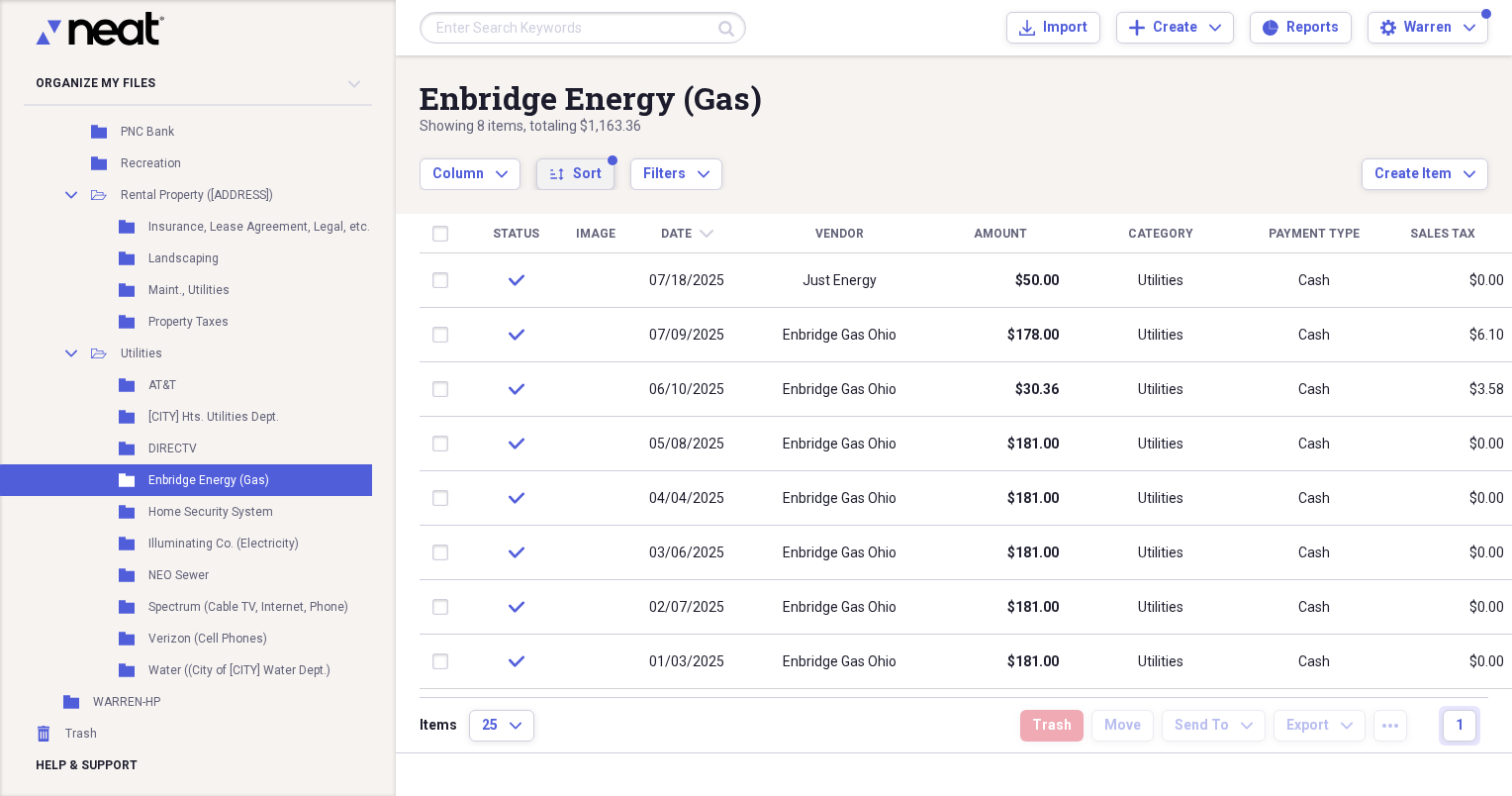 click on "Sort" at bounding box center (587, 174) 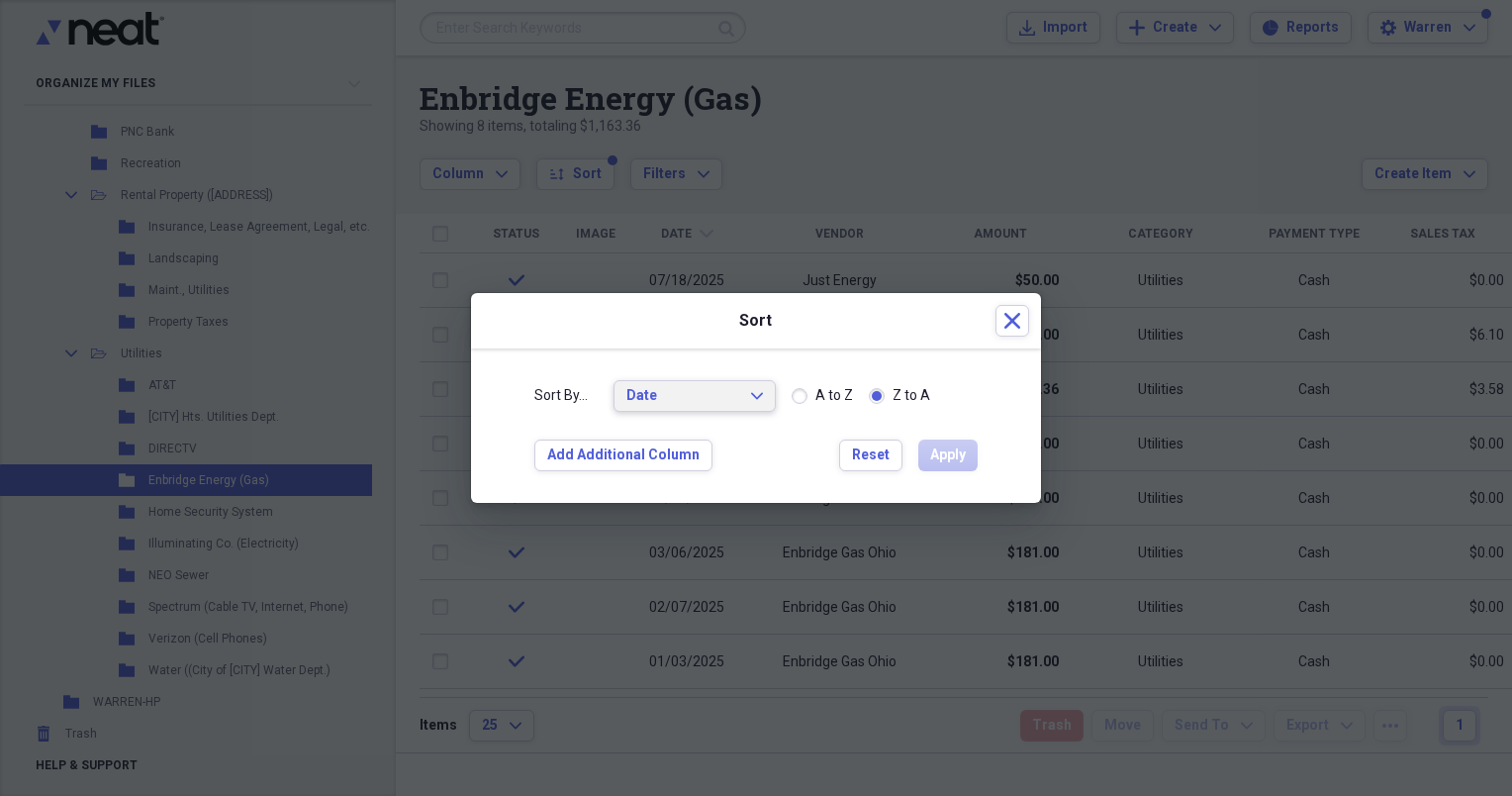 click on "Expand" 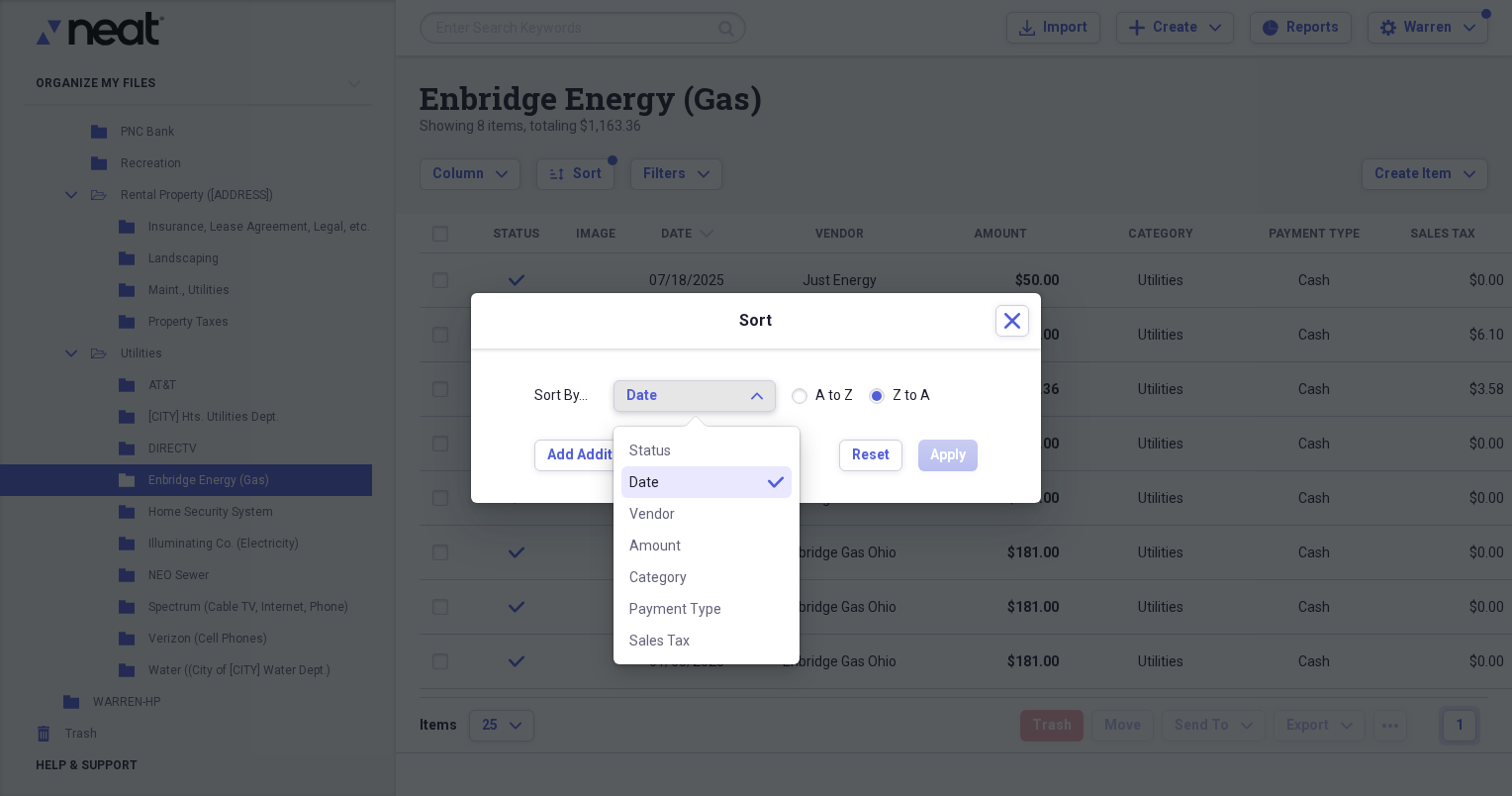 click on "Date" at bounding box center (695, 482) 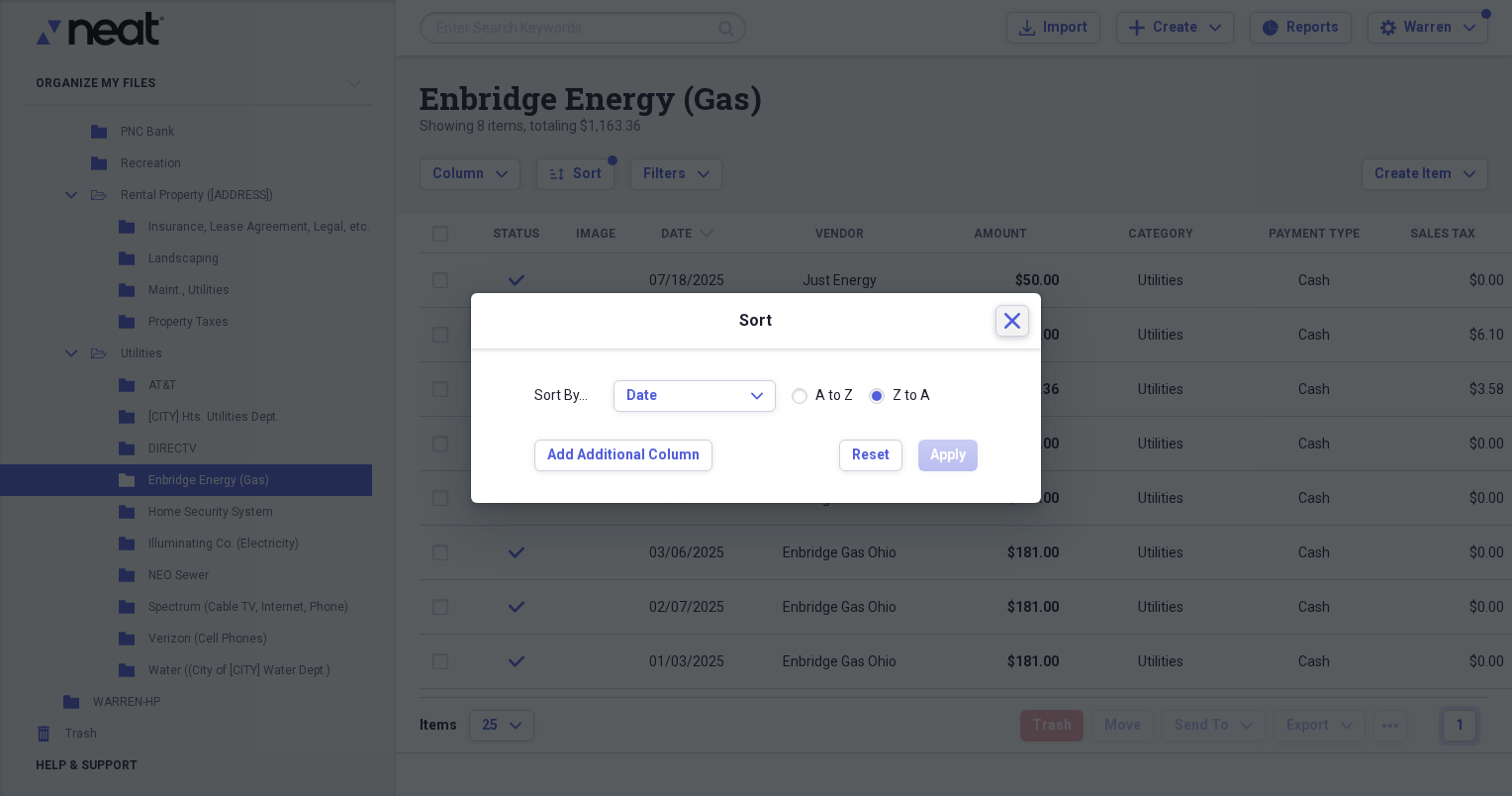click on "Close" 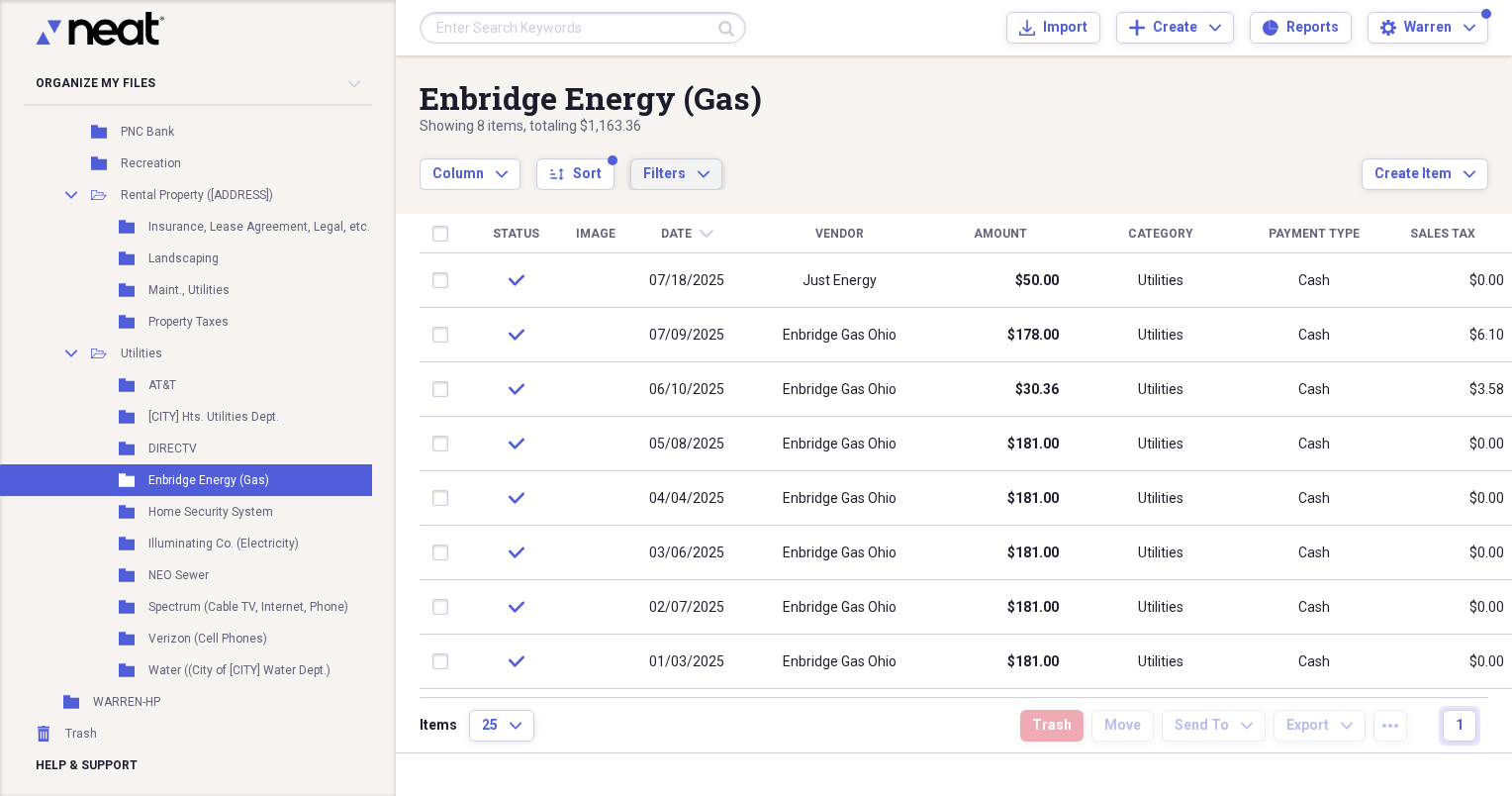 click on "Expand" 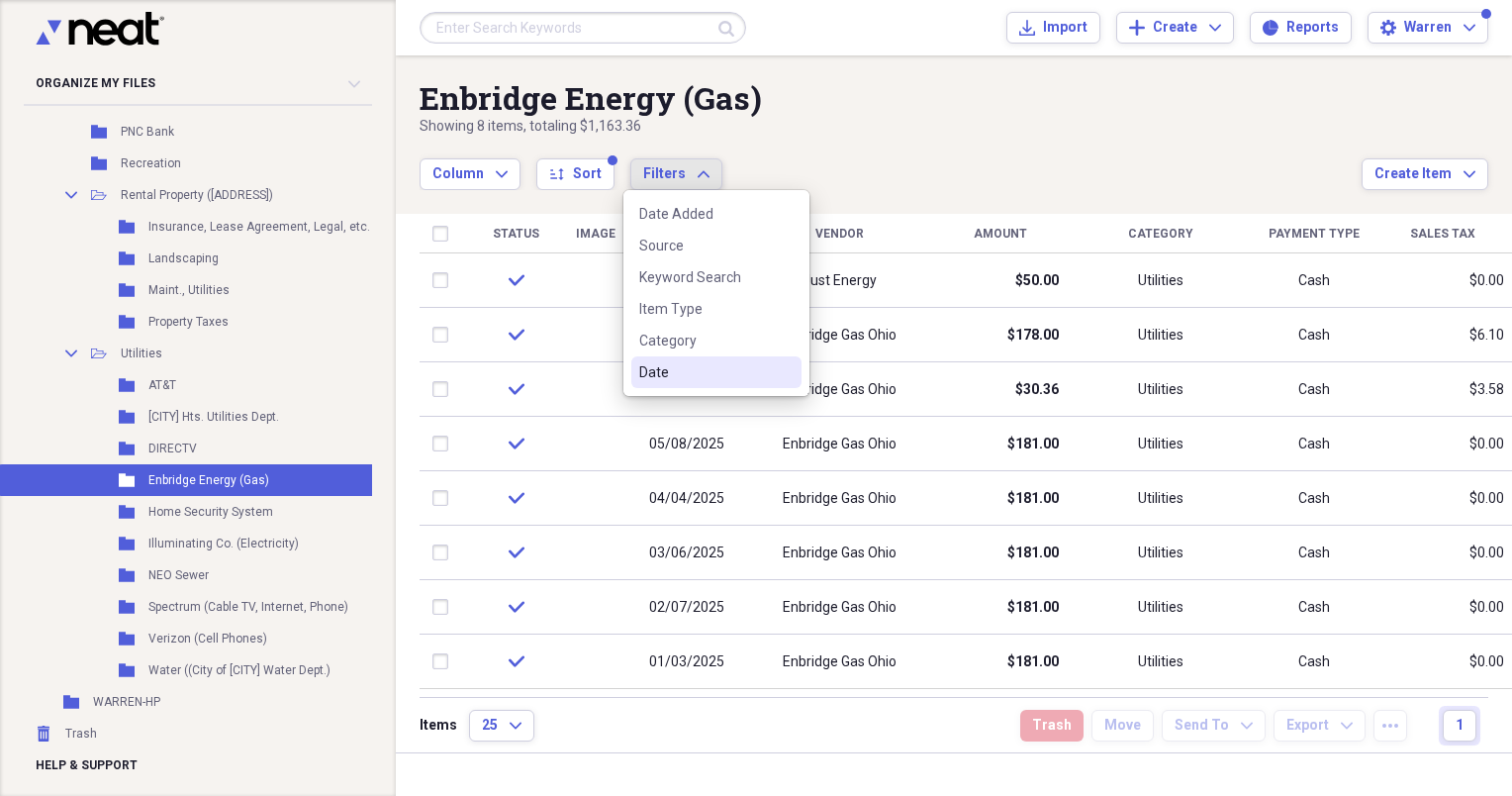 click on "Date" at bounding box center (705, 372) 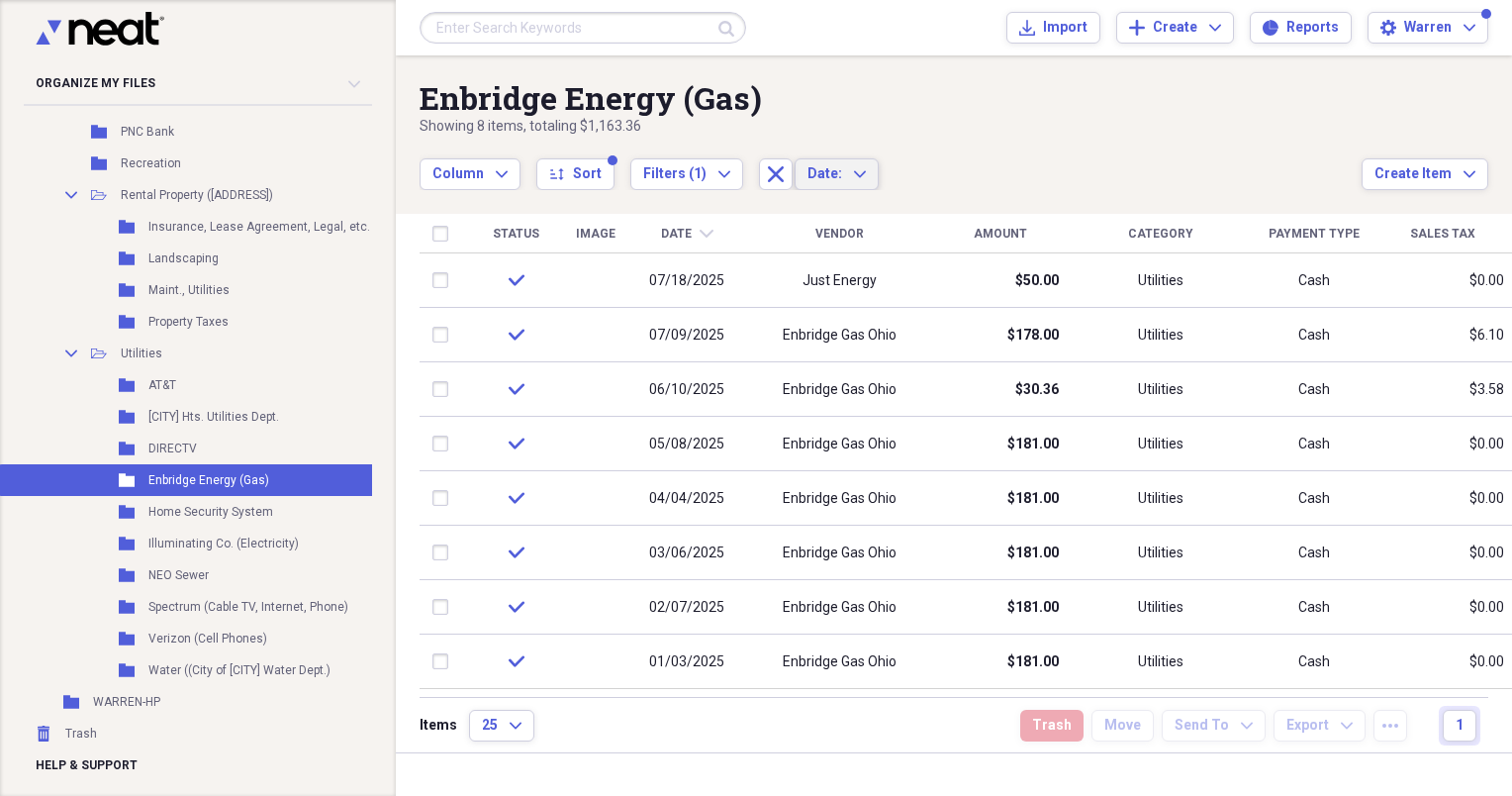 click on "Enbridge Energy (Gas)" at bounding box center [891, 98] 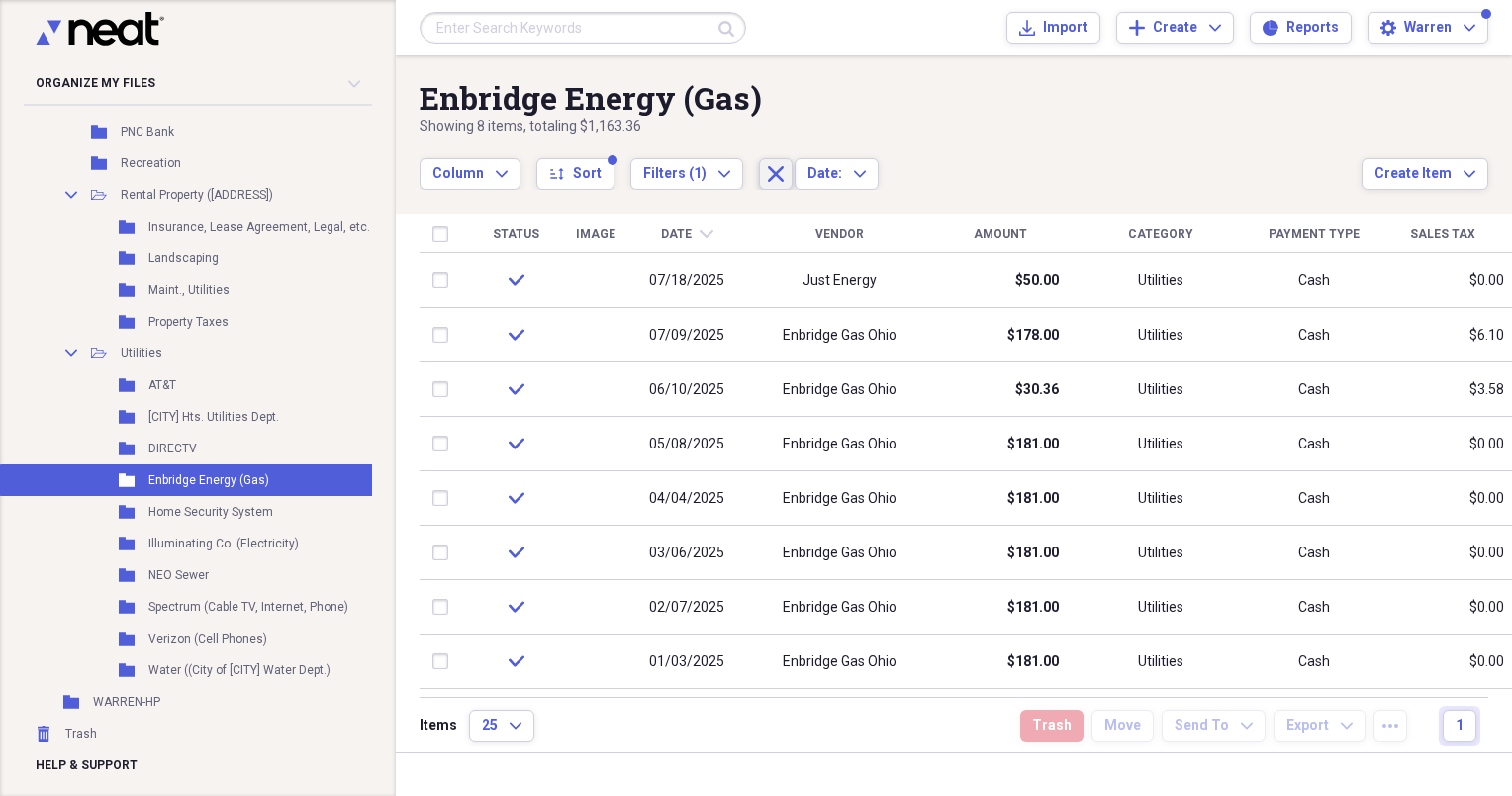 click on "Close" 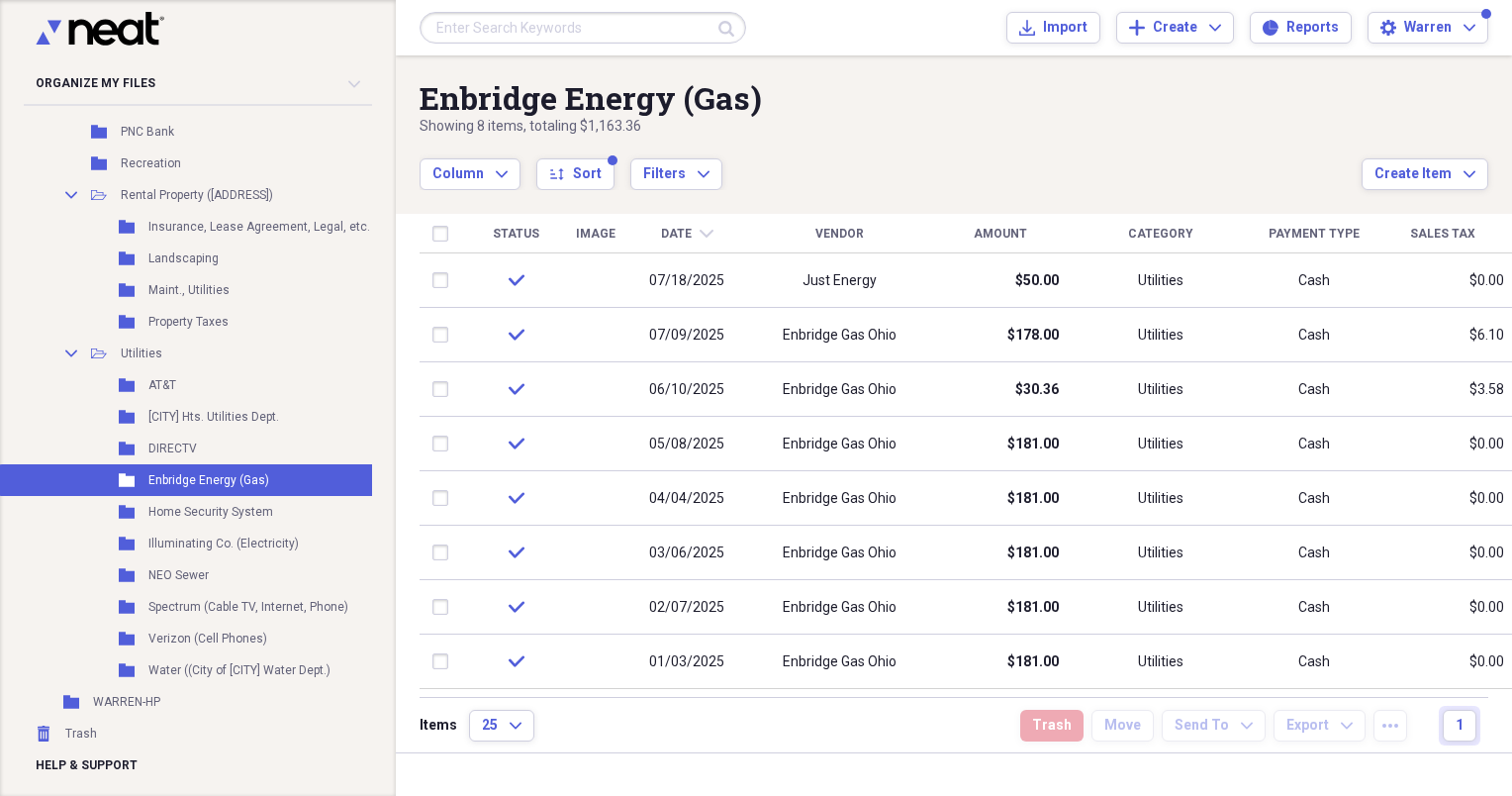 click on "Enbridge Energy (Gas)" at bounding box center (891, 98) 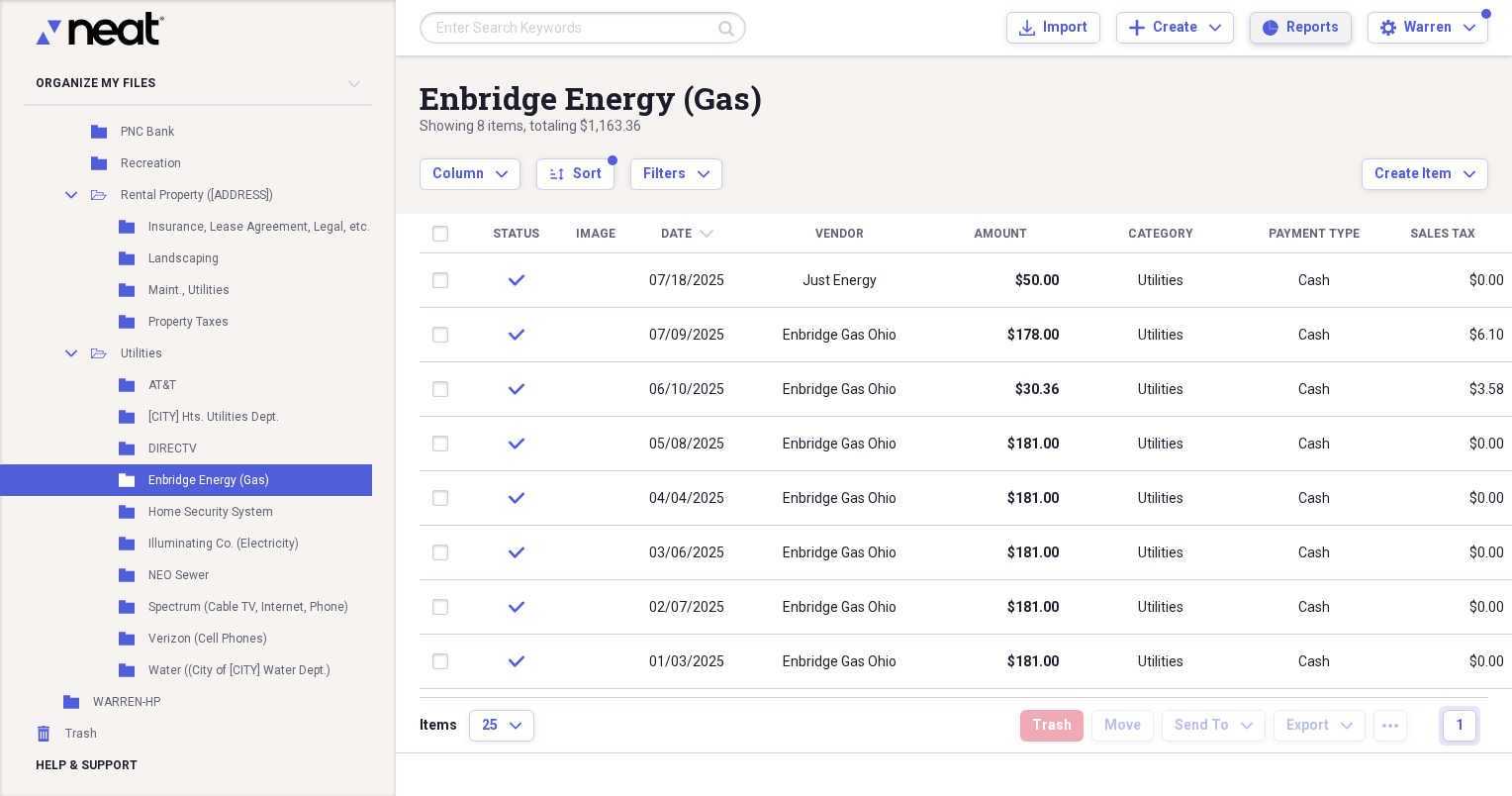 click 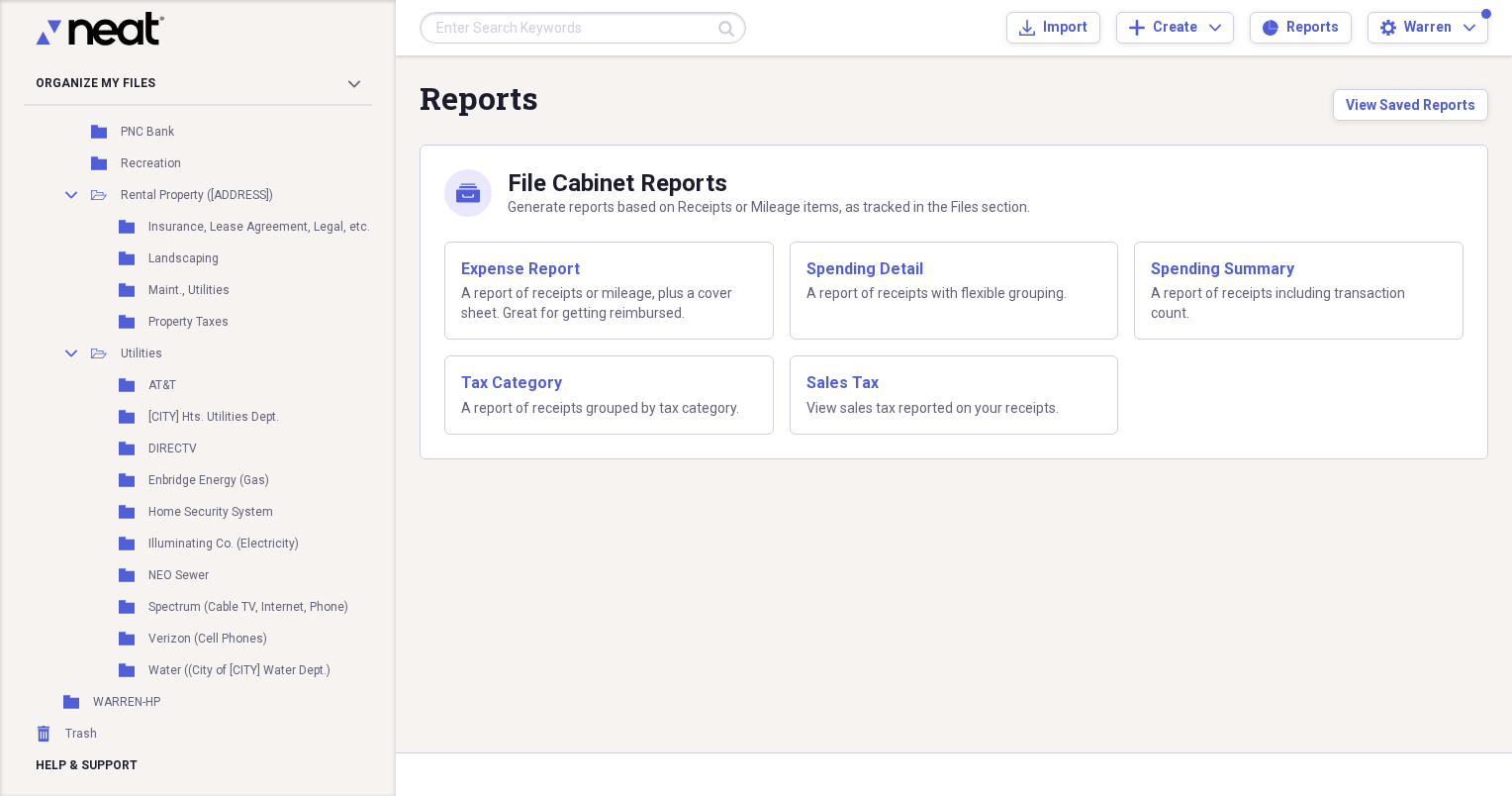 click on "Reports View Saved Reports mycabinet File Cabinet Reports Generate reports based on Receipts or Mileage items, as tracked in the Files section. Expense Report A report of receipts or mileage, plus a cover sheet. Great for getting reimbursed. Spending Detail A report of receipts with flexible grouping. Spending Summary A report of receipts including transaction count. Tax Category A report of receipts grouped by tax category. Sales Tax View sales tax reported on your receipts." at bounding box center (954, 404) 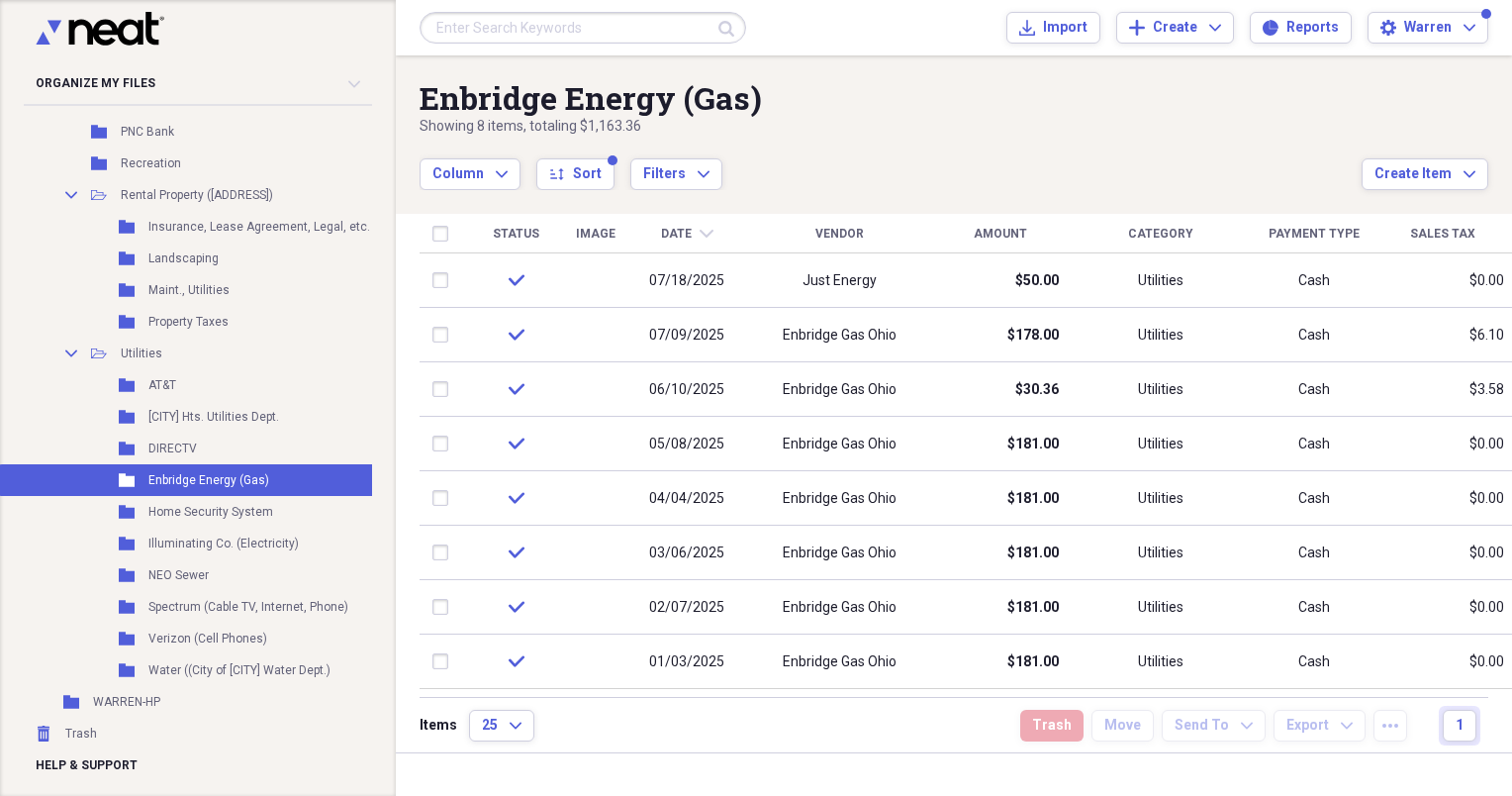 drag, startPoint x: 911, startPoint y: 155, endPoint x: 861, endPoint y: 98, distance: 75.82216 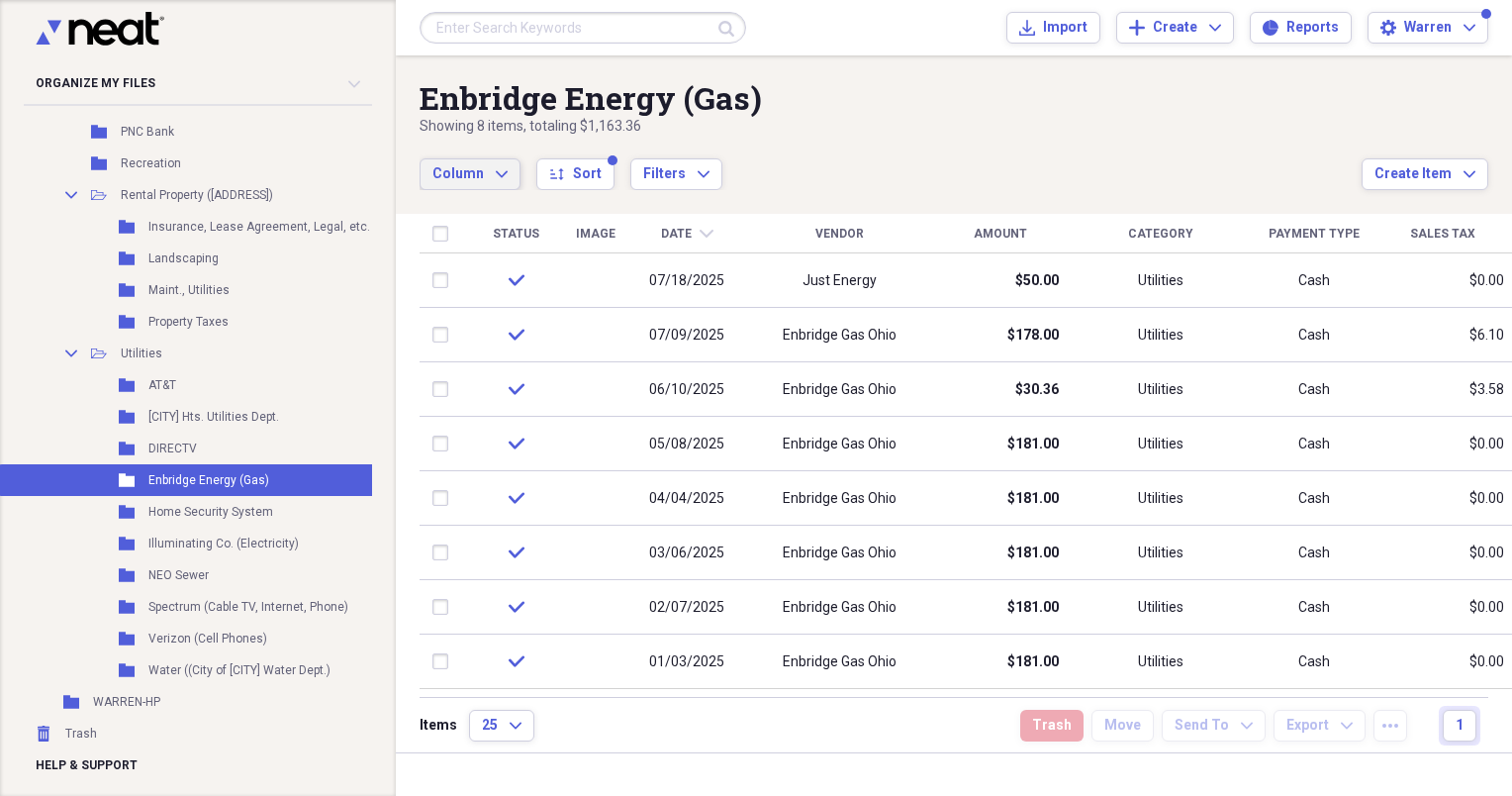 click on "Expand" 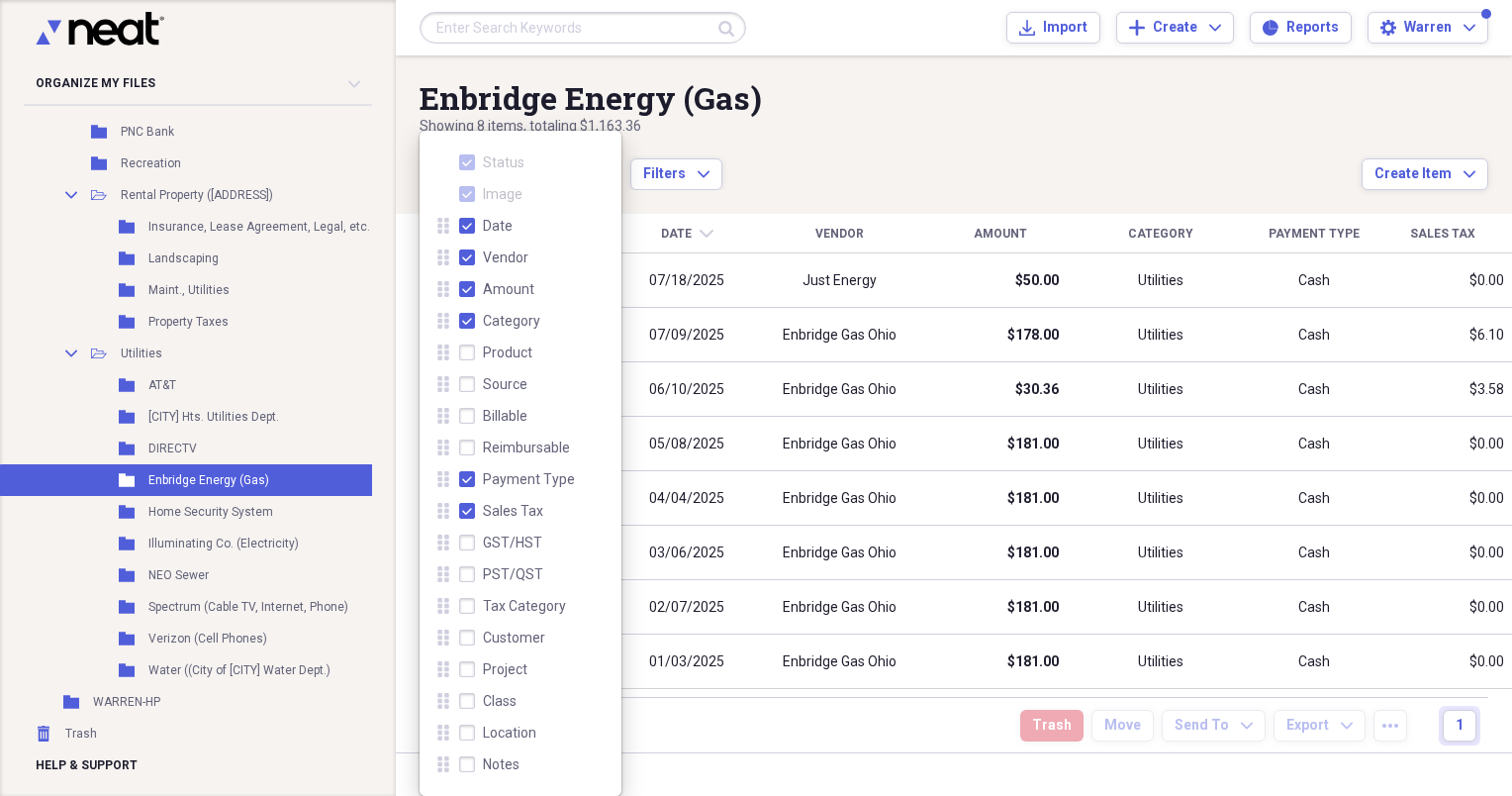 click on "Column Expand sort Sort Filters  Expand" at bounding box center (891, 163) 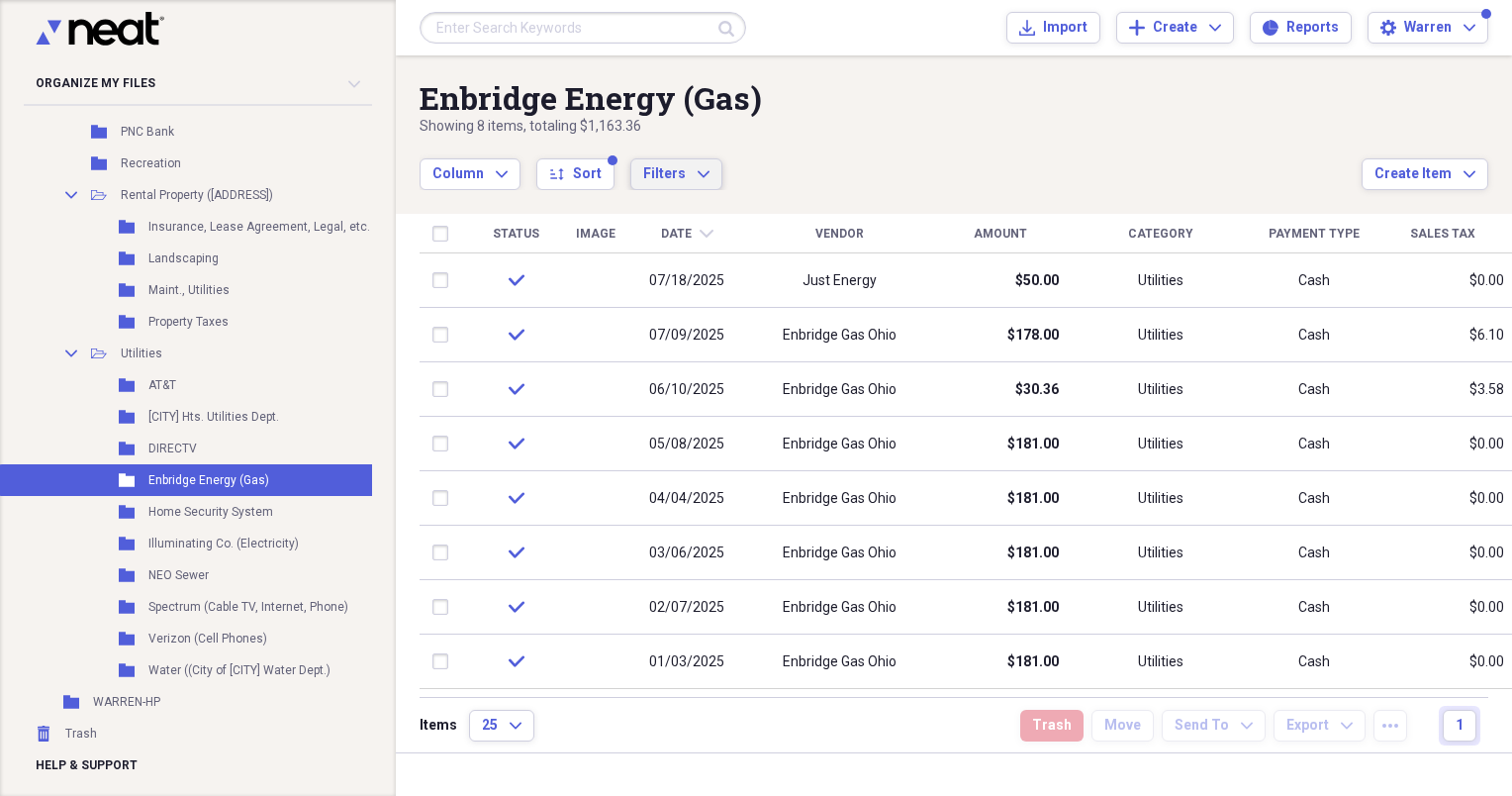 click on "Expand" 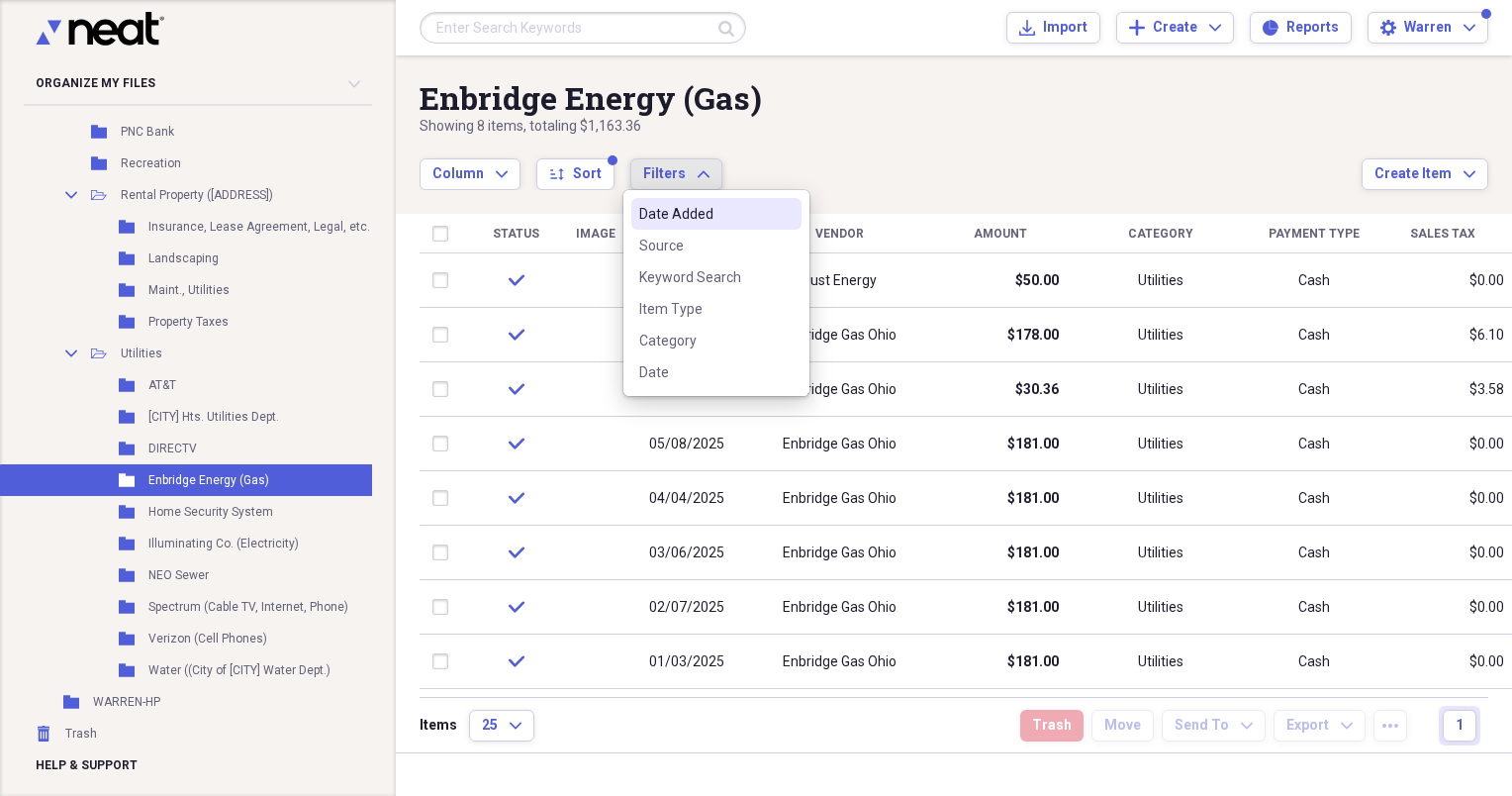 click on "Date Added" at bounding box center (705, 214) 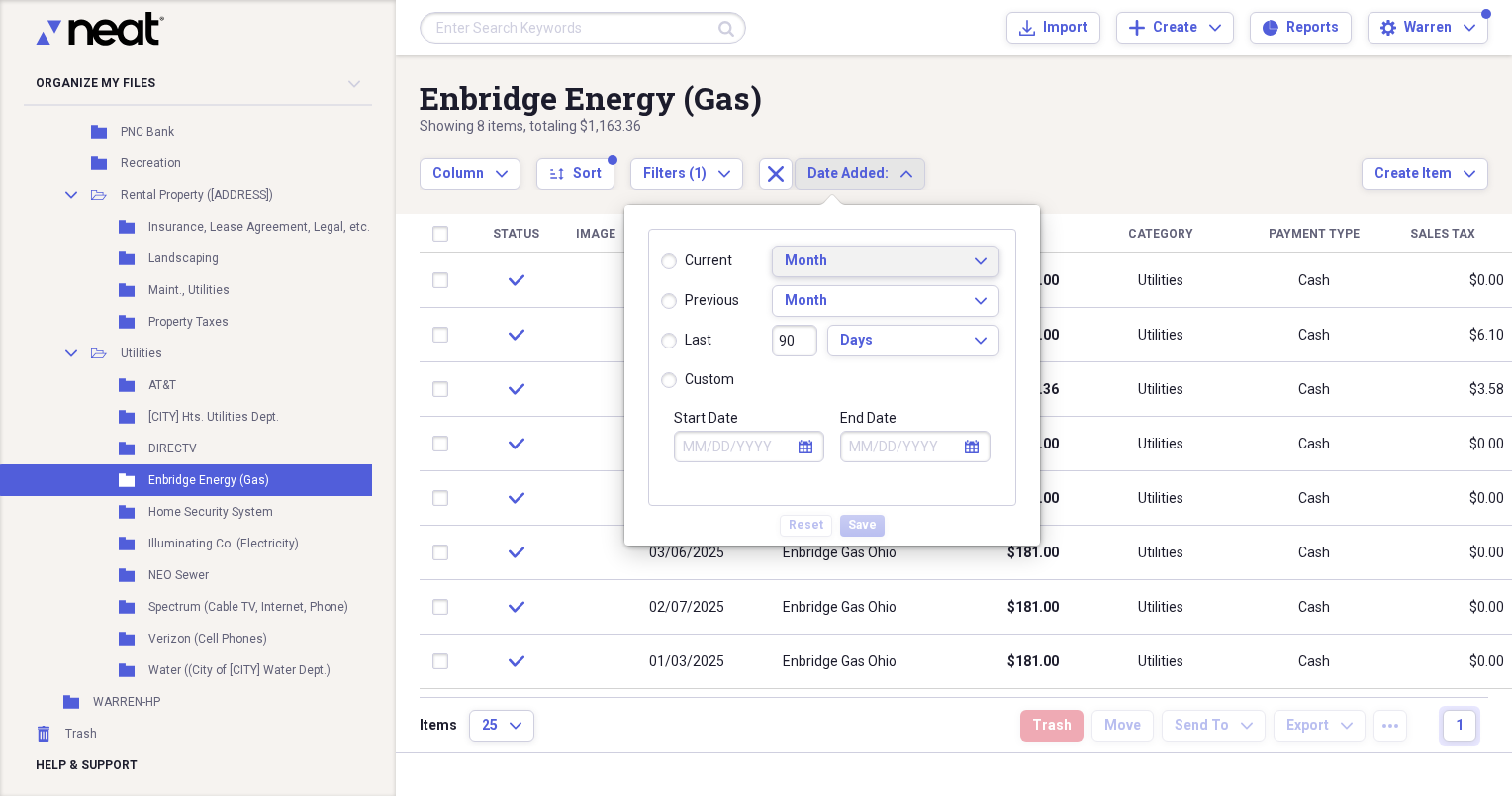 click on "Expand" 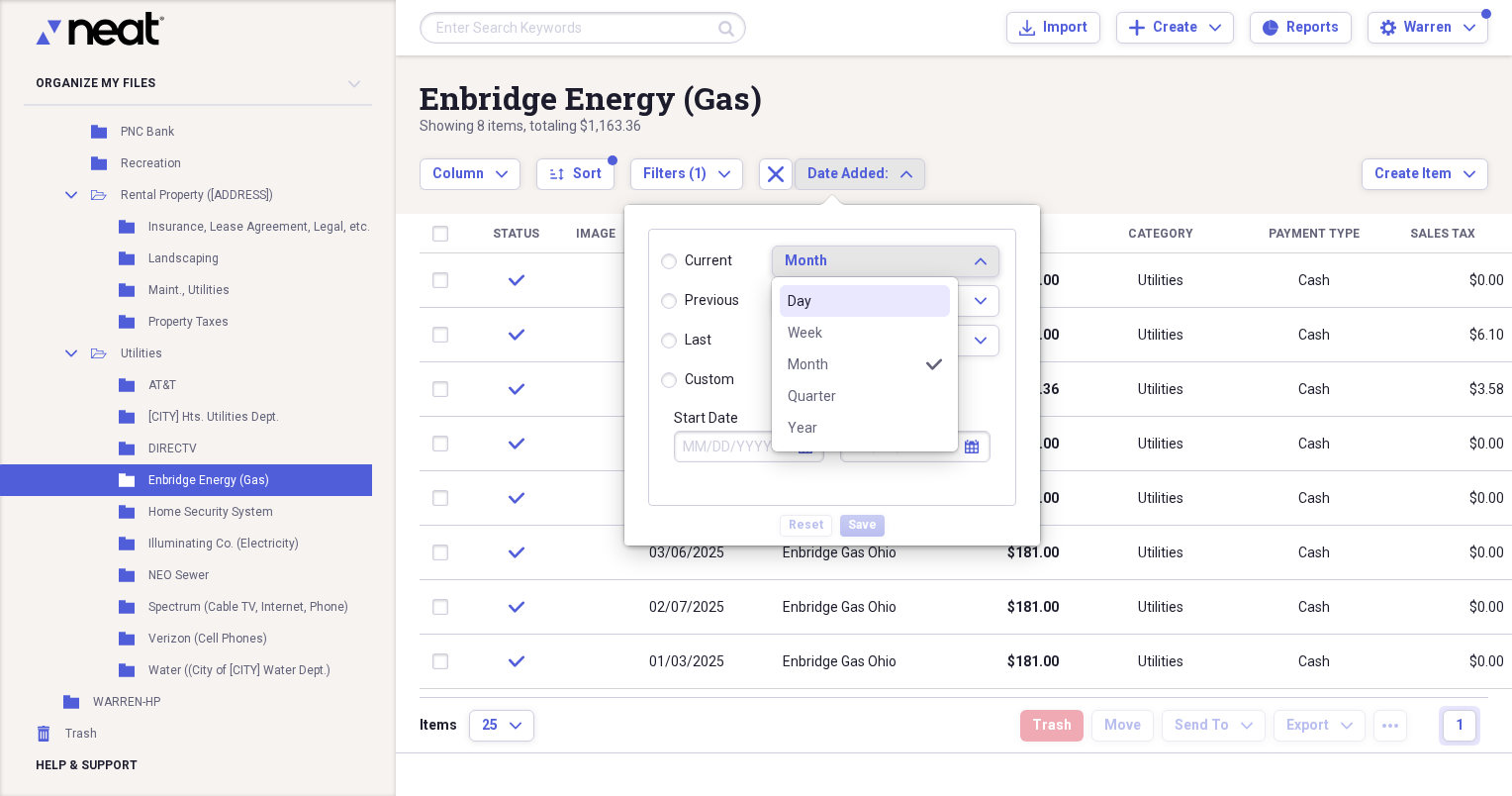 click on "Expand" 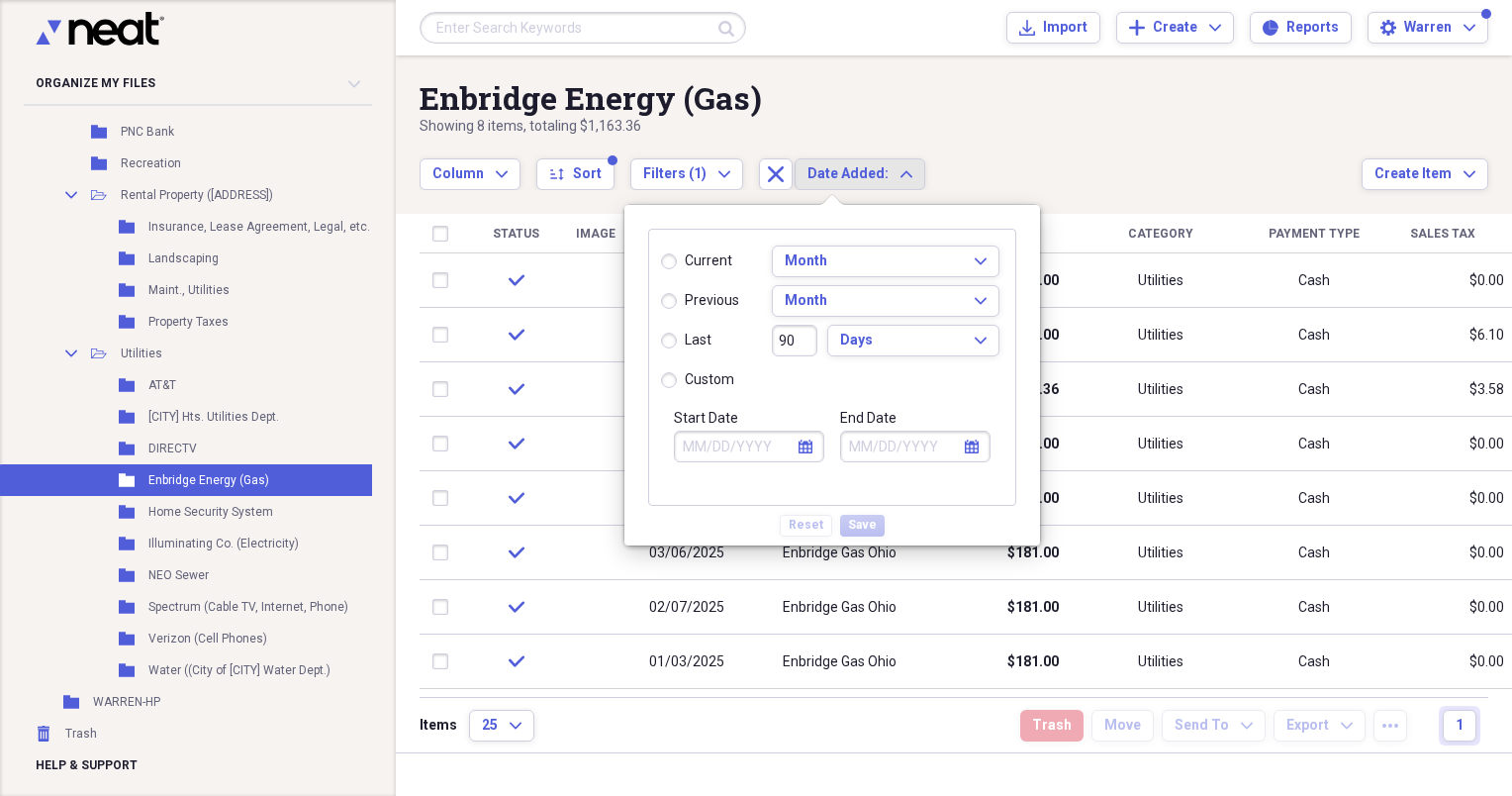 click 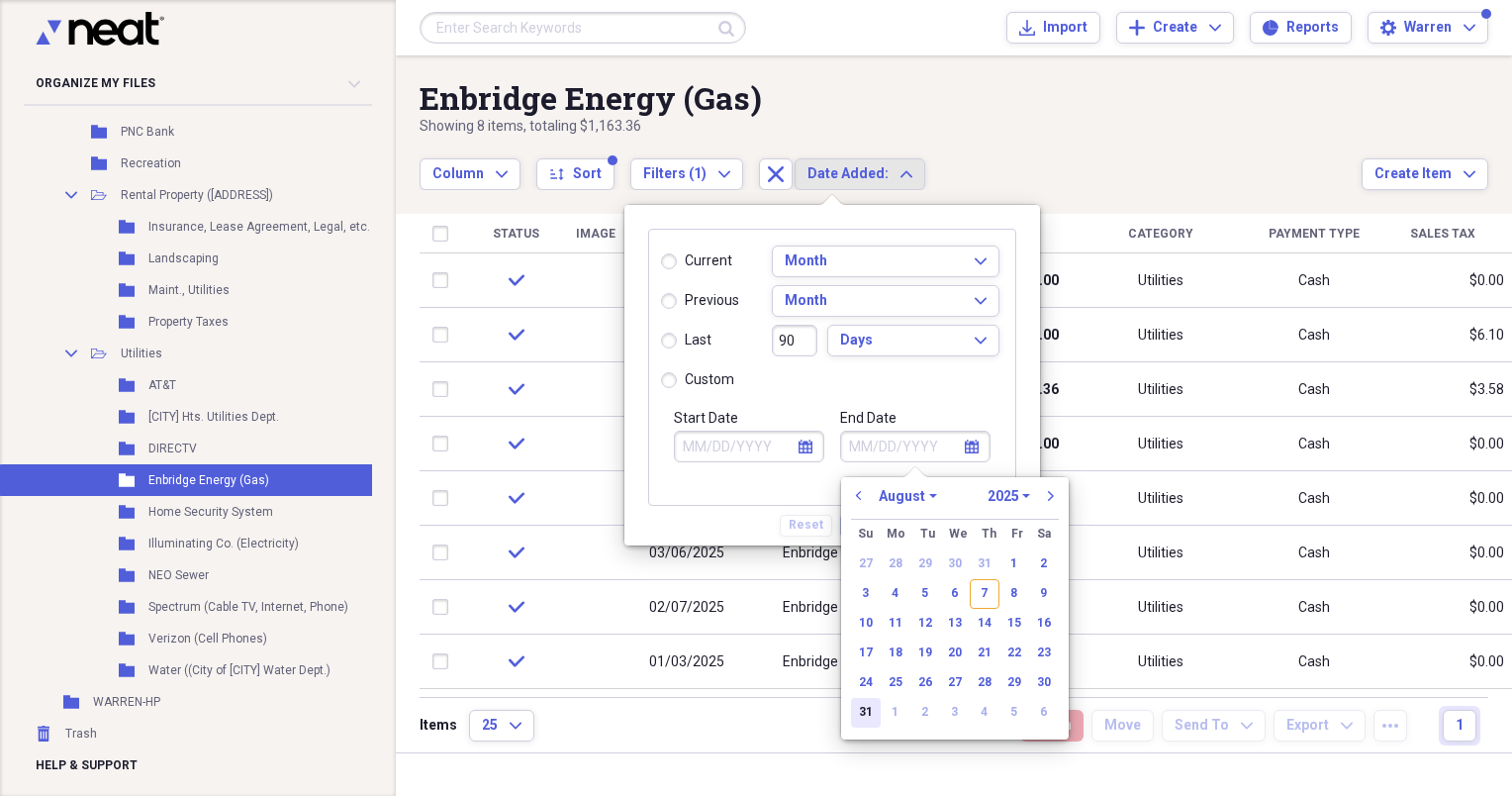 click on "31" at bounding box center (866, 713) 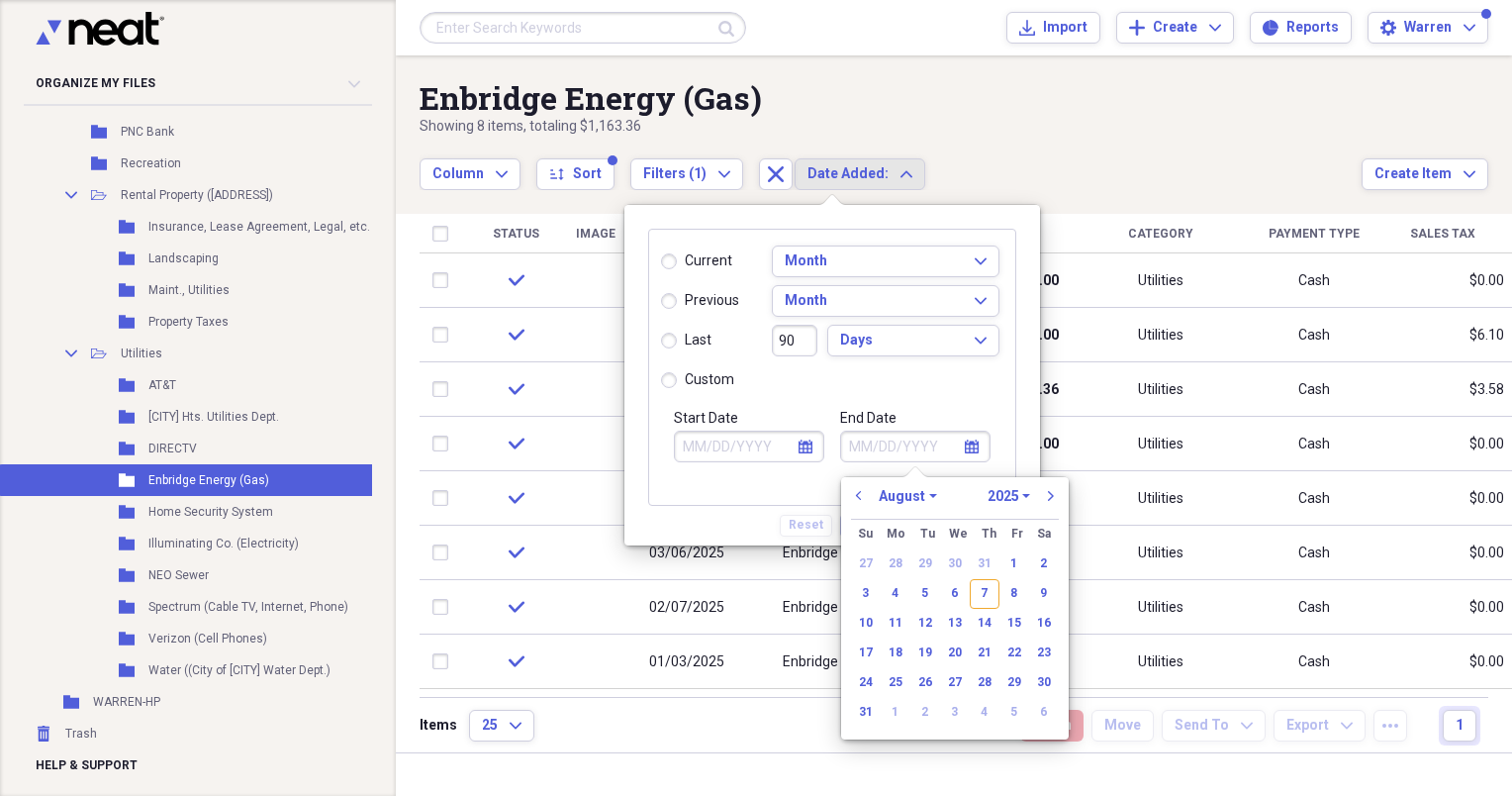 radio on "true" 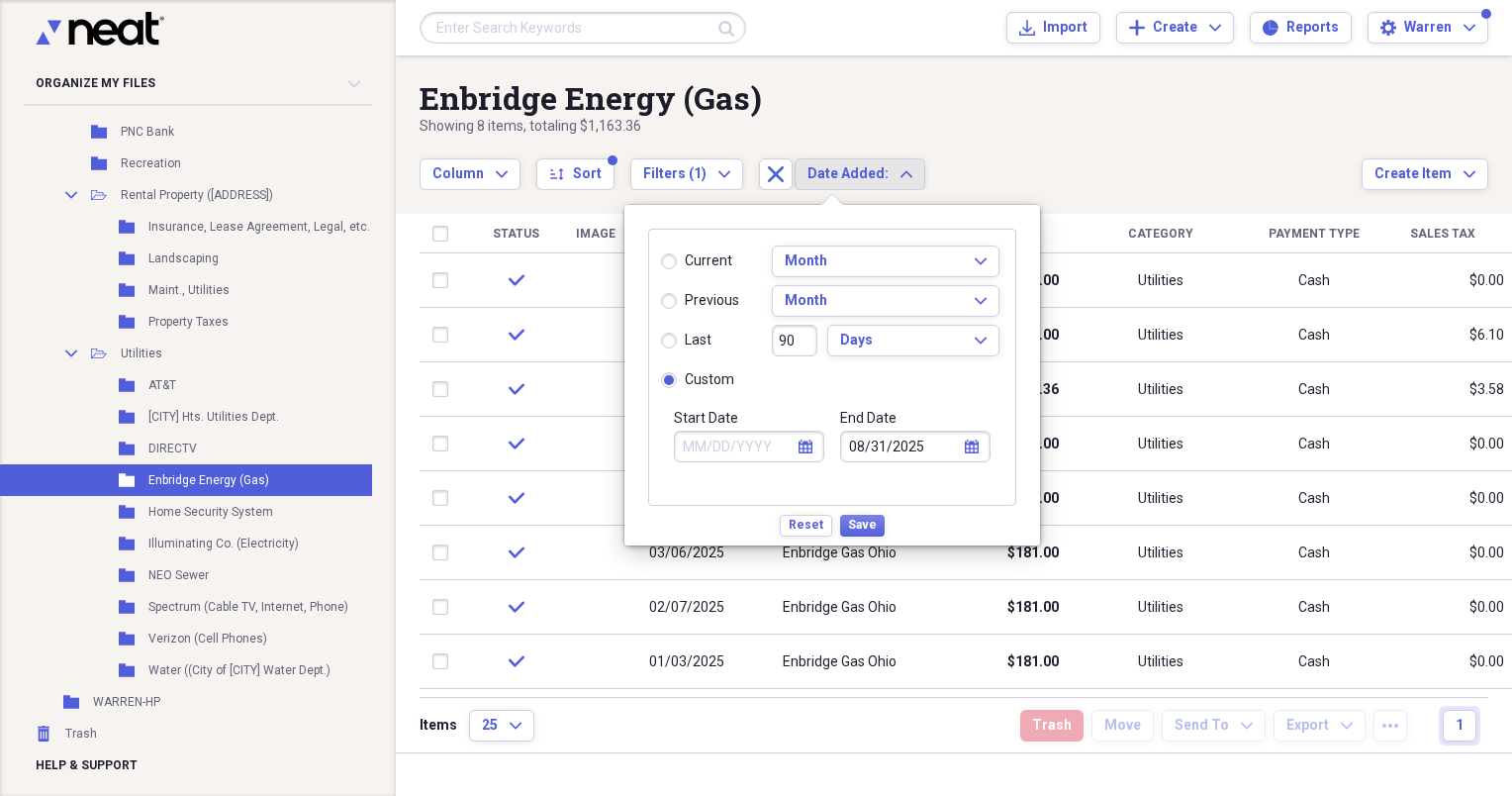 click on "calendar" 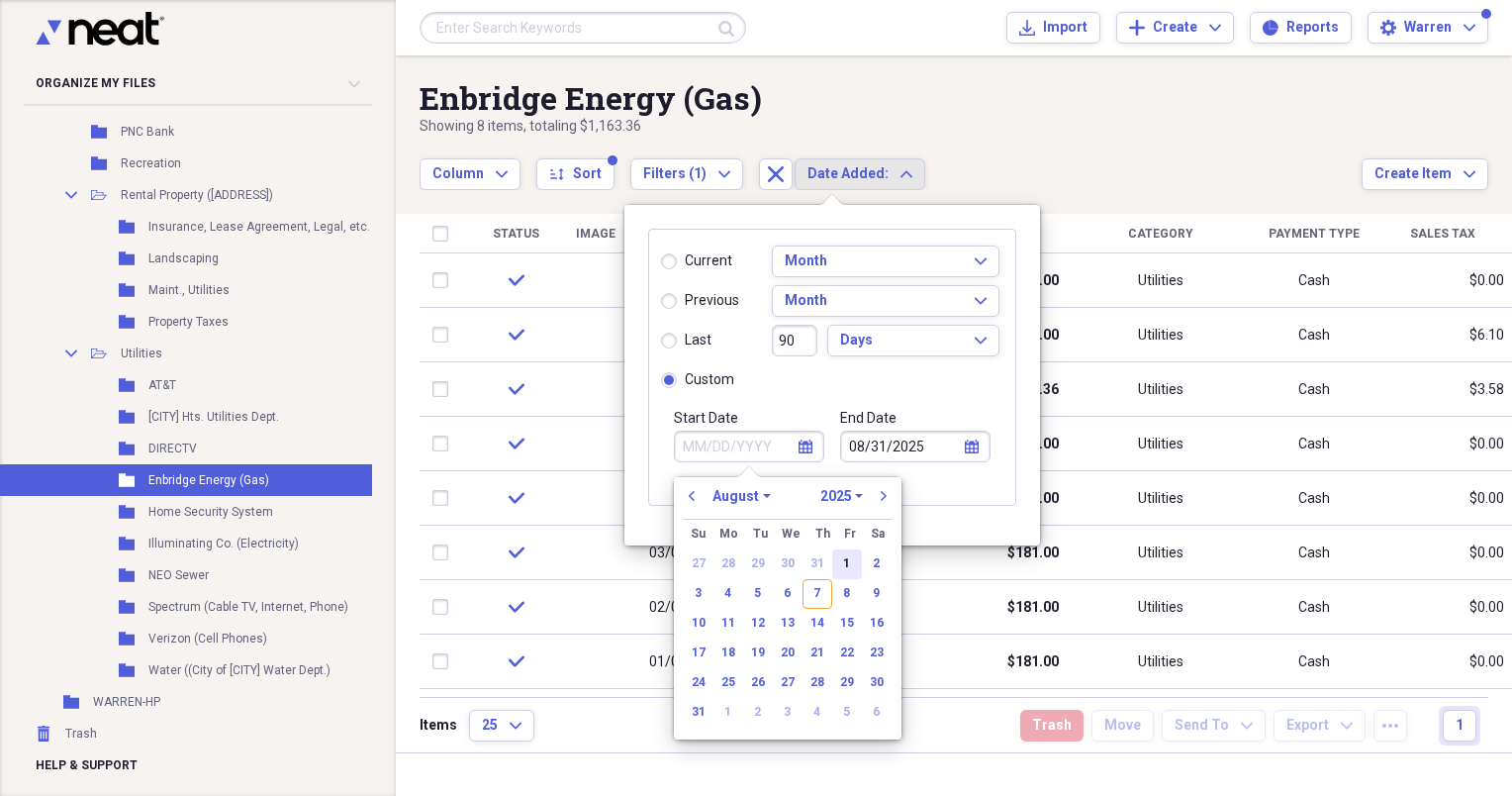 click on "1" at bounding box center [847, 564] 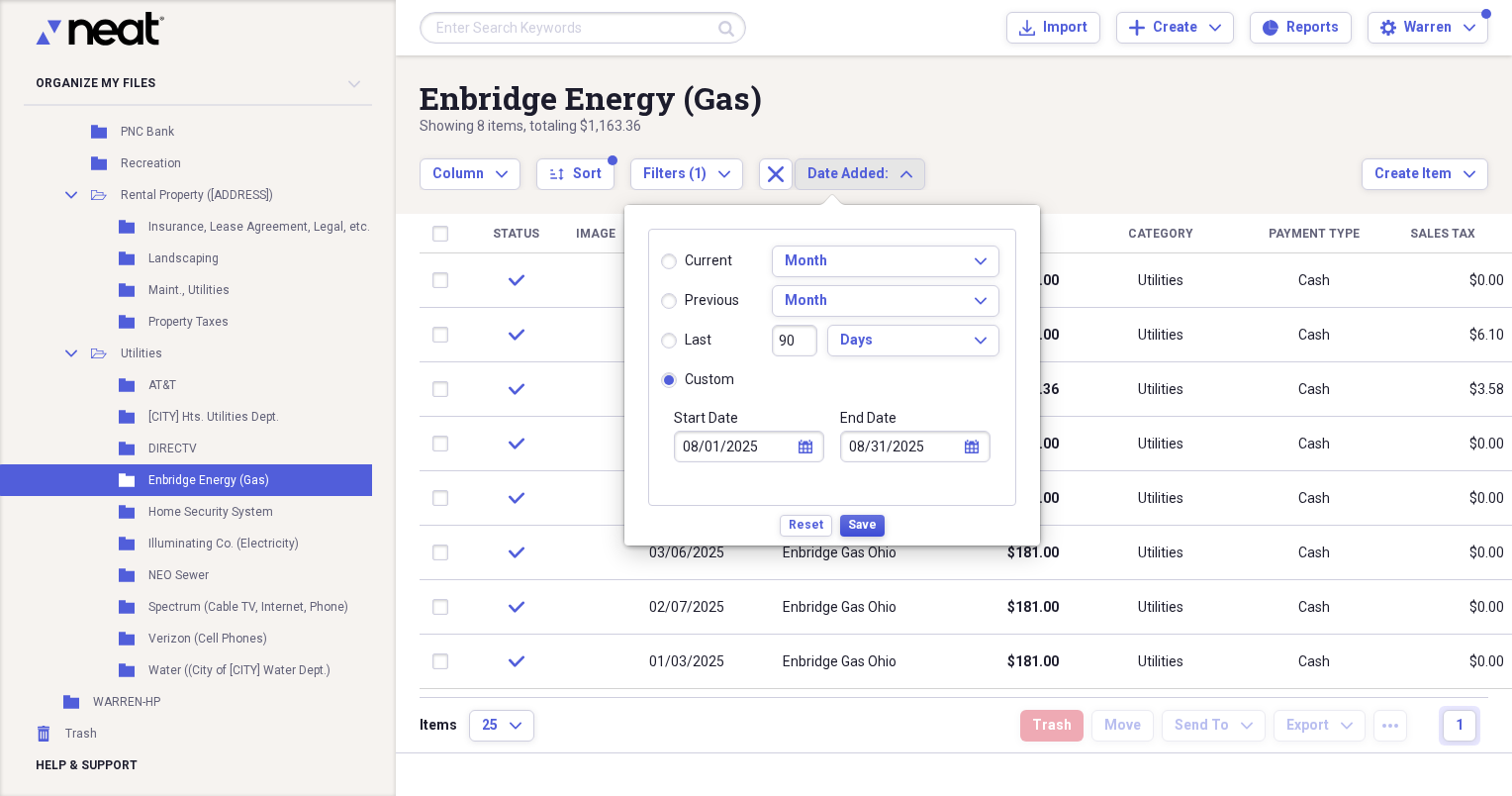 click on "Save" at bounding box center [862, 525] 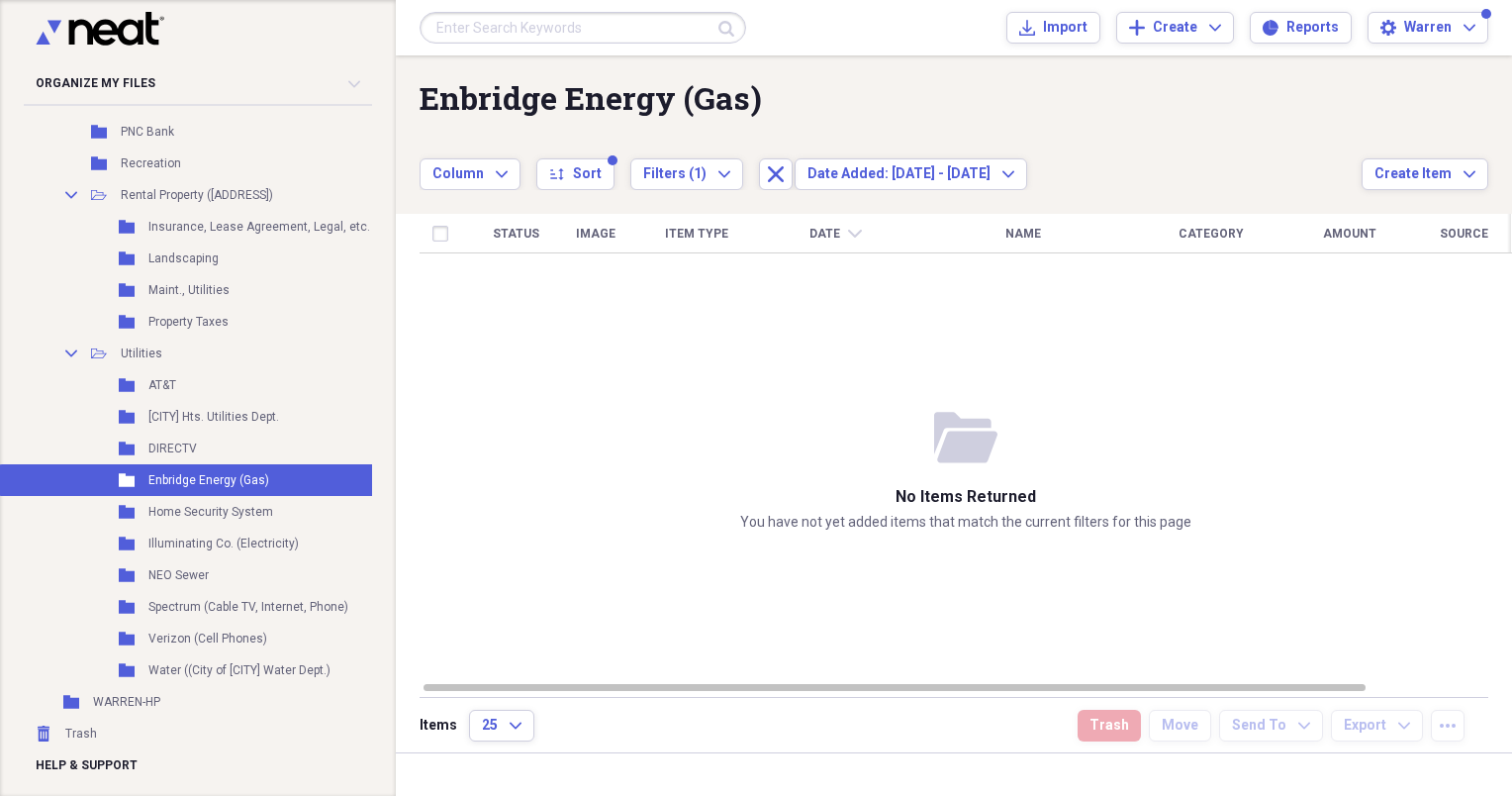 click on "Column Expand sort Sort Filters (1) Expand Close Date Added: 08/01/25 - 08/31/25 Expand" at bounding box center (891, 163) 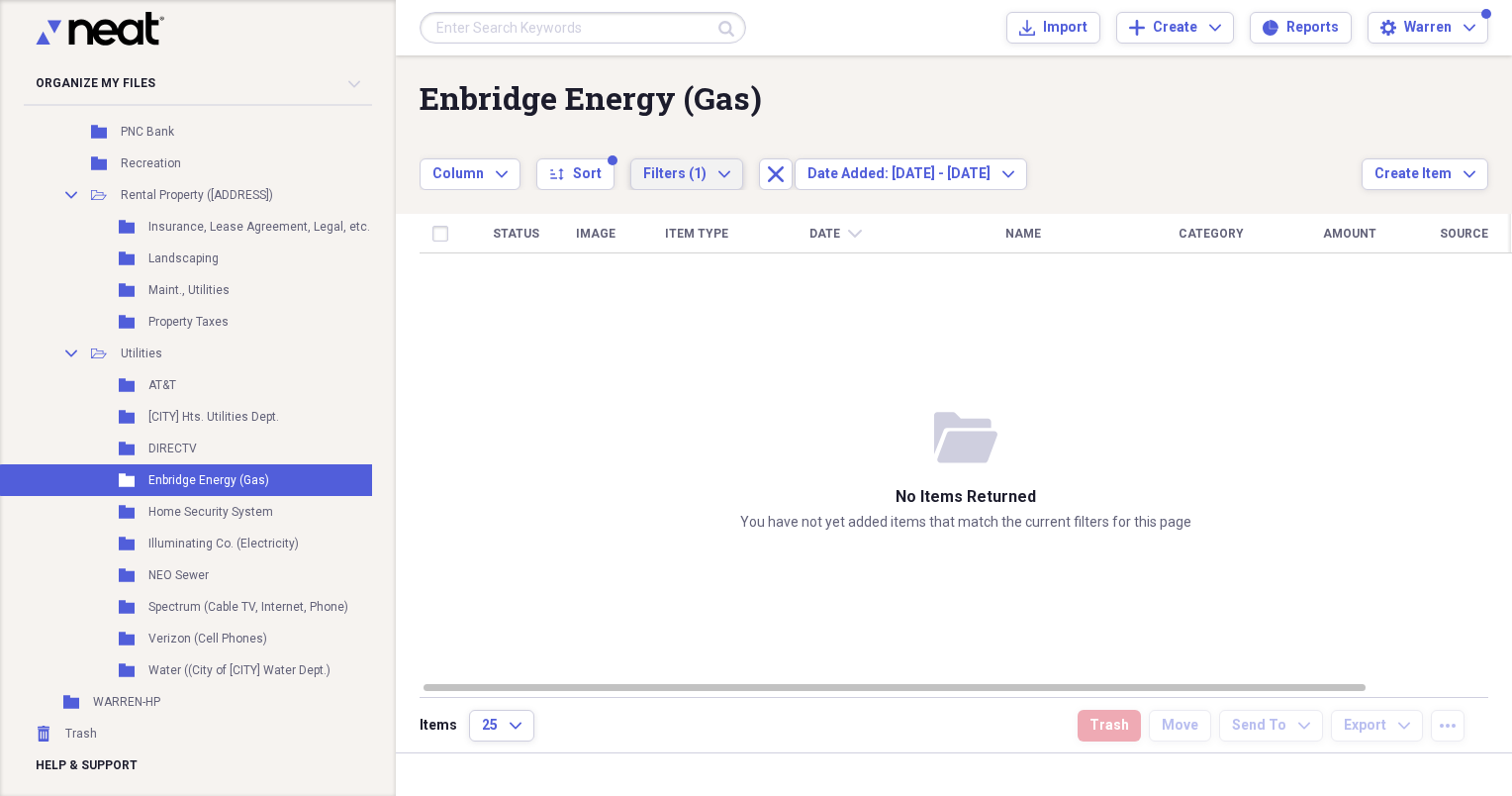 click 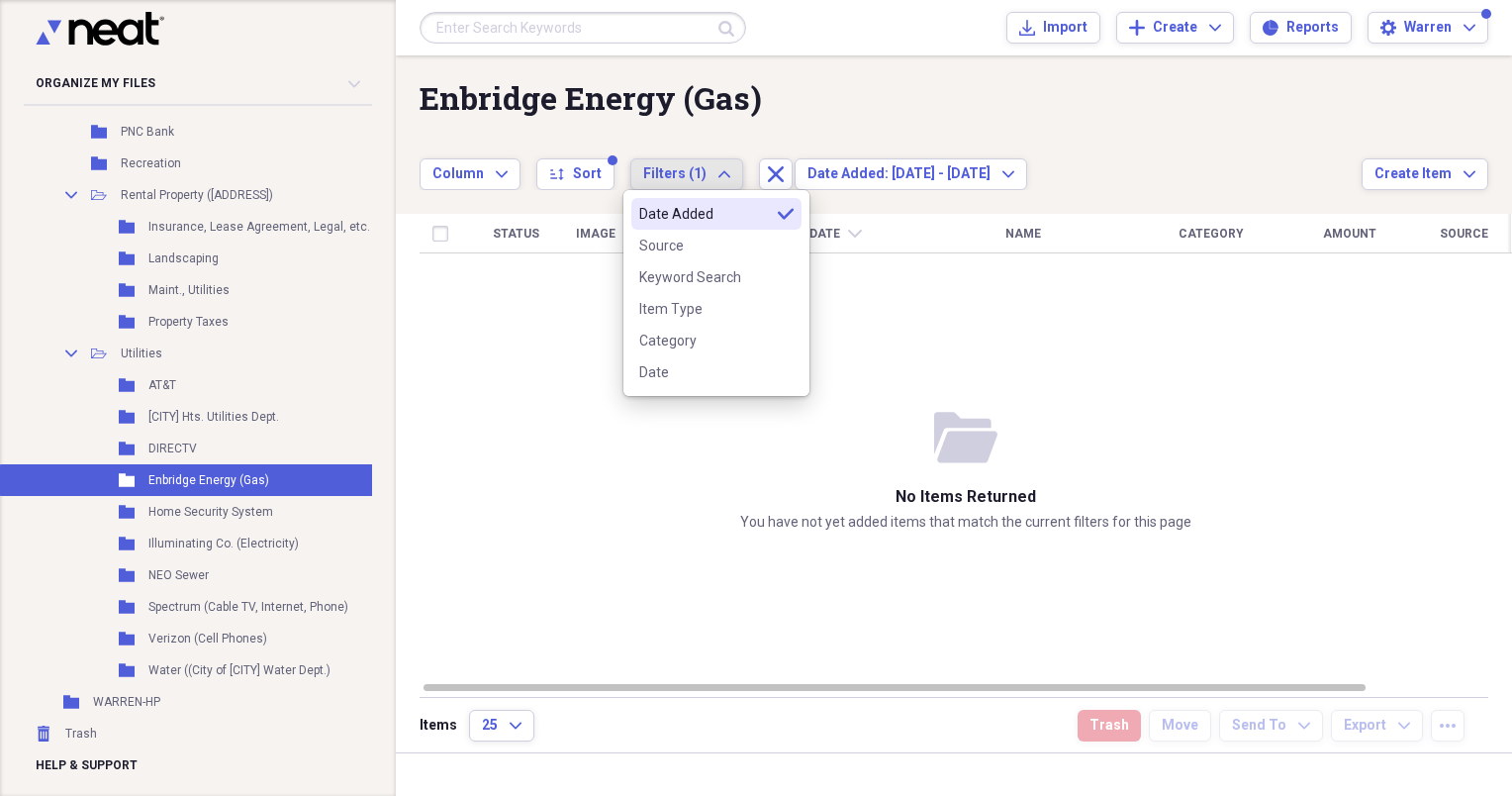 click 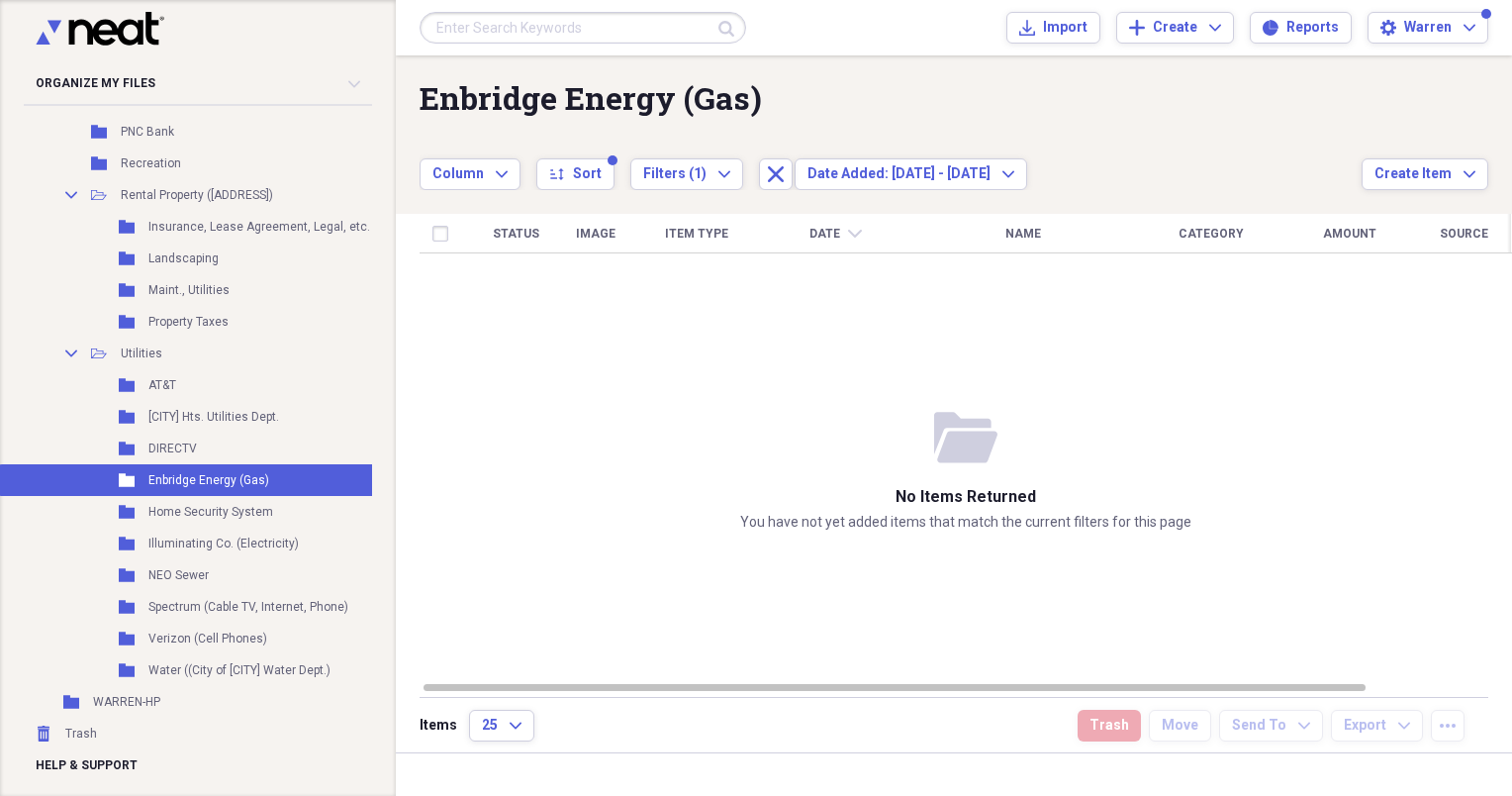 click on "Status Image Item Type Date chevron-down Name Category Amount Source Date Added" at bounding box center [966, 447] 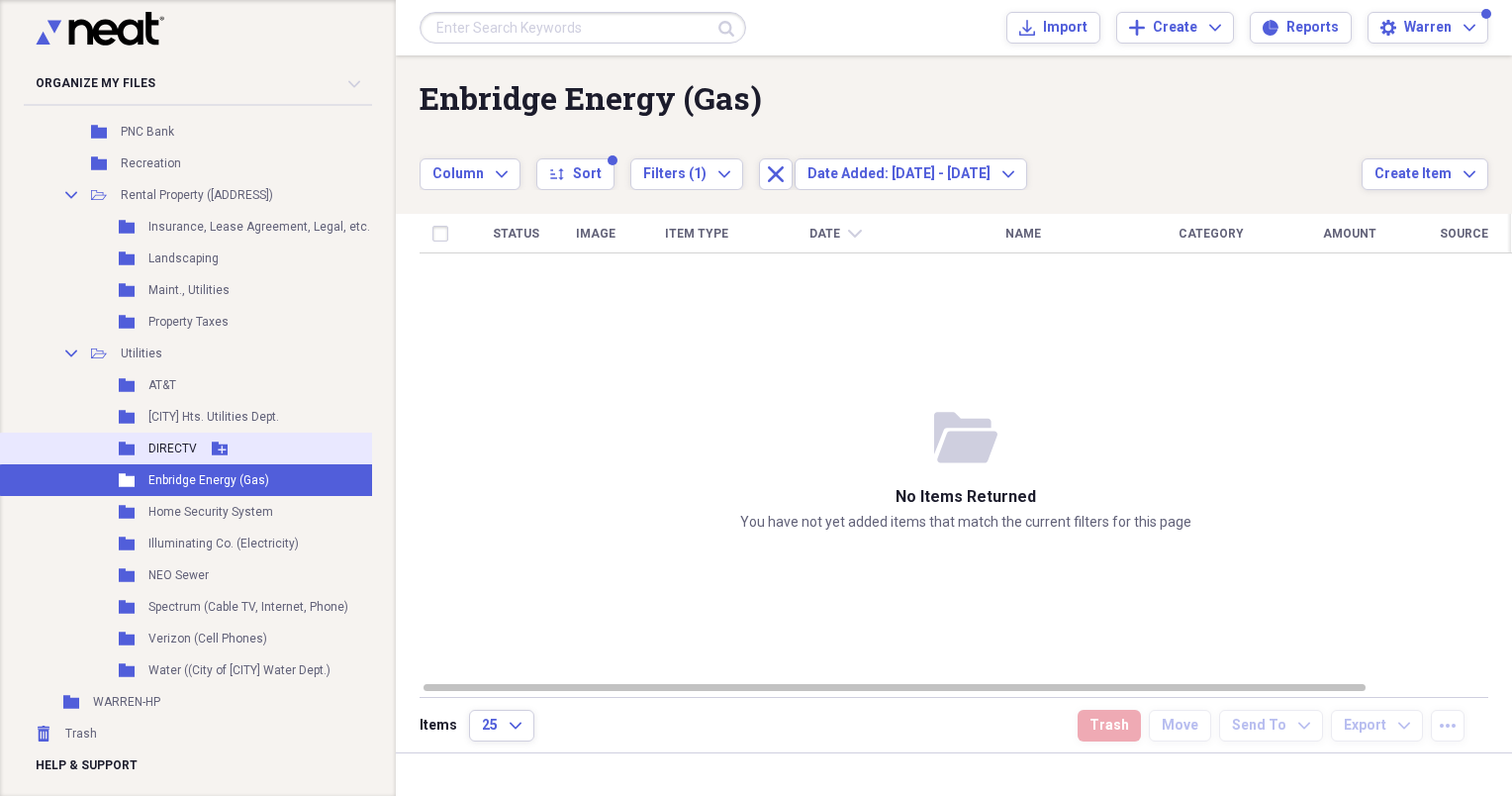 click on "Folder DIRECTV Add Folder" at bounding box center [232, 448] 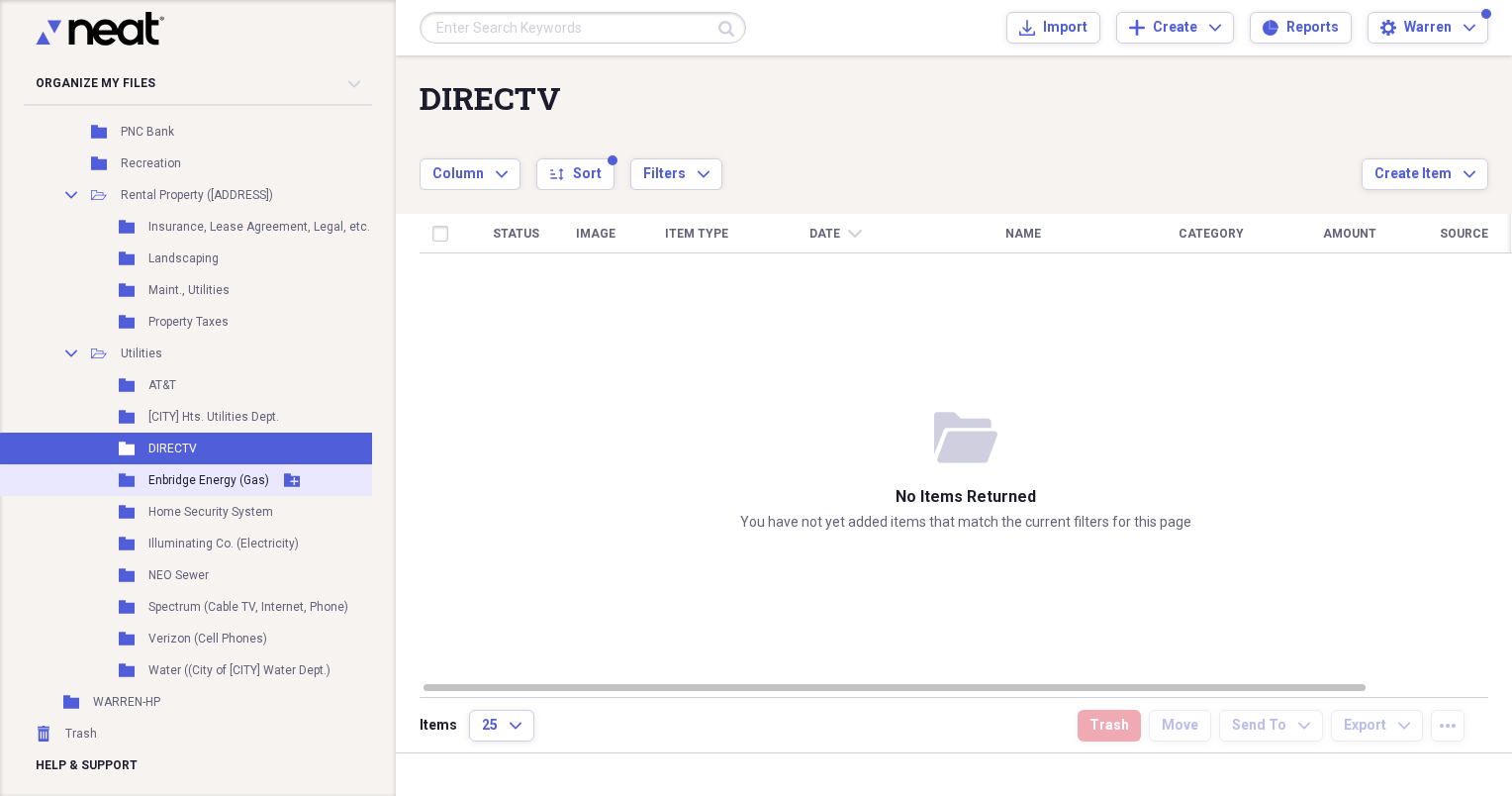 click on "Enbridge Energy (Gas)" at bounding box center [209, 480] 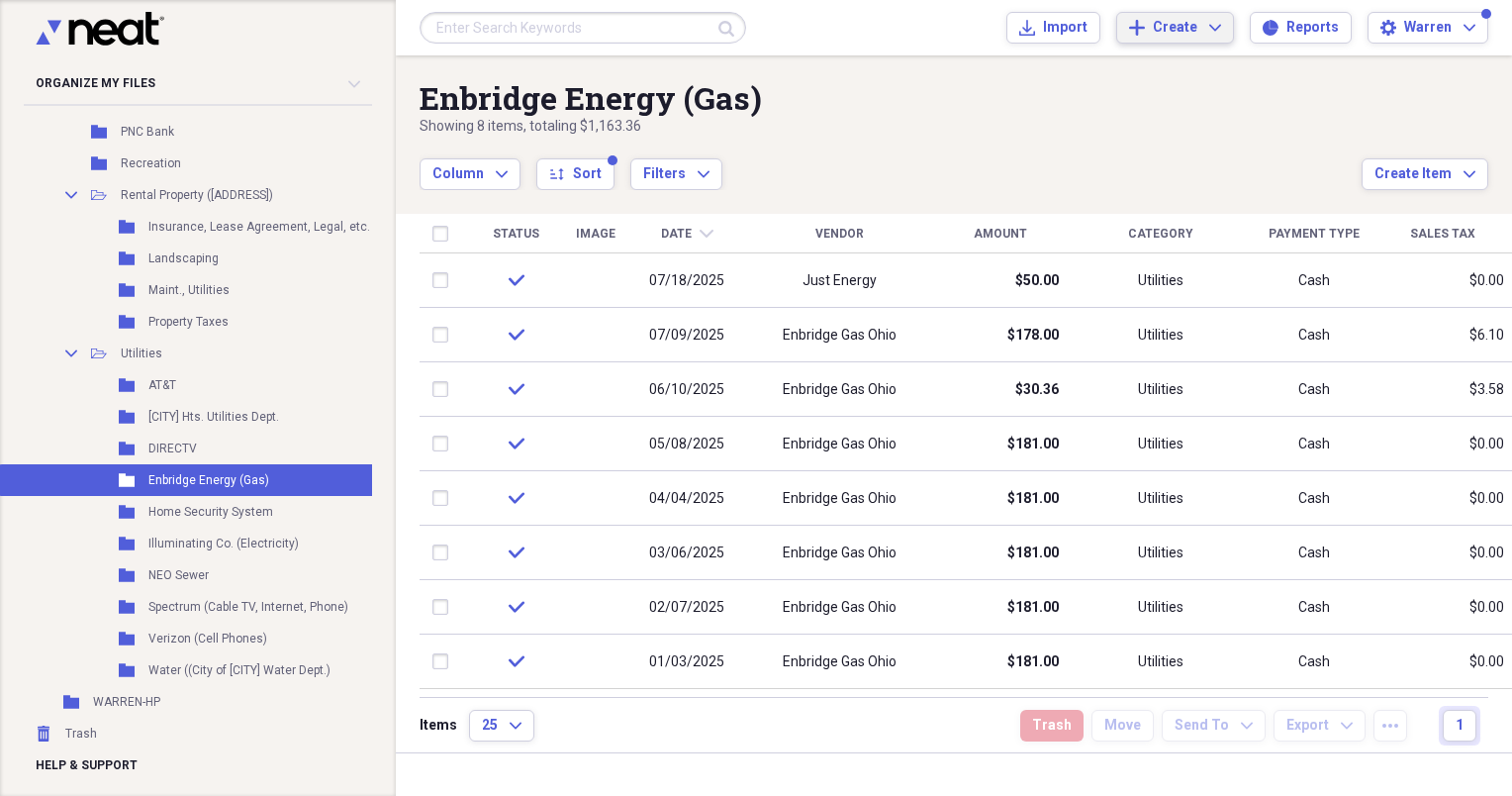 click 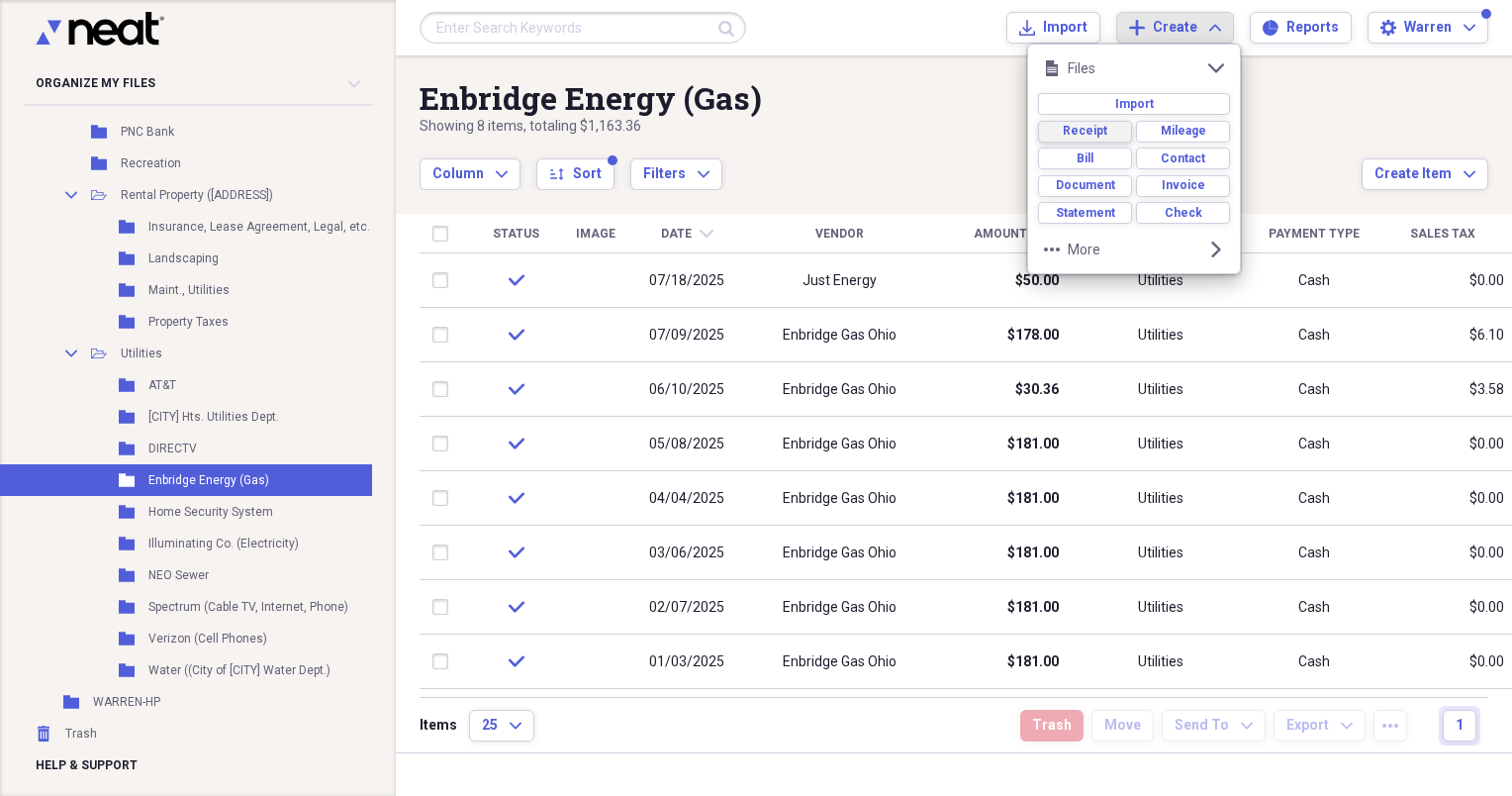 click on "Receipt" at bounding box center [1085, 131] 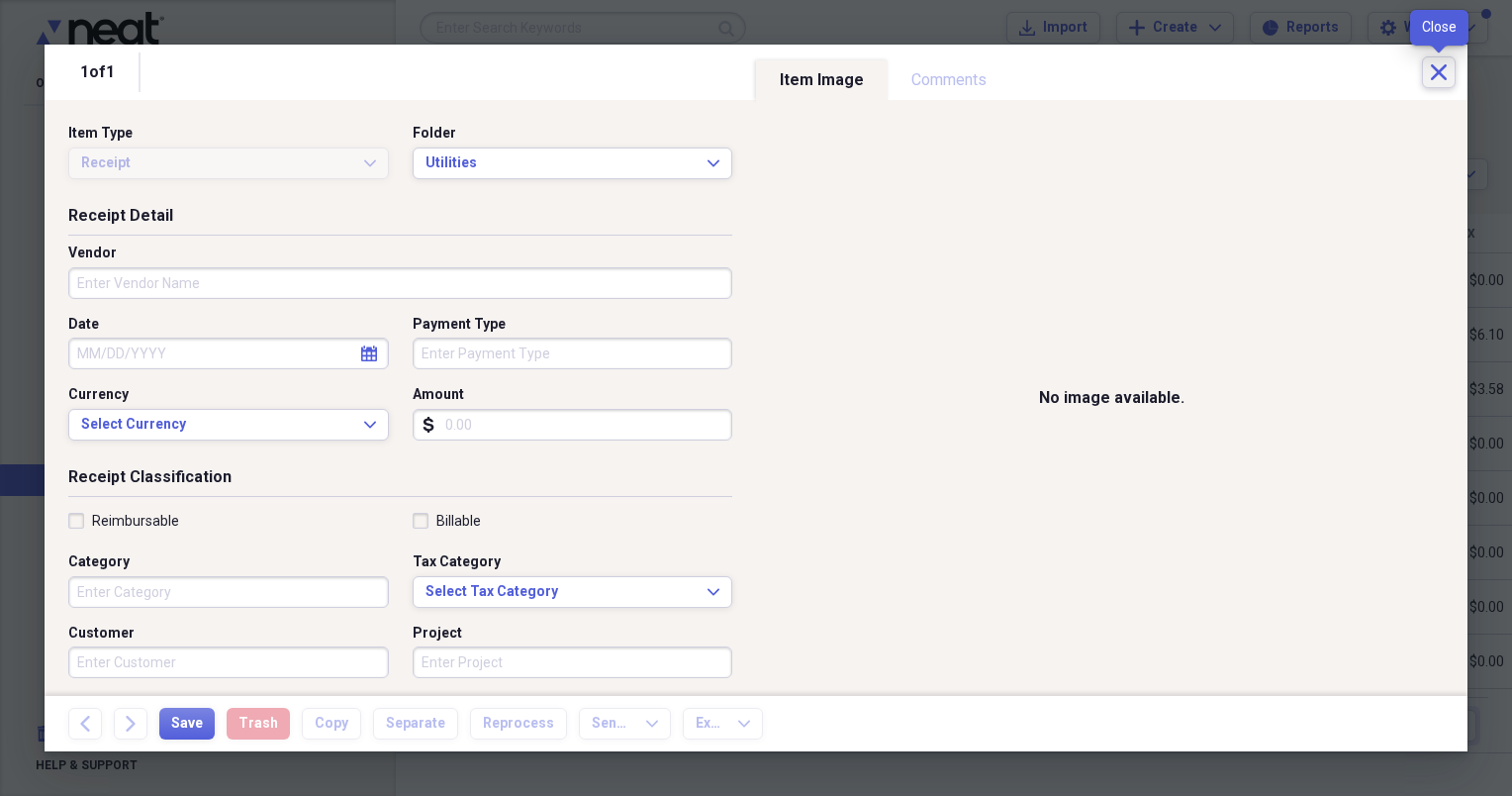 click on "Close" 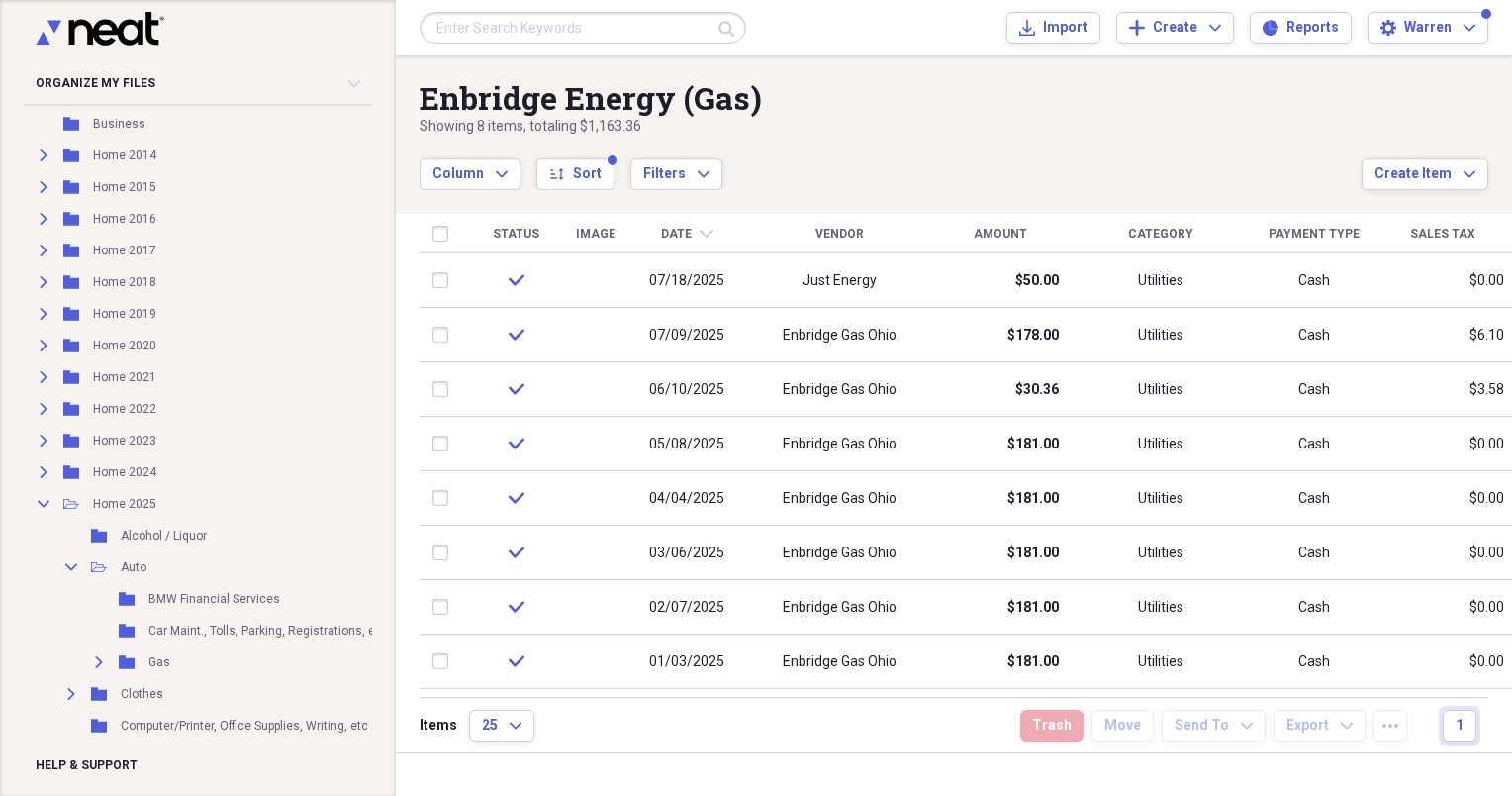 scroll, scrollTop: 0, scrollLeft: 0, axis: both 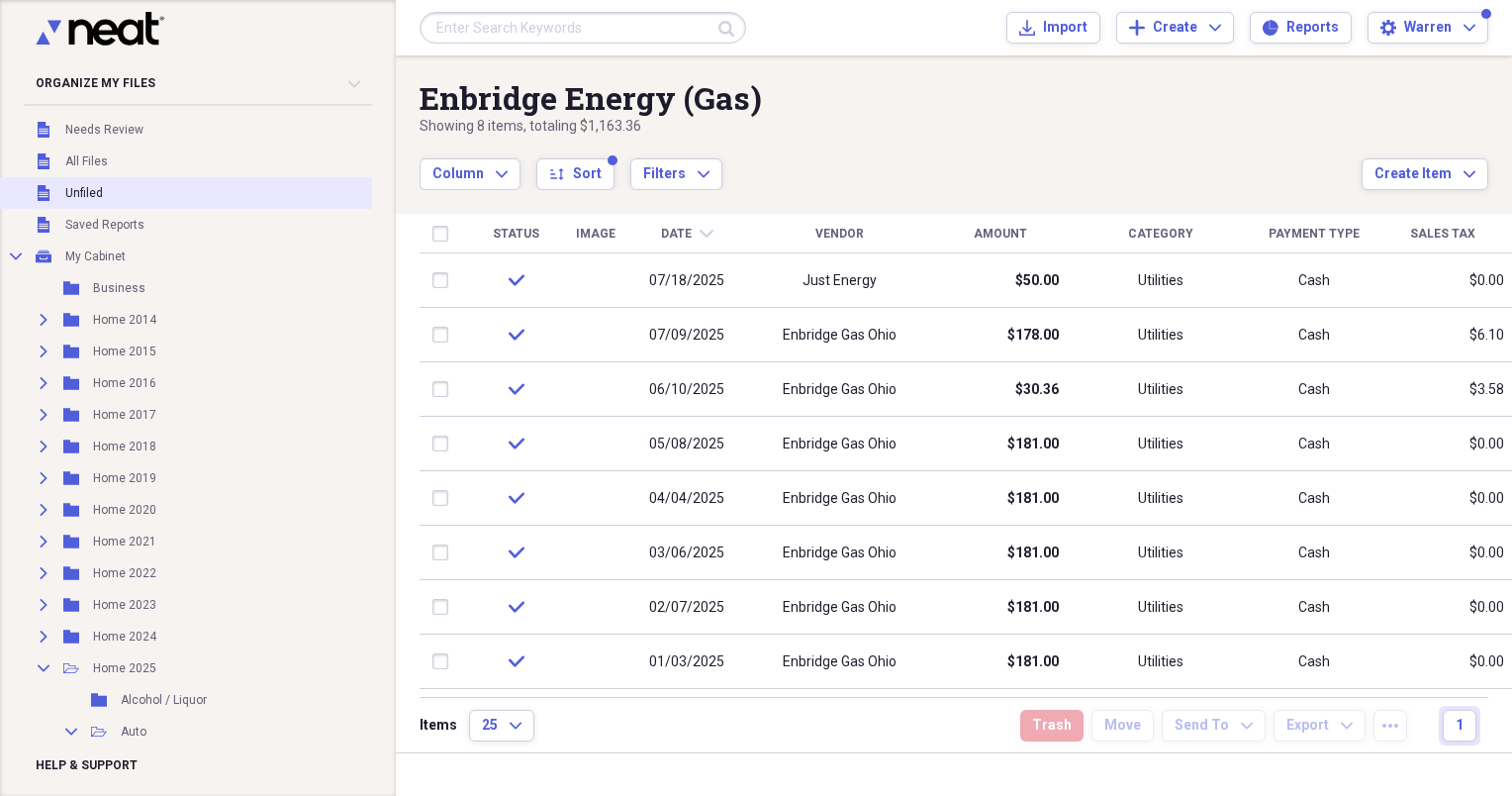 click on "Unfiled" at bounding box center [84, 193] 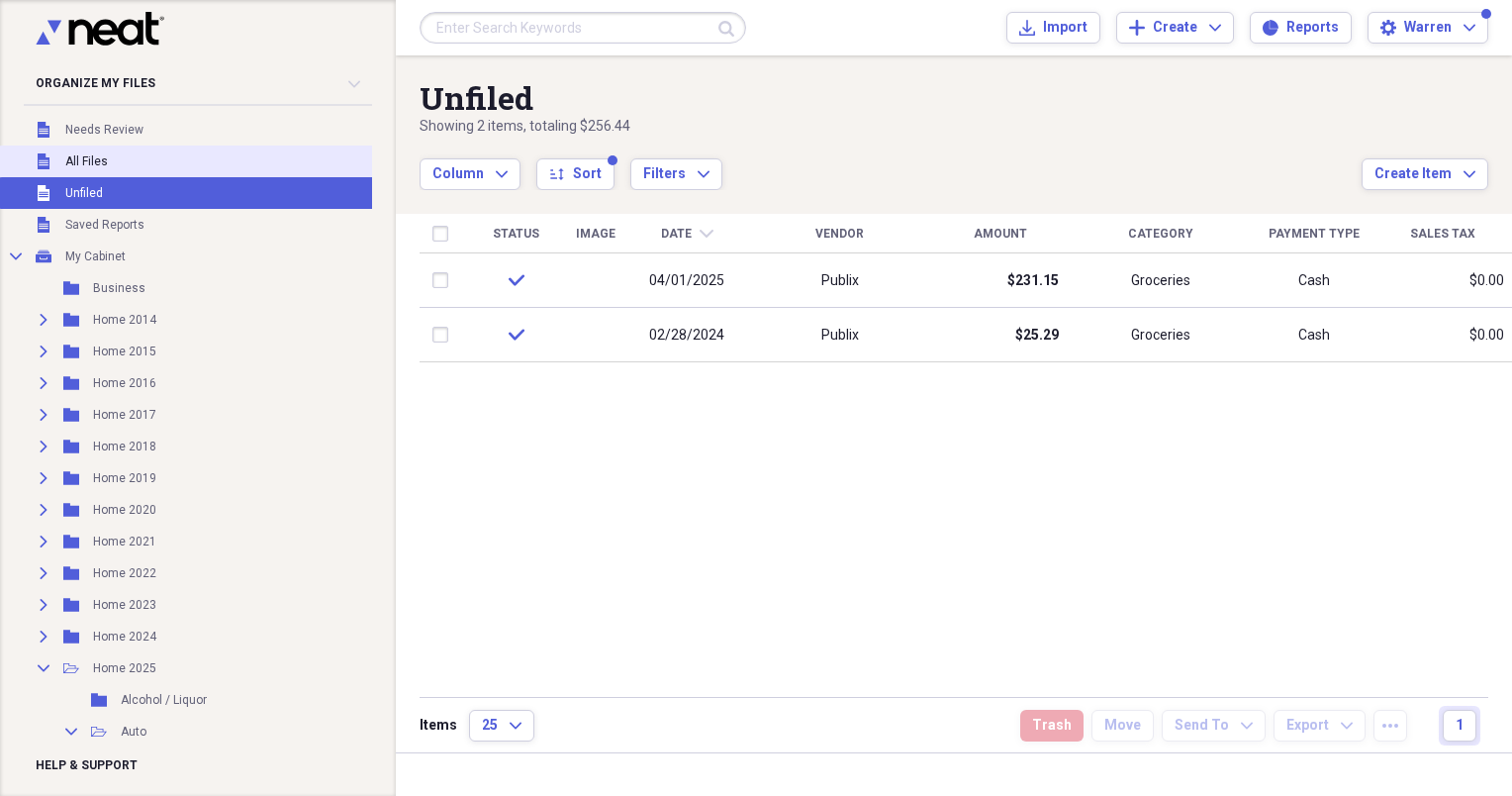 click on "All Files" at bounding box center [86, 161] 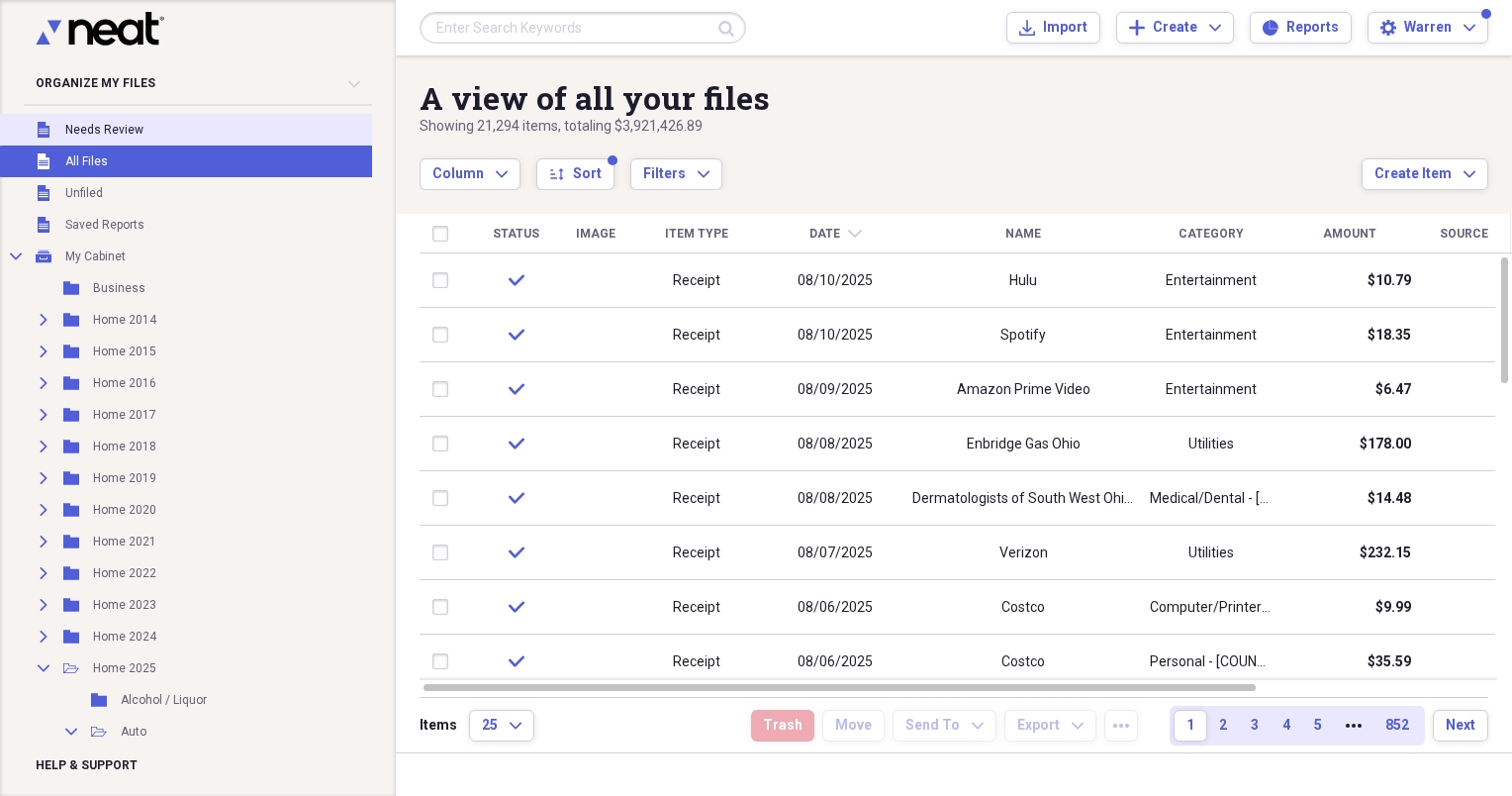 click on "Needs Review" at bounding box center (104, 130) 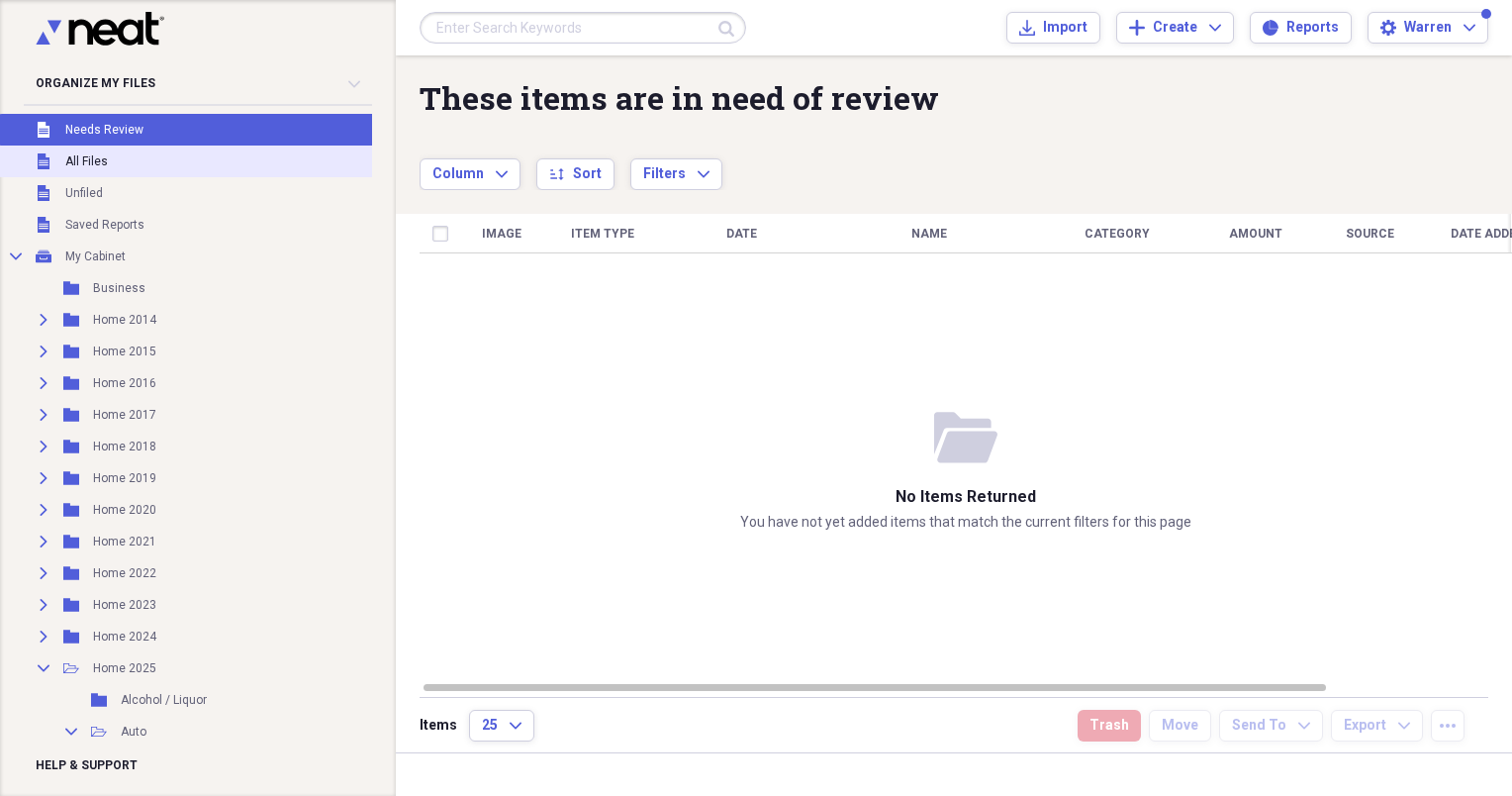 click on "All Files" at bounding box center [86, 161] 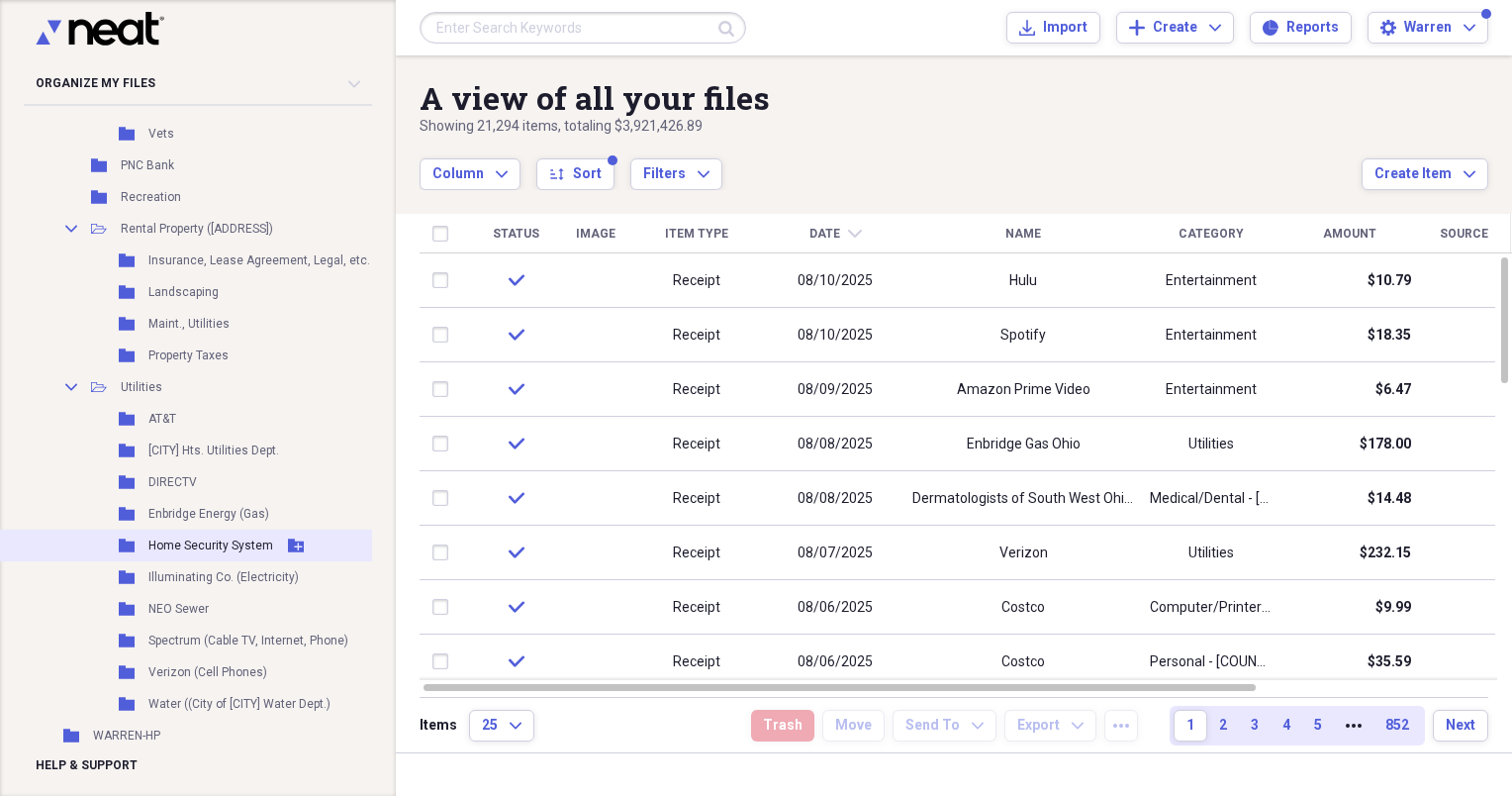 scroll, scrollTop: 1975, scrollLeft: 0, axis: vertical 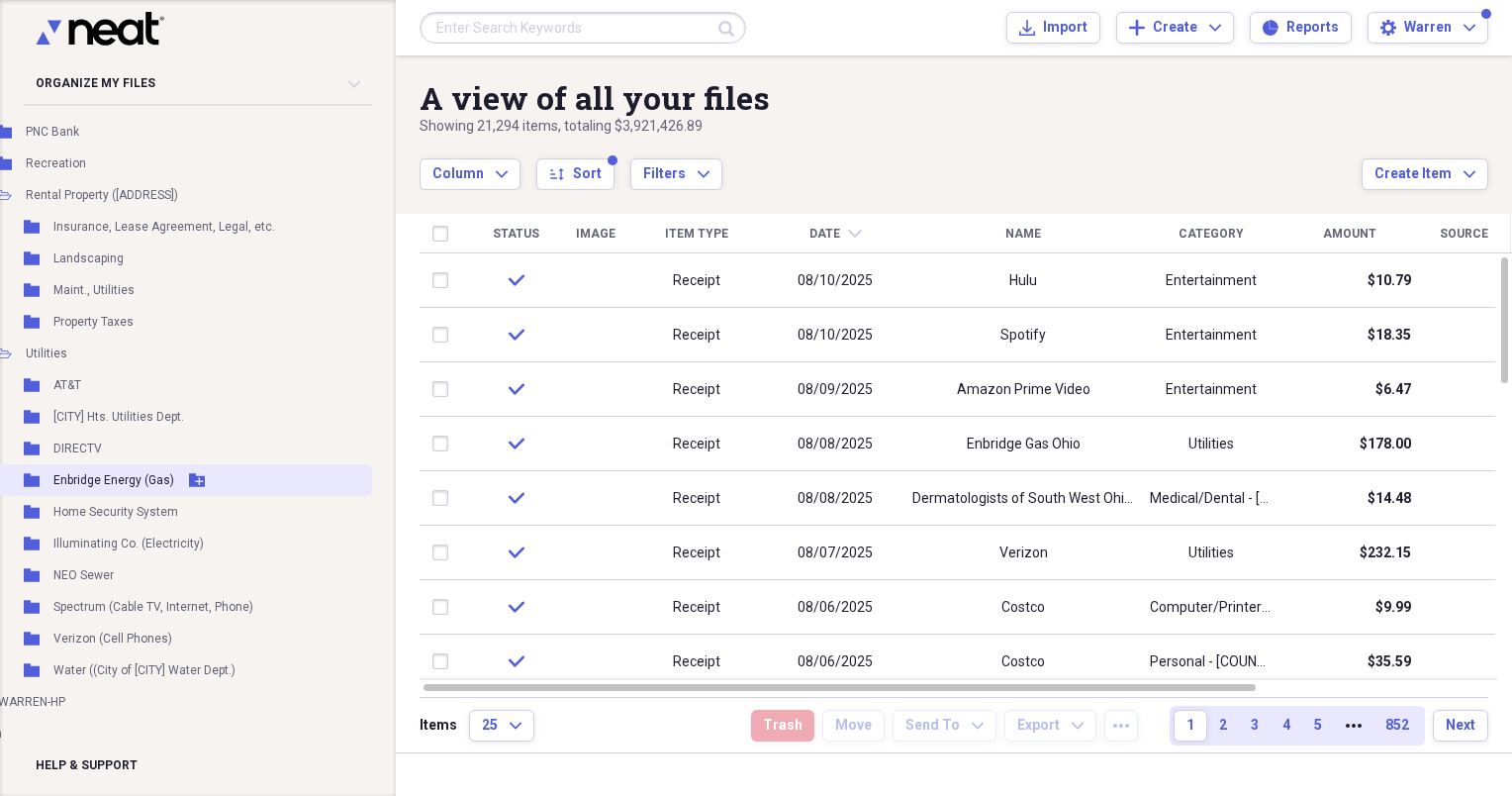 click on "Enbridge Energy (Gas)" at bounding box center [114, 480] 